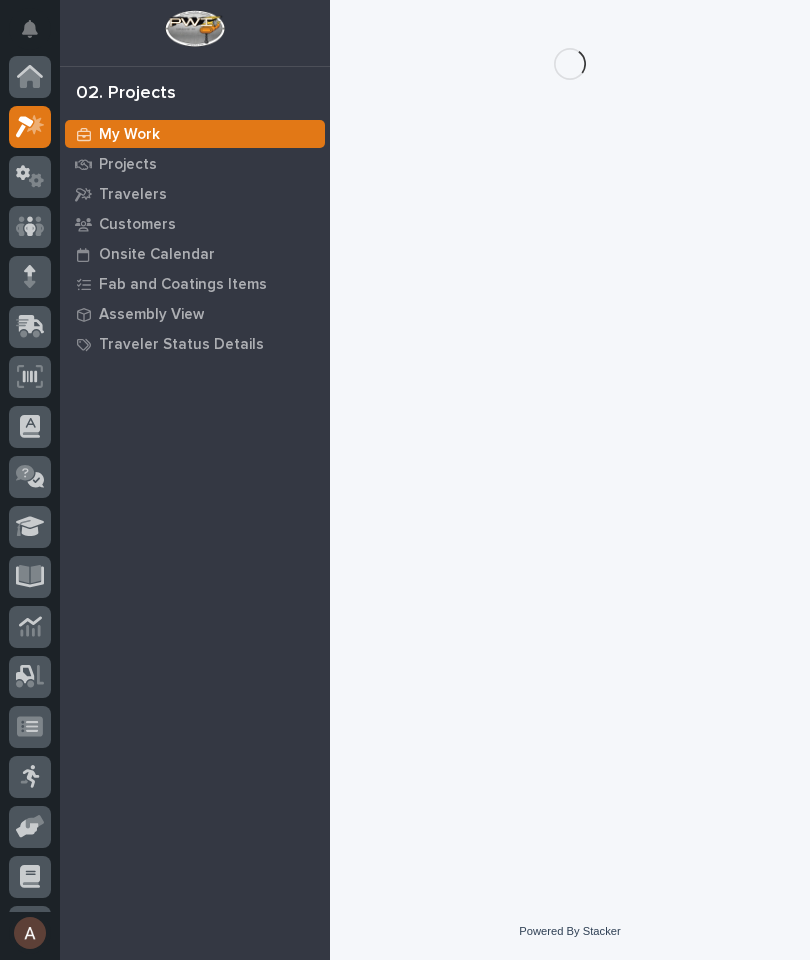 scroll, scrollTop: 0, scrollLeft: 0, axis: both 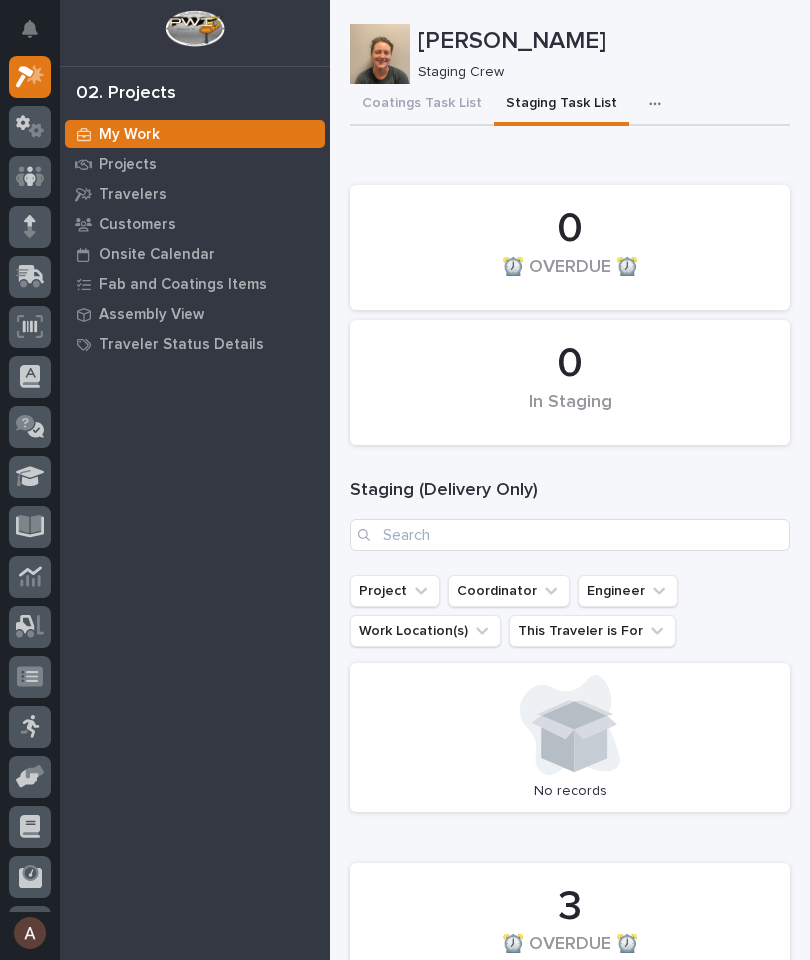 click 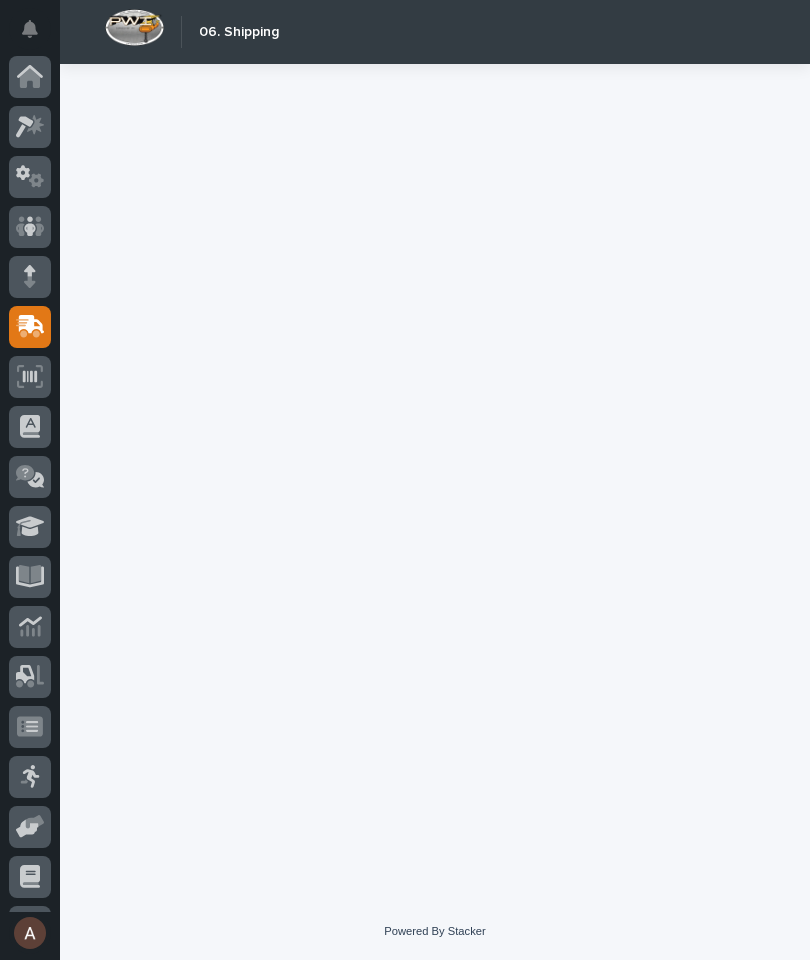 scroll, scrollTop: 94, scrollLeft: 0, axis: vertical 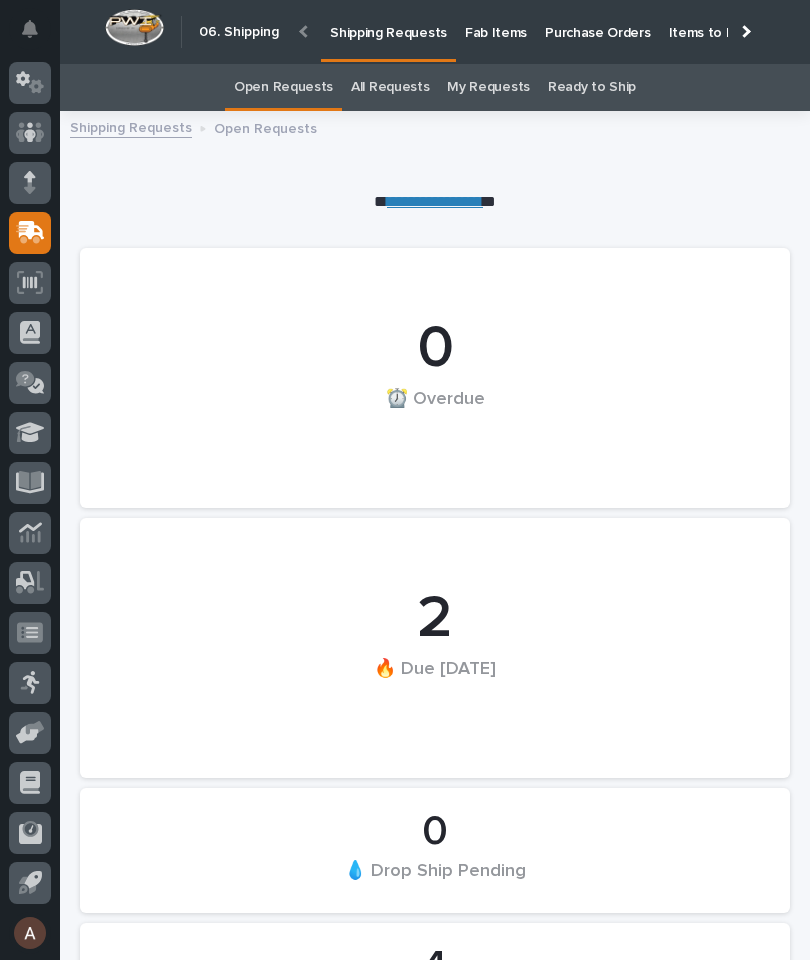 click on "Fab Items" at bounding box center [496, 21] 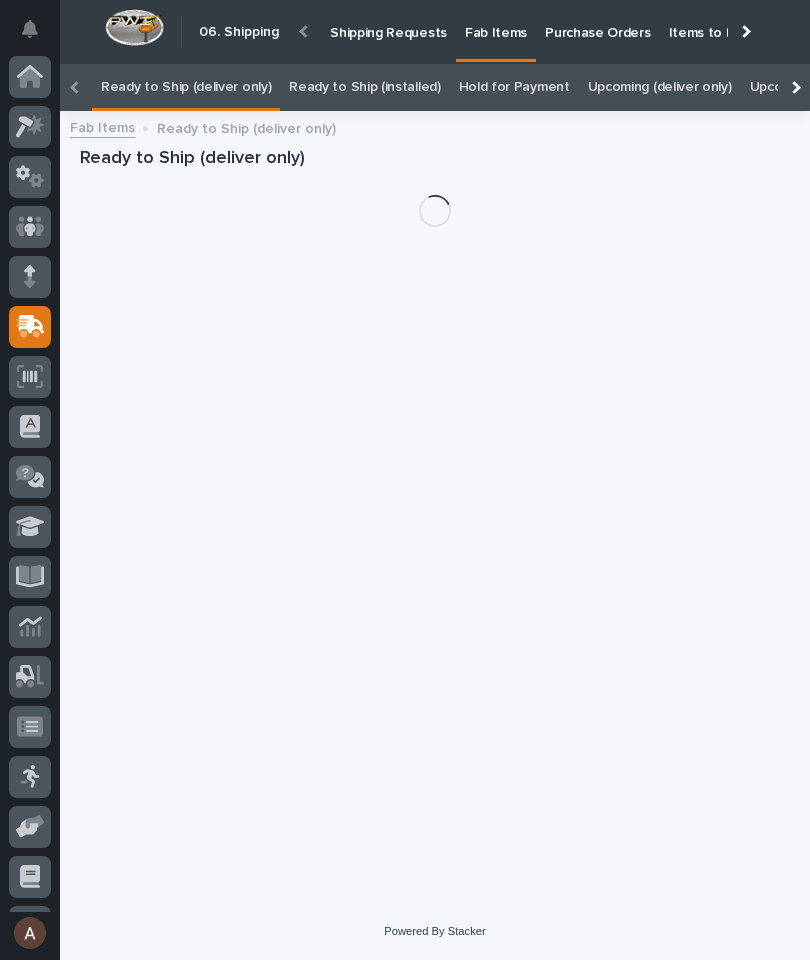 scroll, scrollTop: 94, scrollLeft: 0, axis: vertical 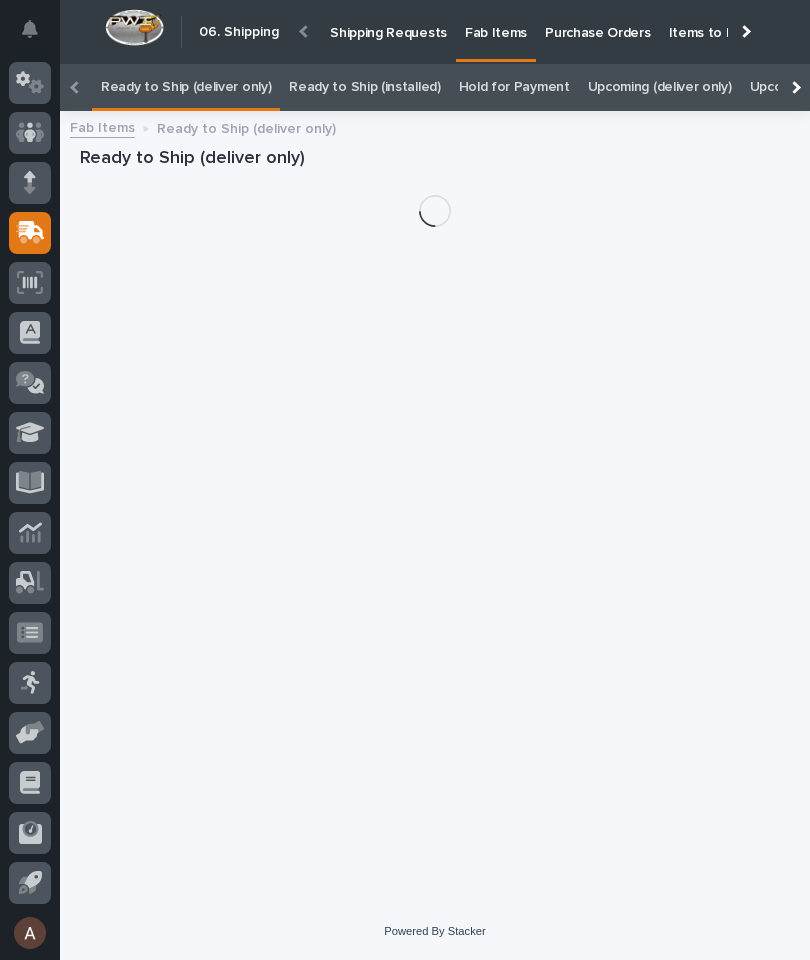 click at bounding box center (794, 87) 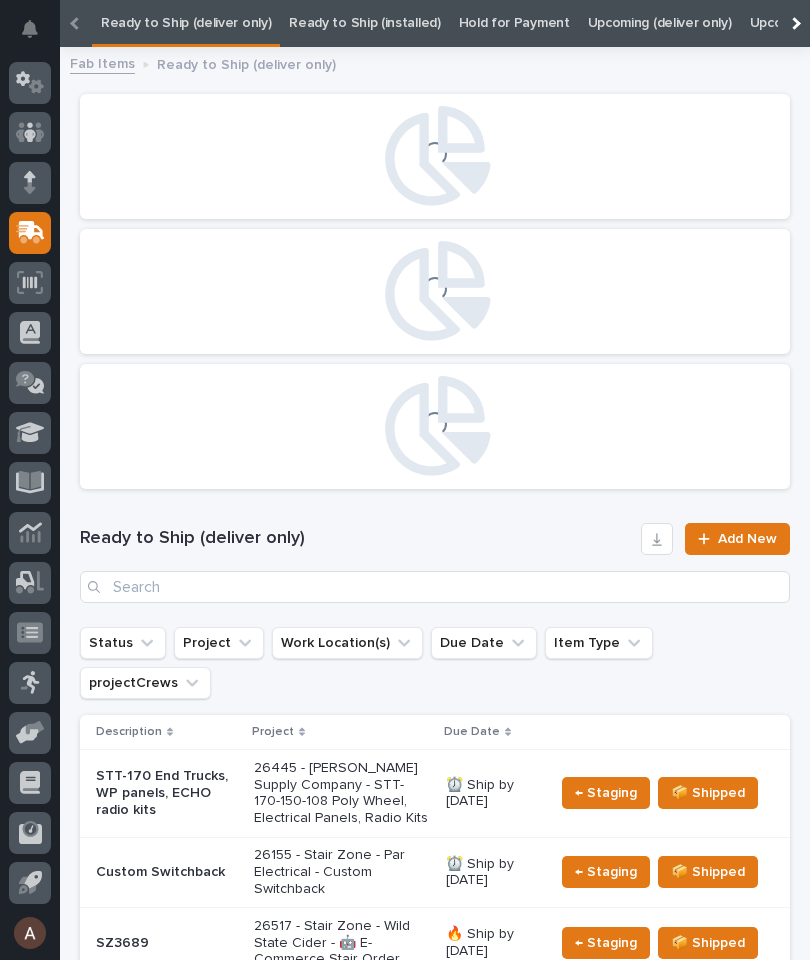 scroll, scrollTop: 0, scrollLeft: 0, axis: both 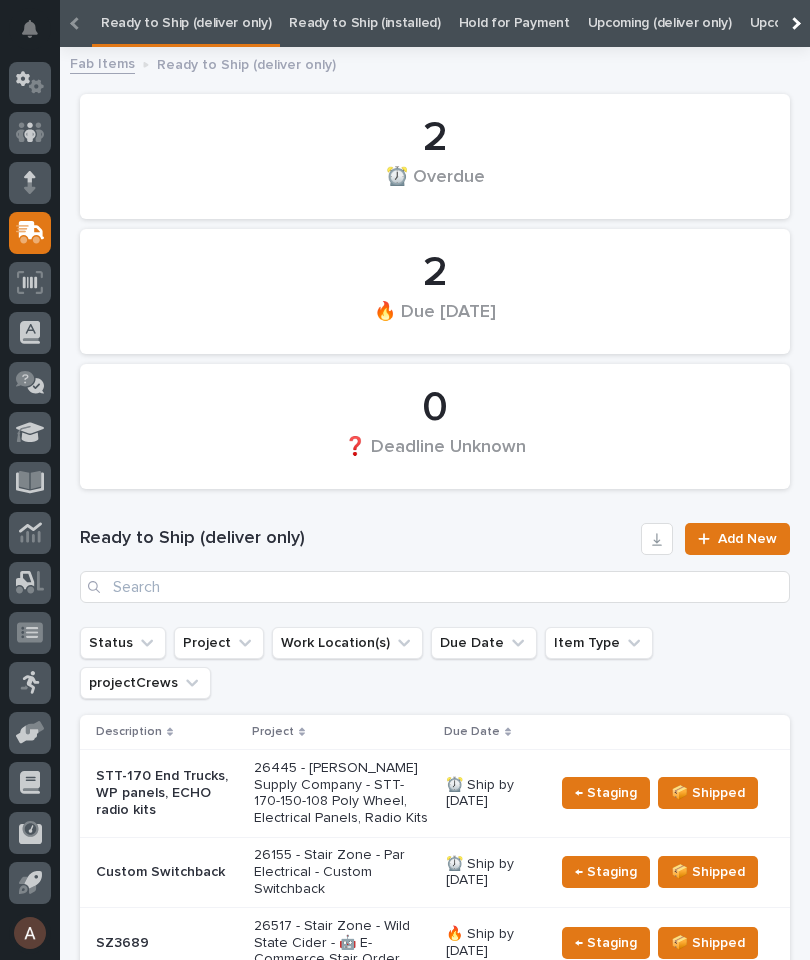 click at bounding box center [794, 23] 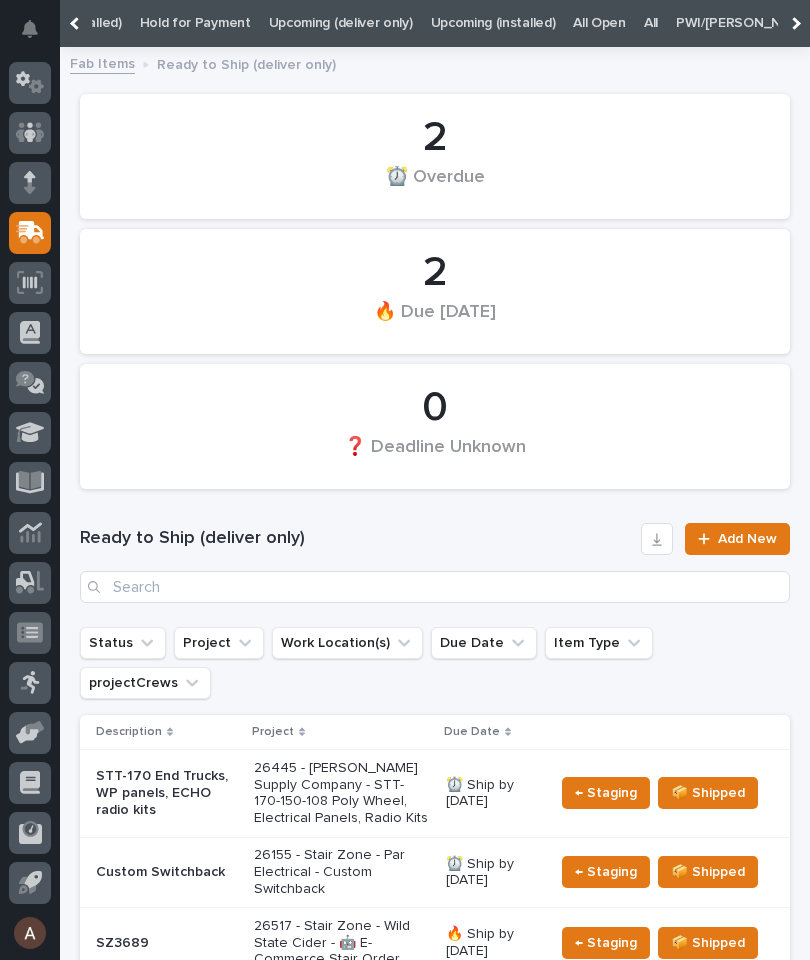 scroll, scrollTop: 0, scrollLeft: 343, axis: horizontal 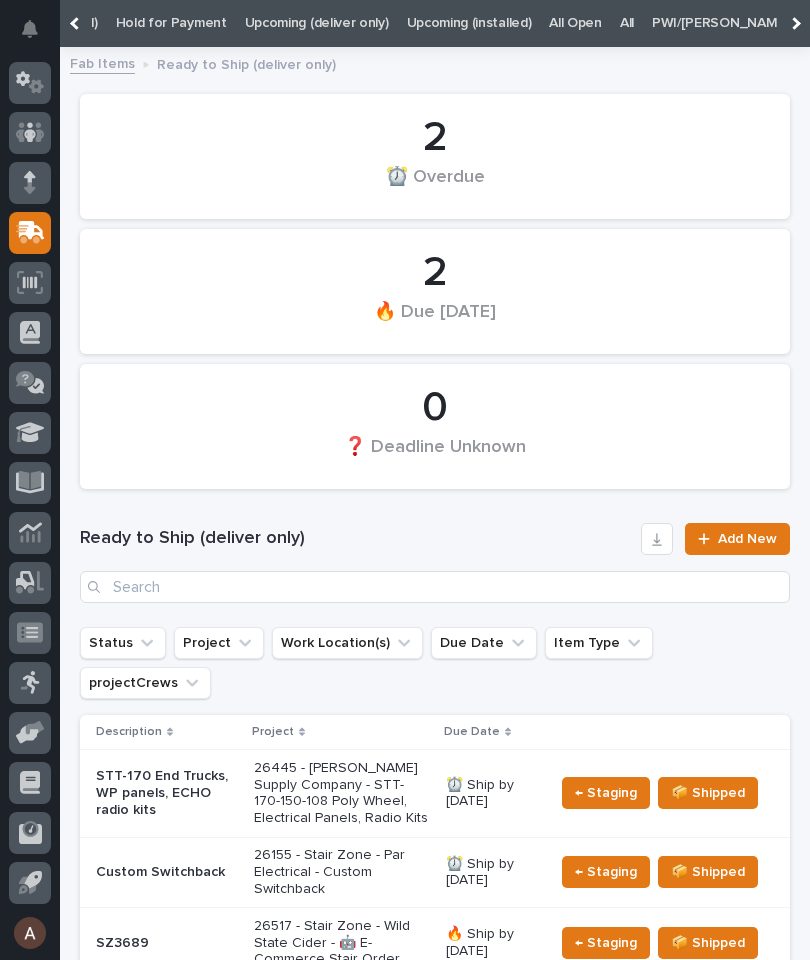 click on "All" at bounding box center (627, 23) 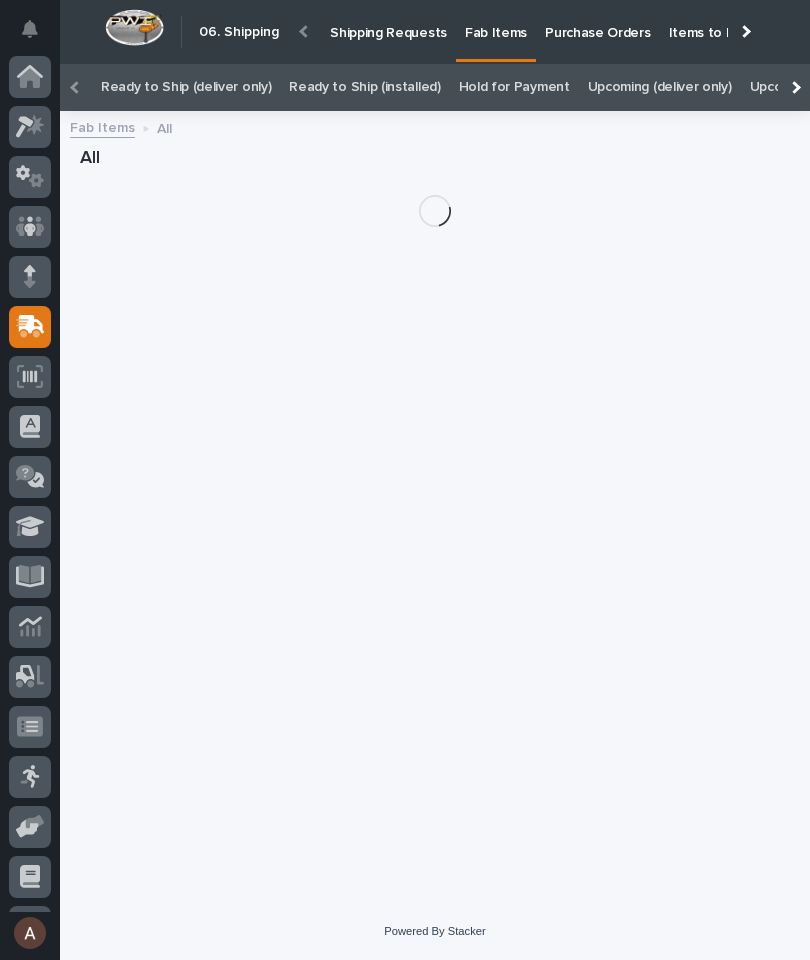 scroll, scrollTop: 61, scrollLeft: 0, axis: vertical 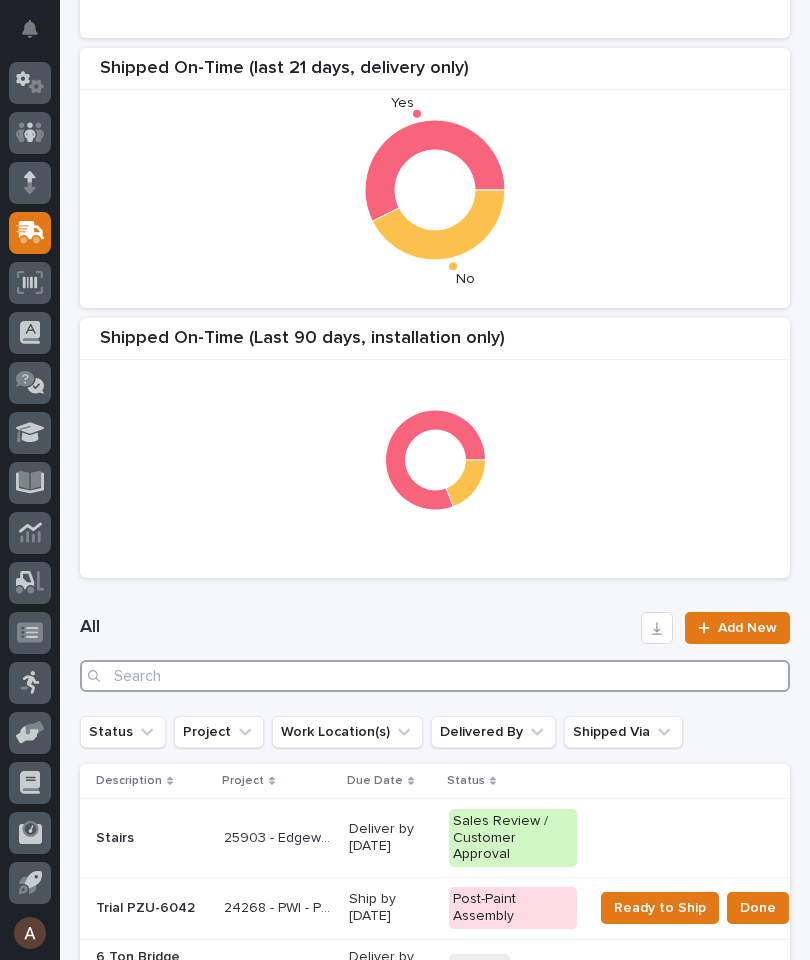 click at bounding box center [435, 676] 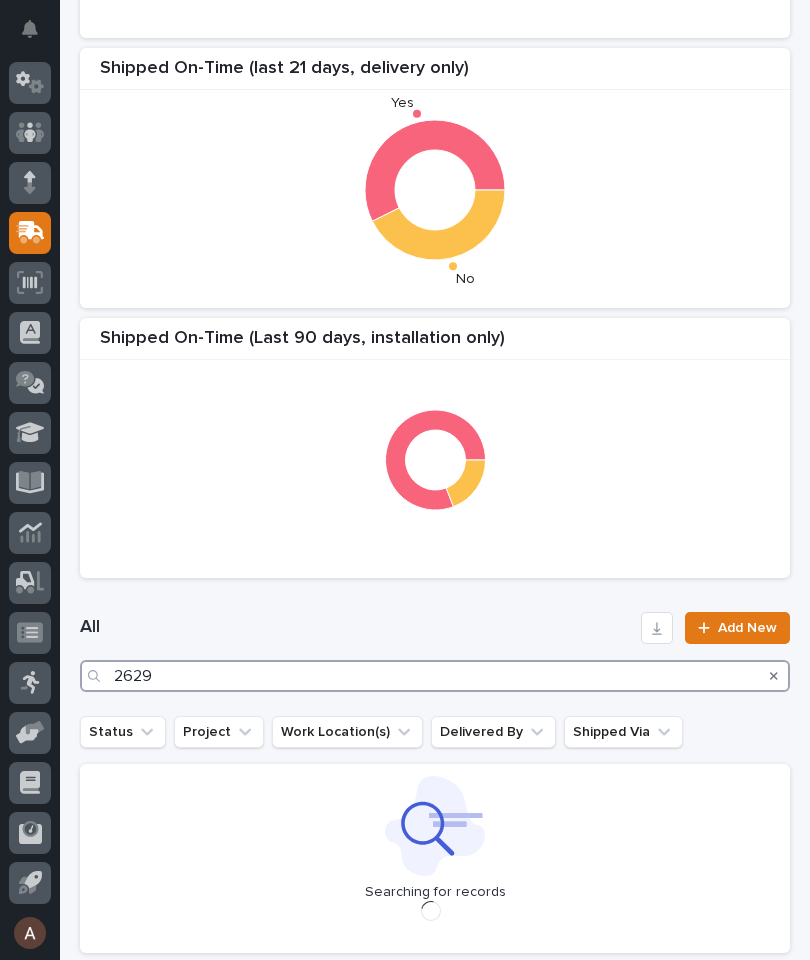 type on "26297" 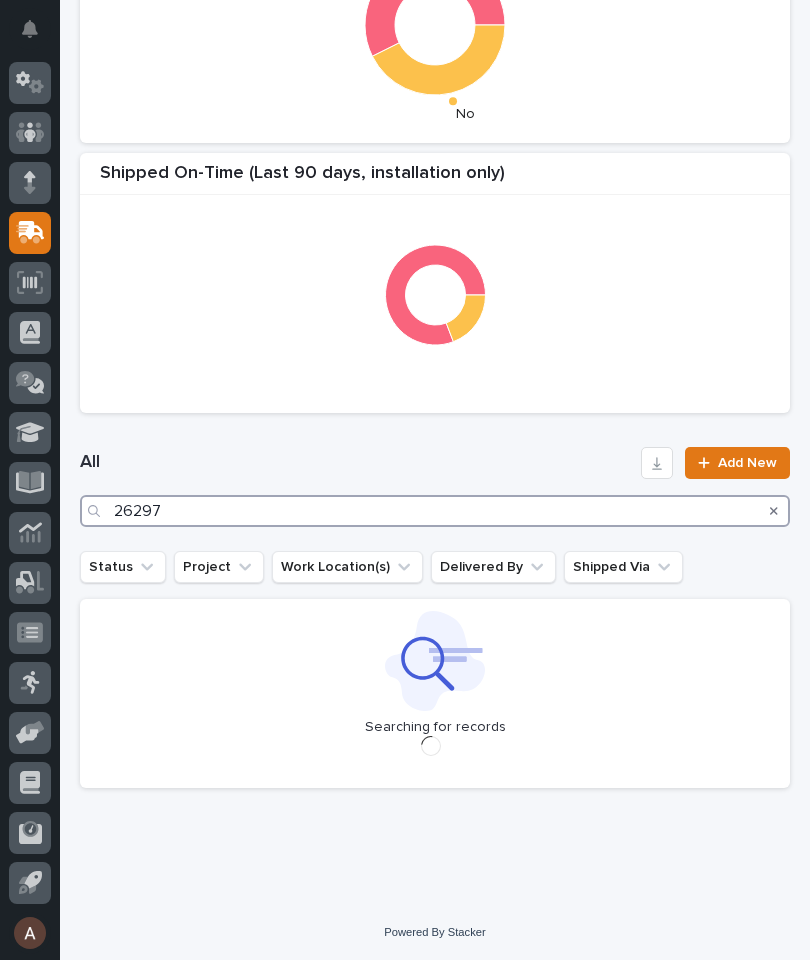 scroll, scrollTop: 544, scrollLeft: 0, axis: vertical 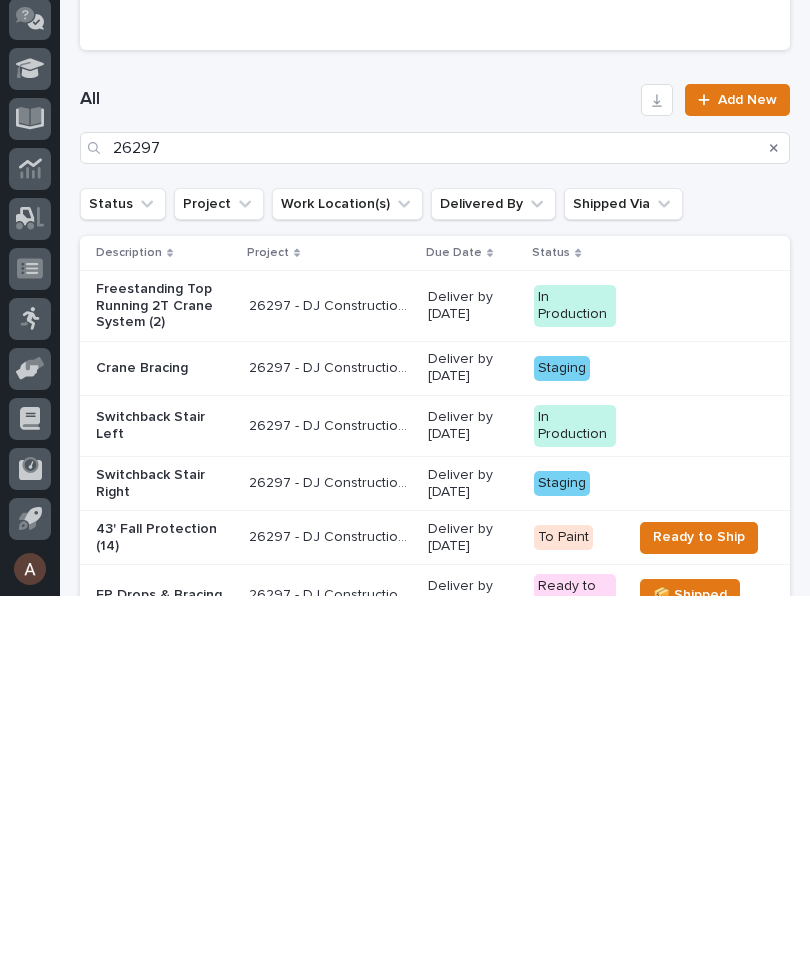 click on "Switchback Stair Right" at bounding box center [164, 848] 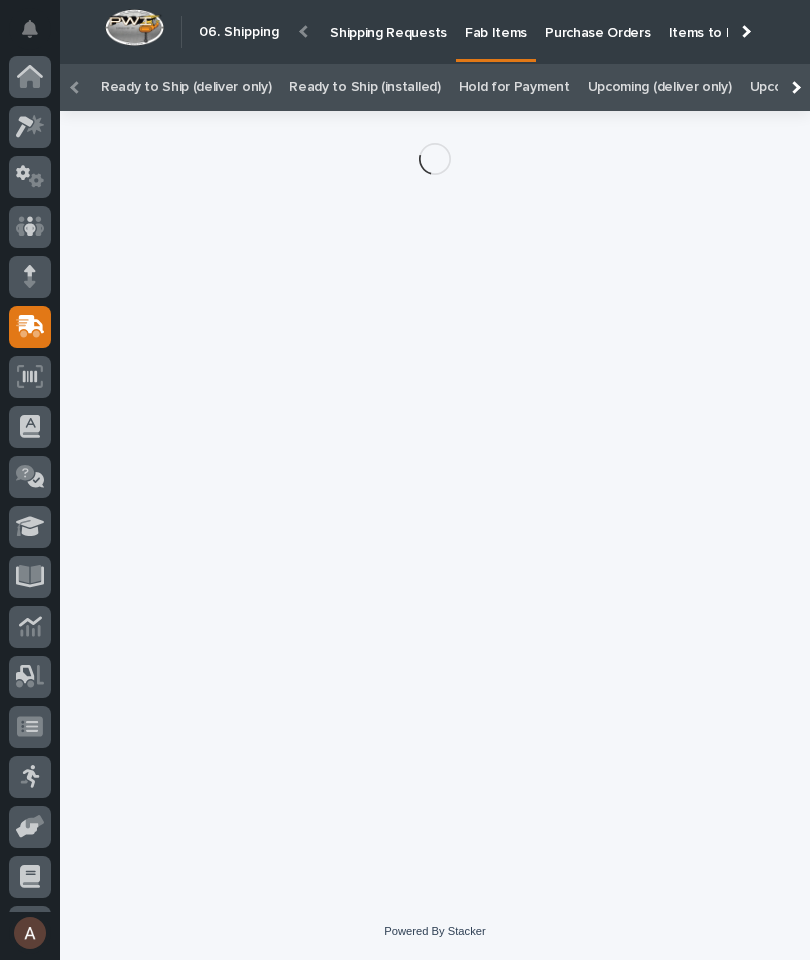 scroll, scrollTop: 12, scrollLeft: 0, axis: vertical 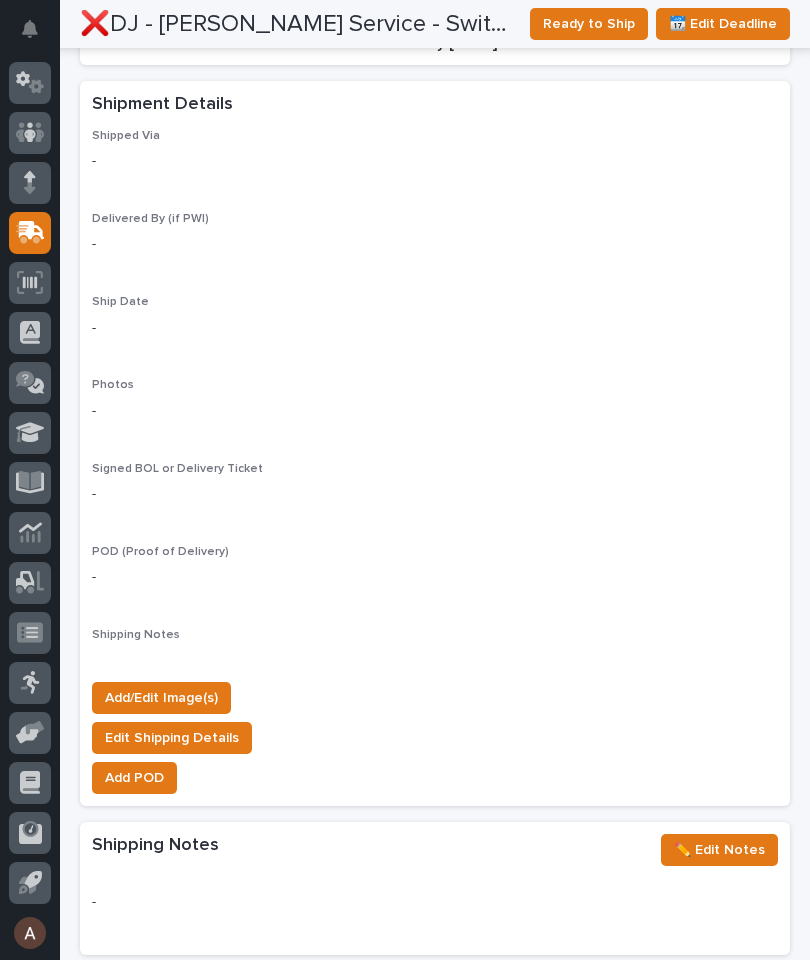 click on "Add/Edit Image(s)" at bounding box center (161, 698) 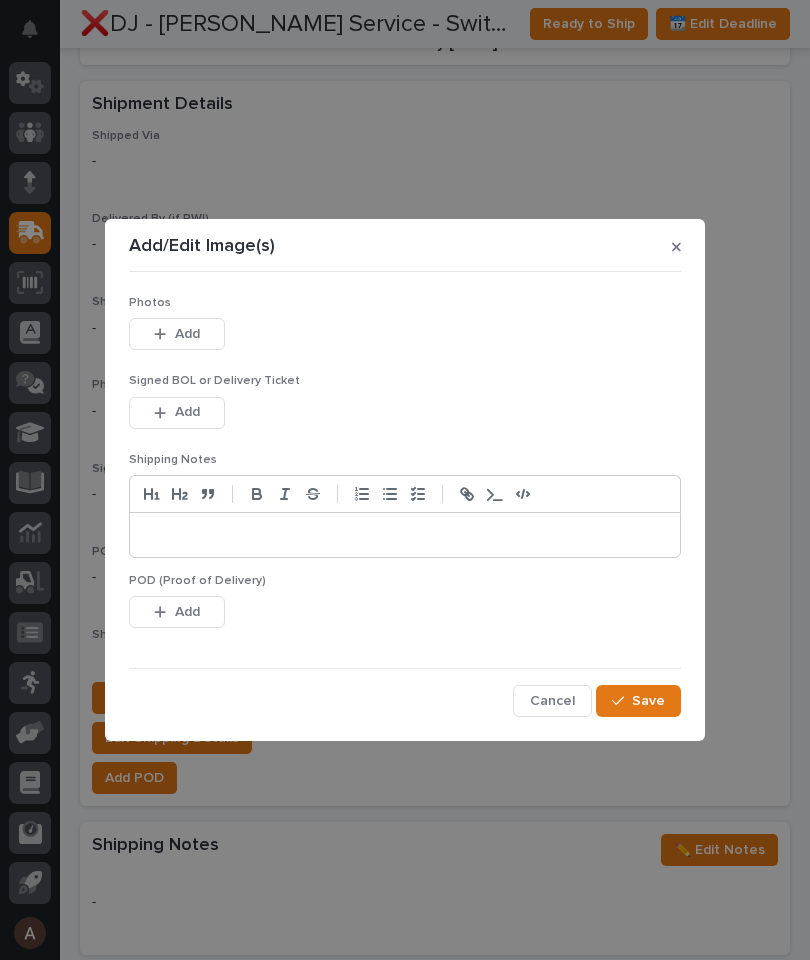 click on "Add" at bounding box center [177, 334] 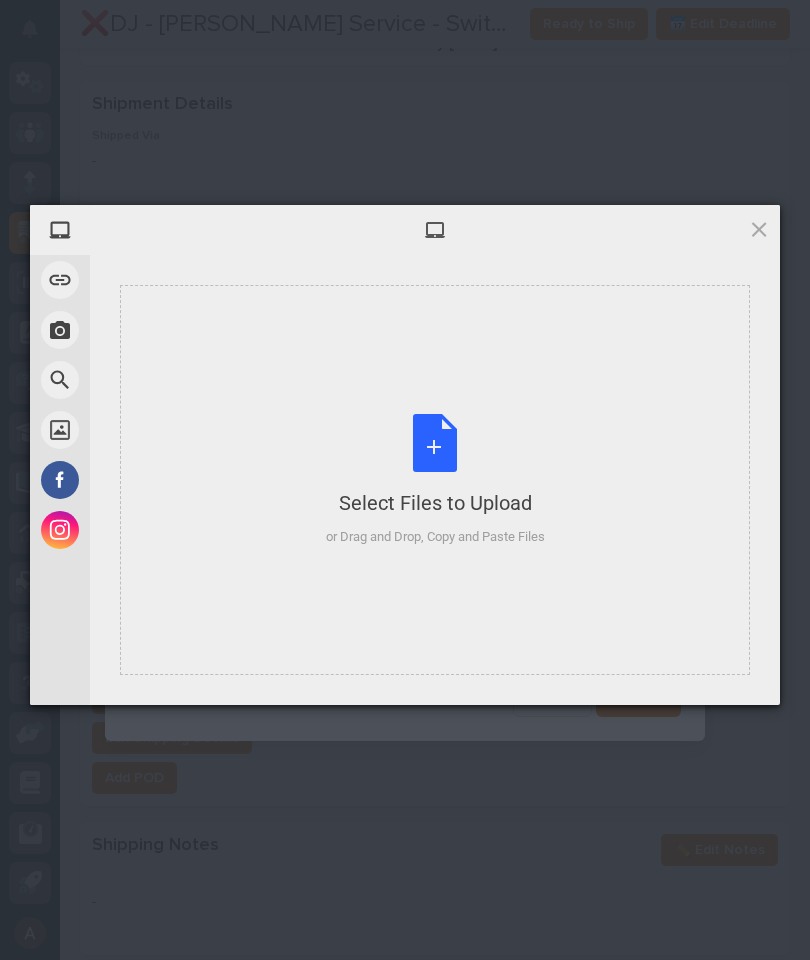 click on "Select Files to Upload
or Drag and Drop, Copy and Paste Files" at bounding box center [435, 480] 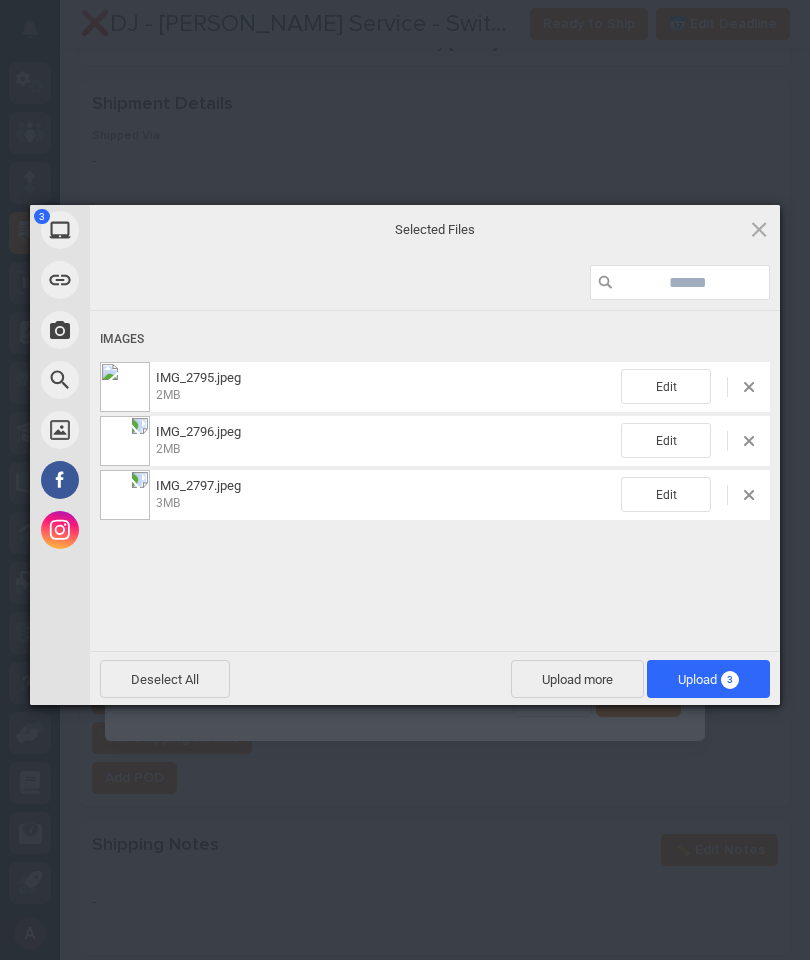 click on "Upload
3" at bounding box center (708, 679) 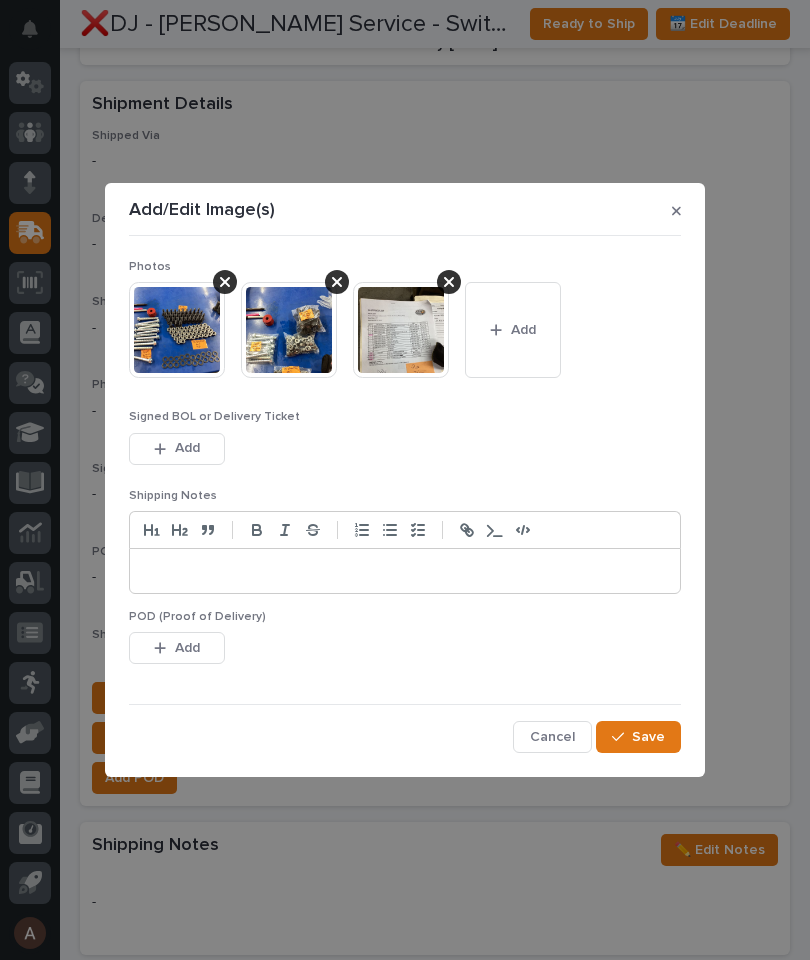 click on "Save" at bounding box center [648, 737] 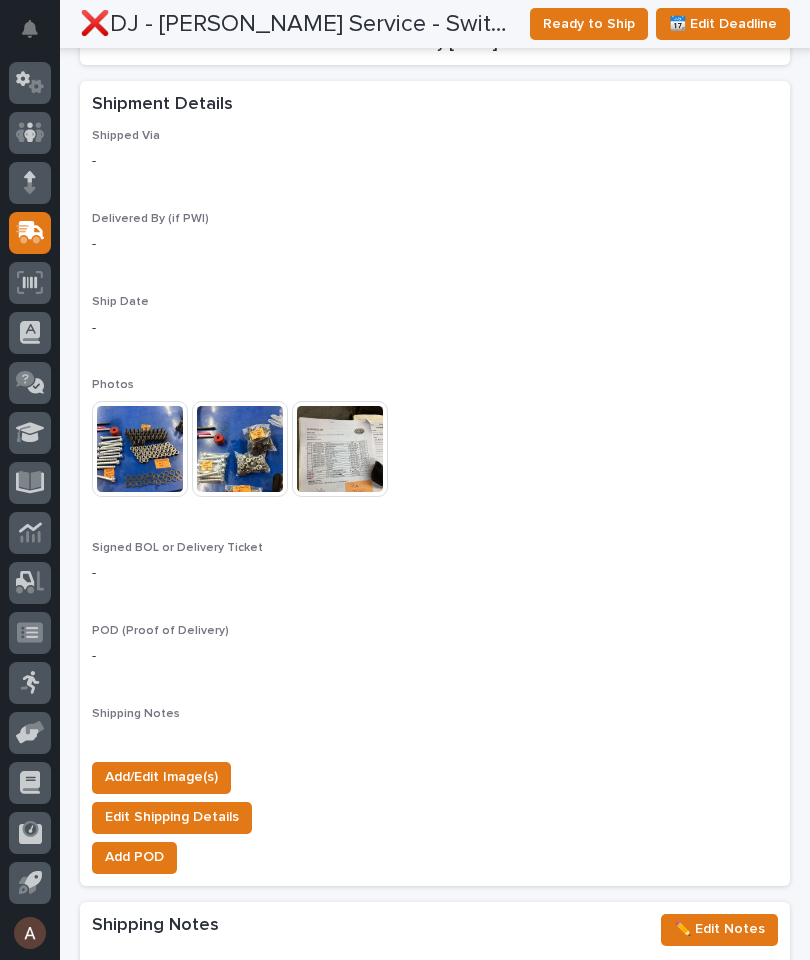 click on "Ready to Ship" at bounding box center (589, 24) 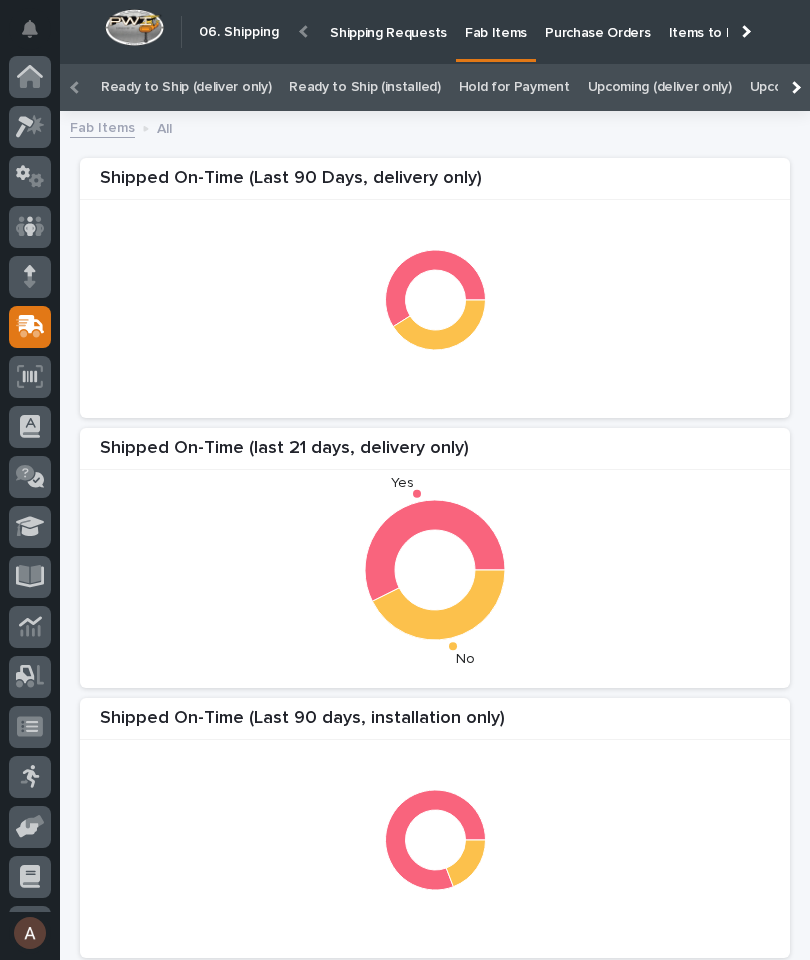 scroll, scrollTop: 94, scrollLeft: 0, axis: vertical 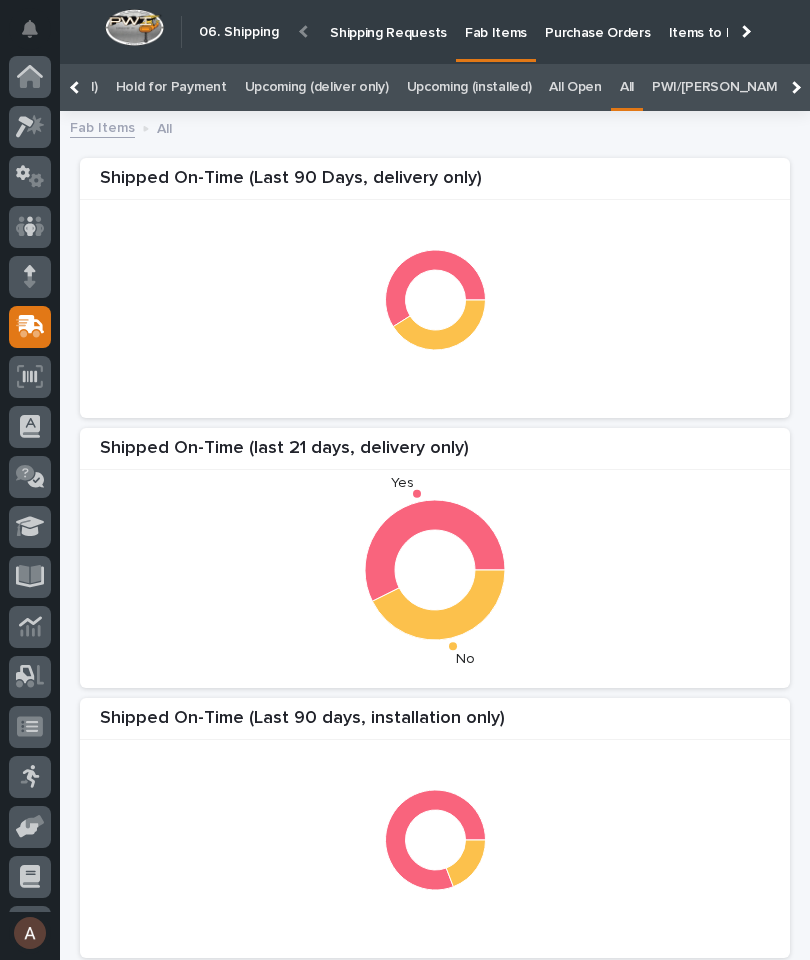 click at bounding box center (794, 87) 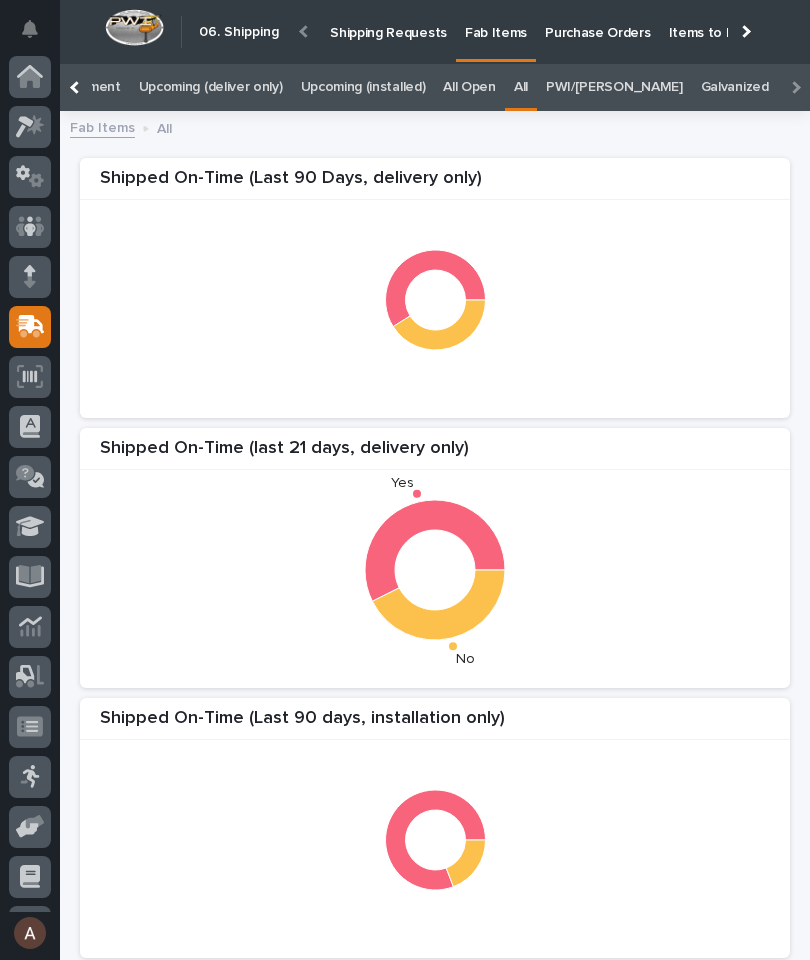 scroll, scrollTop: 0, scrollLeft: 686, axis: horizontal 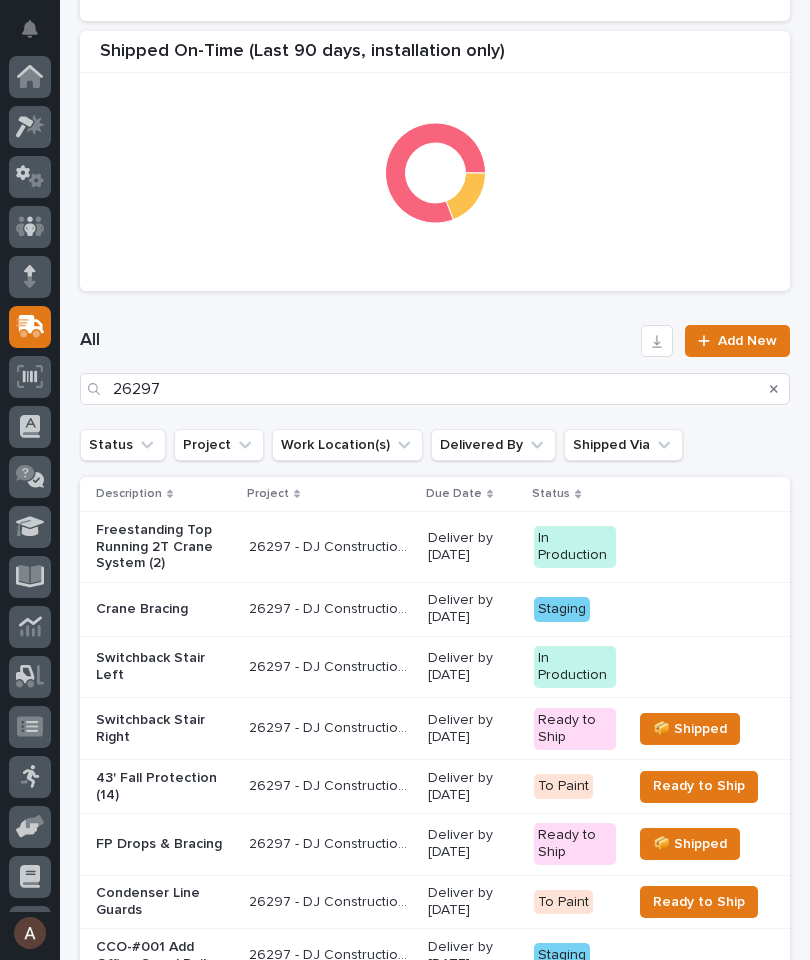 click at bounding box center [774, 389] 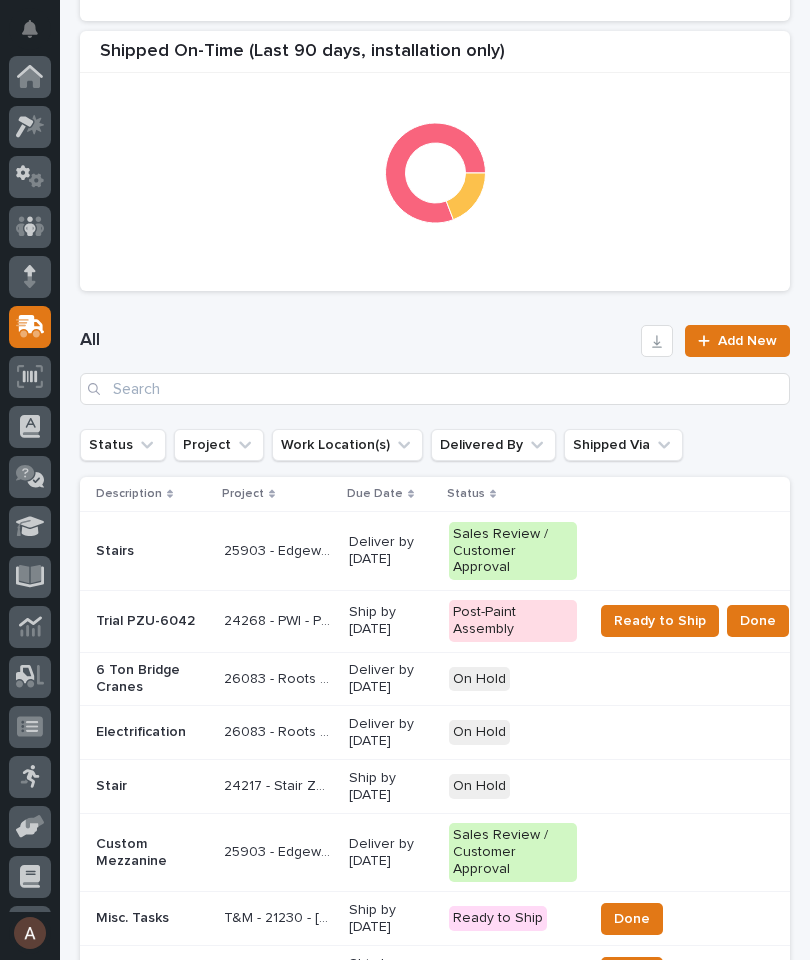 scroll, scrollTop: 0, scrollLeft: 0, axis: both 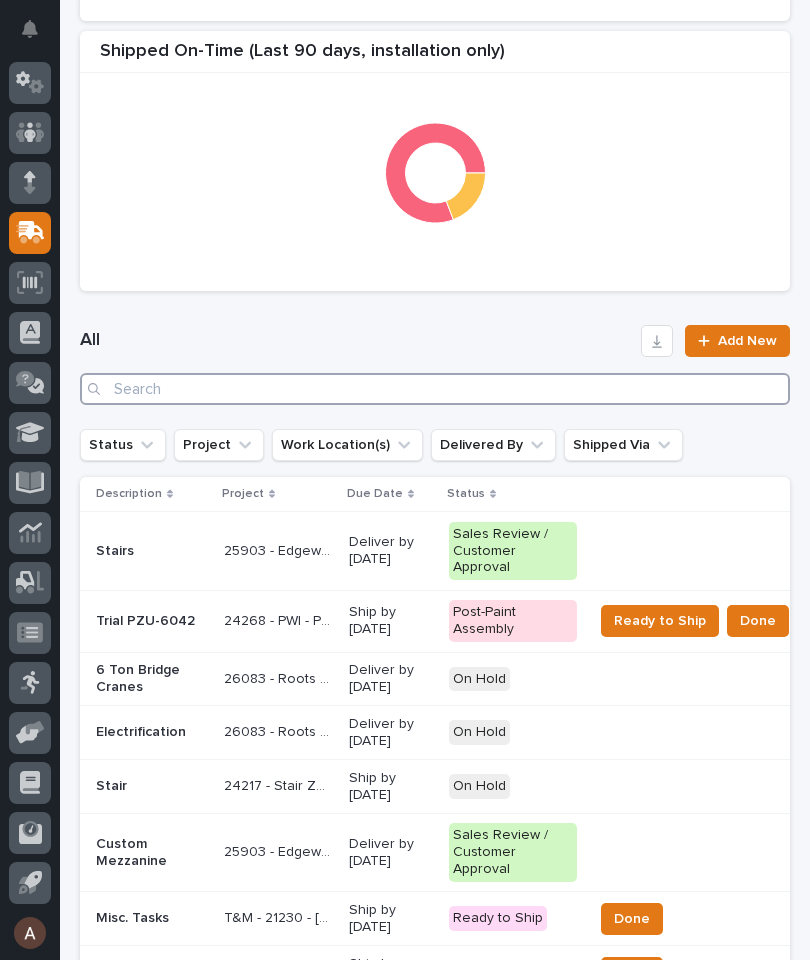 click at bounding box center [435, 389] 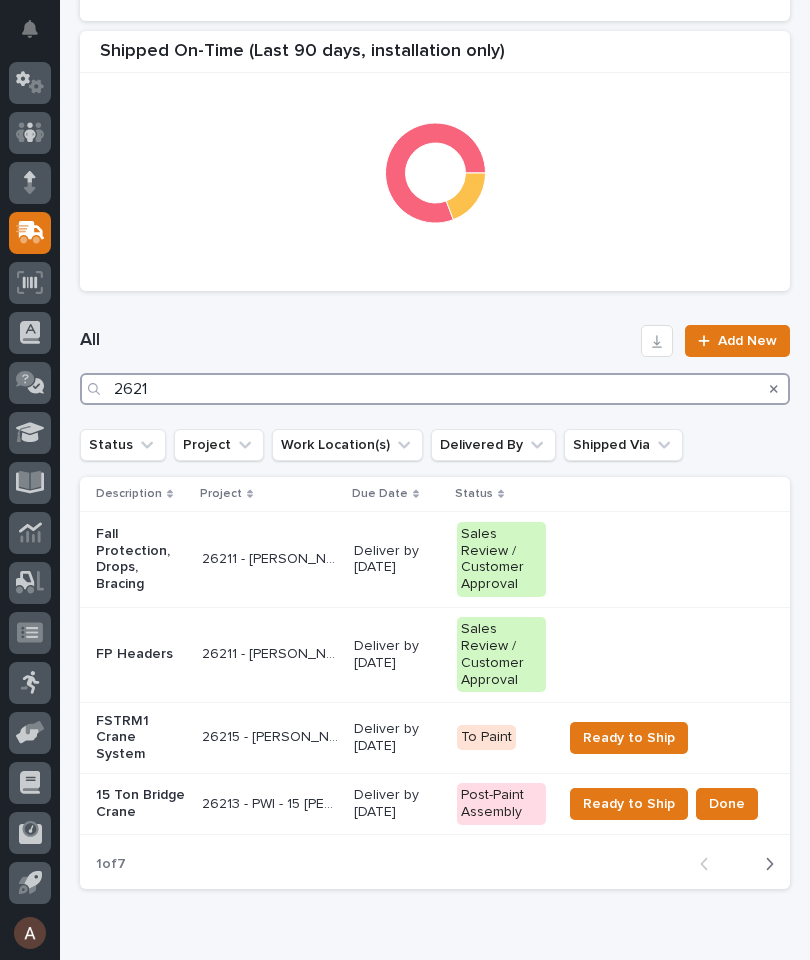 type on "26215" 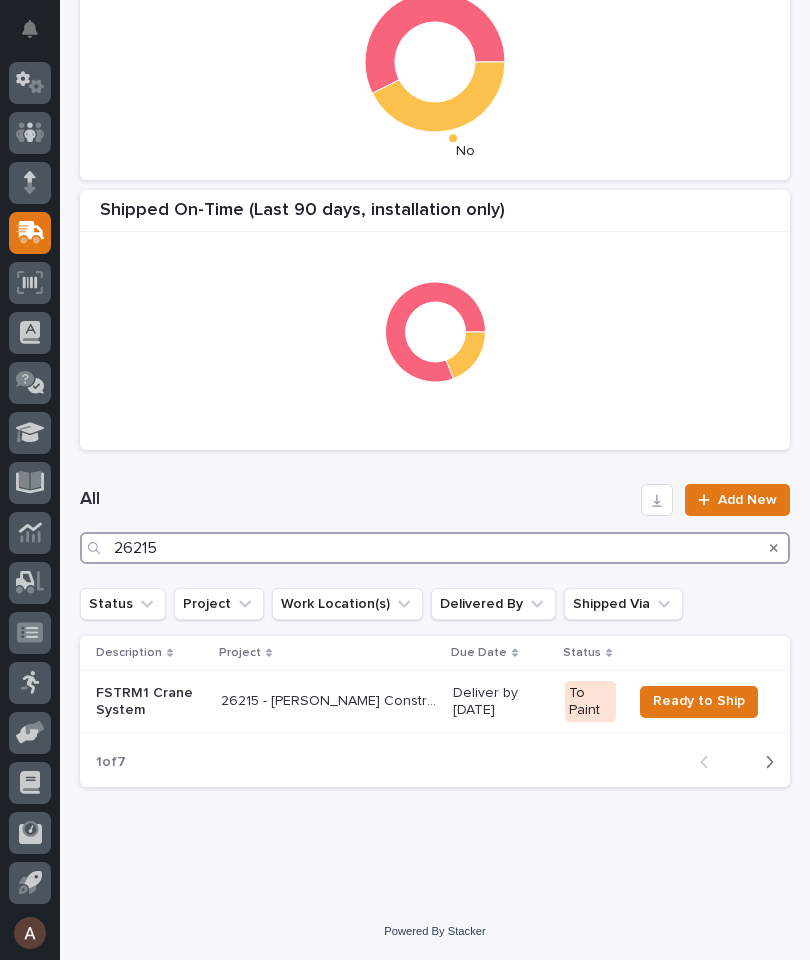 scroll, scrollTop: 505, scrollLeft: 0, axis: vertical 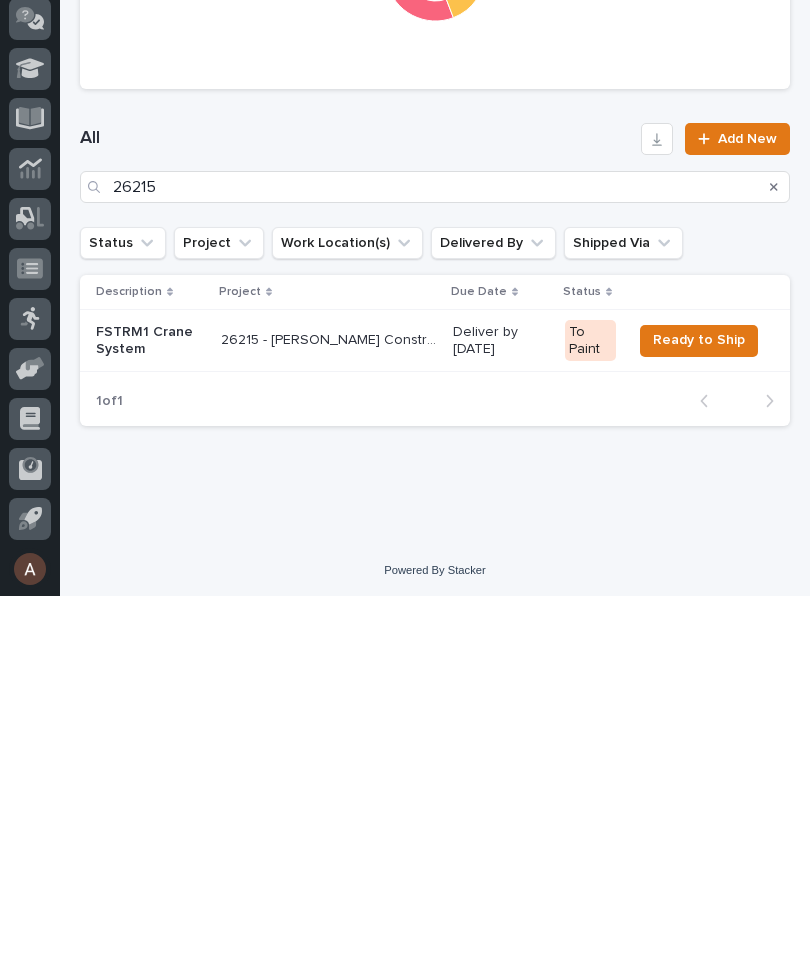 click on "FSTRM1 Crane System" at bounding box center [150, 705] 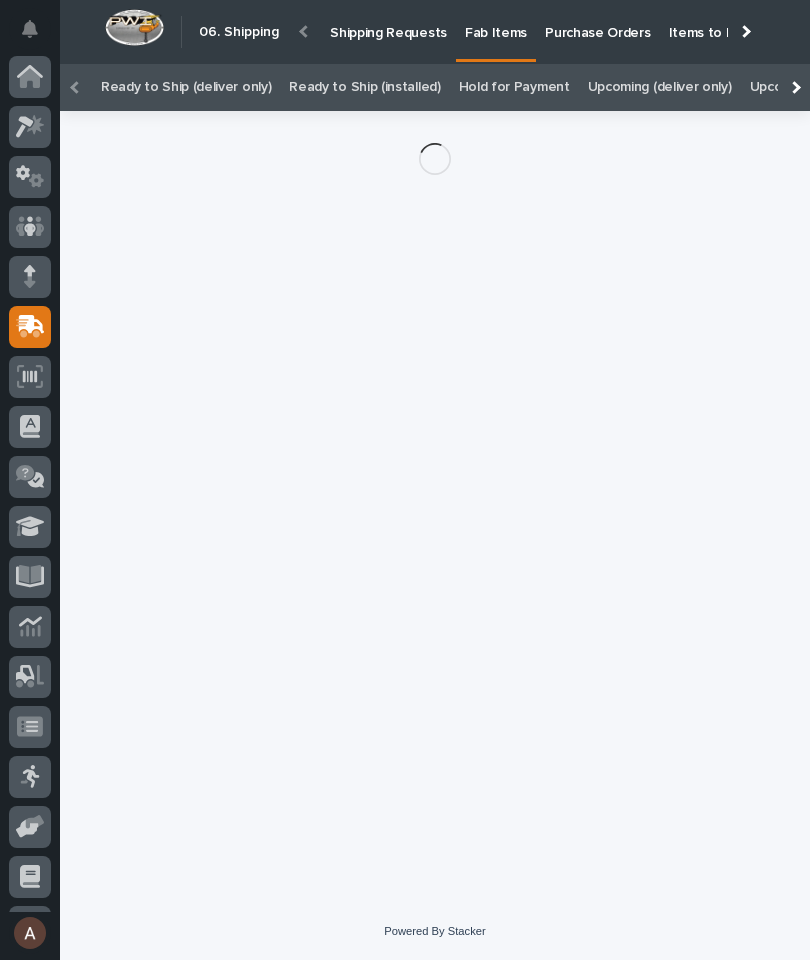 scroll, scrollTop: 94, scrollLeft: 0, axis: vertical 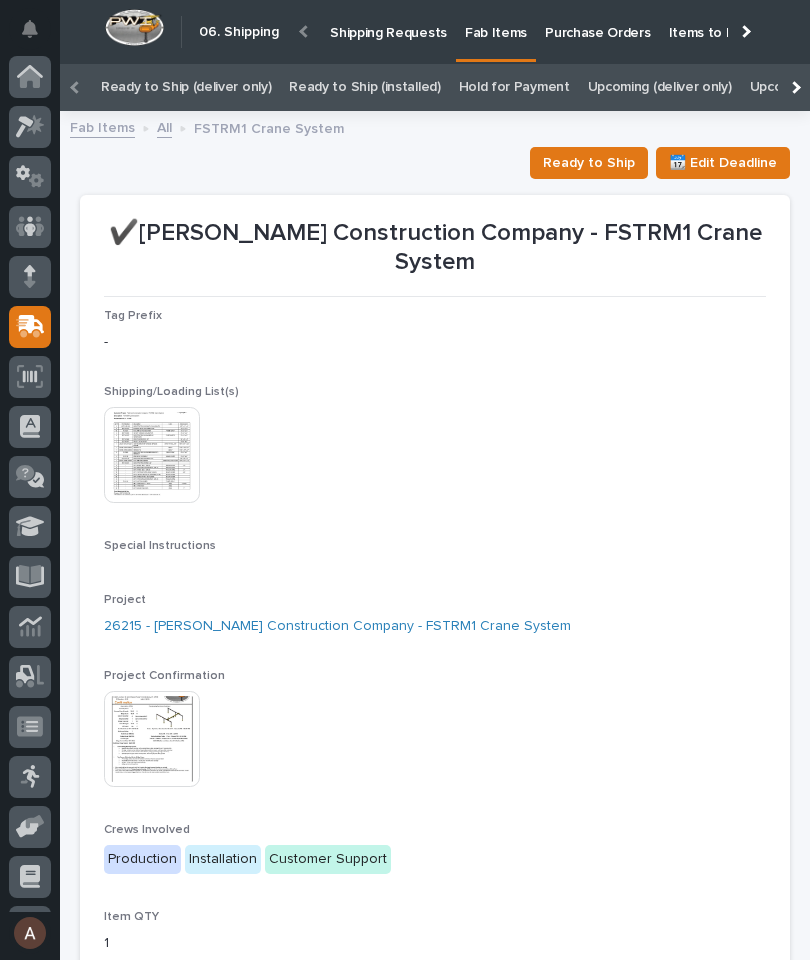 click 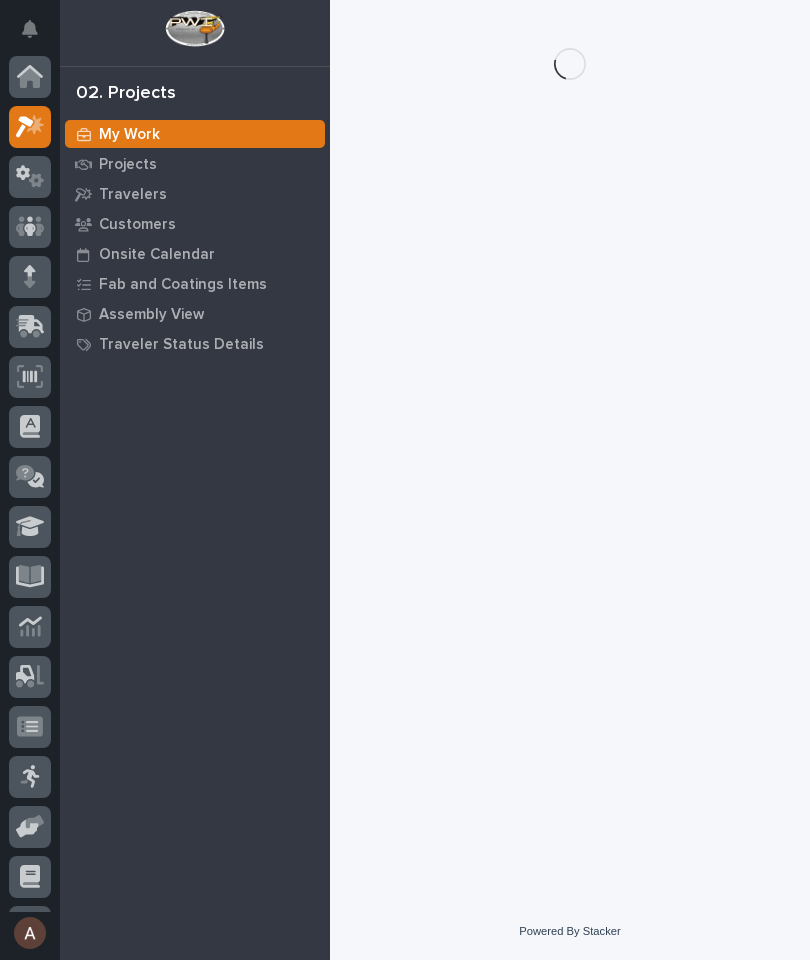 scroll, scrollTop: 50, scrollLeft: 0, axis: vertical 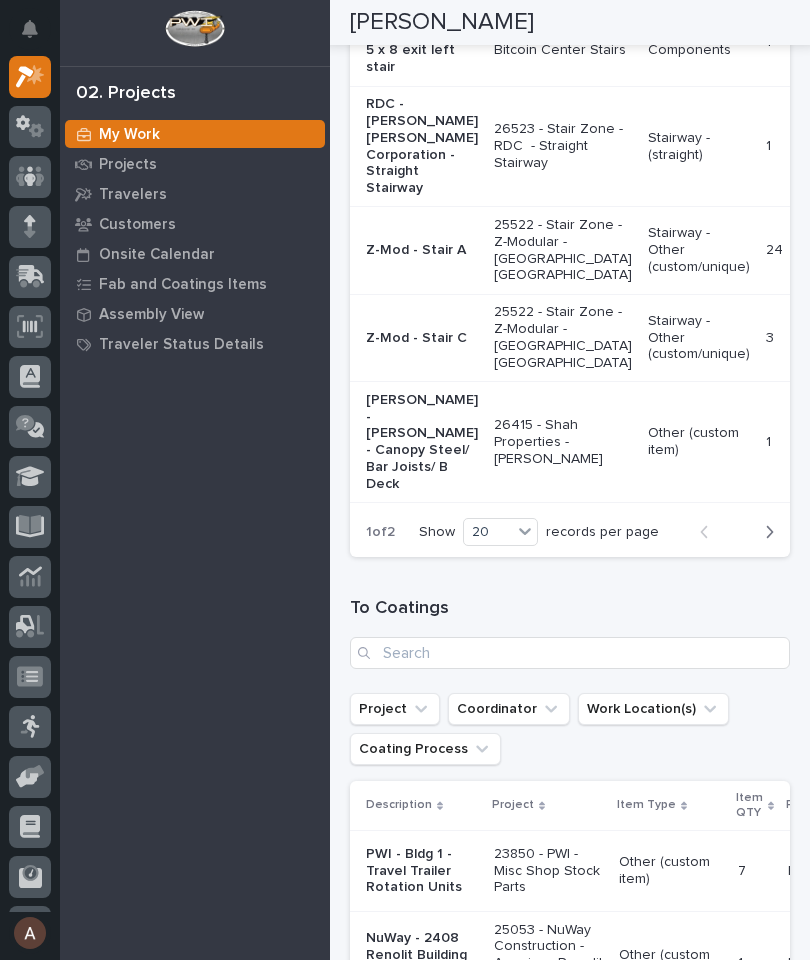 click at bounding box center (765, 532) 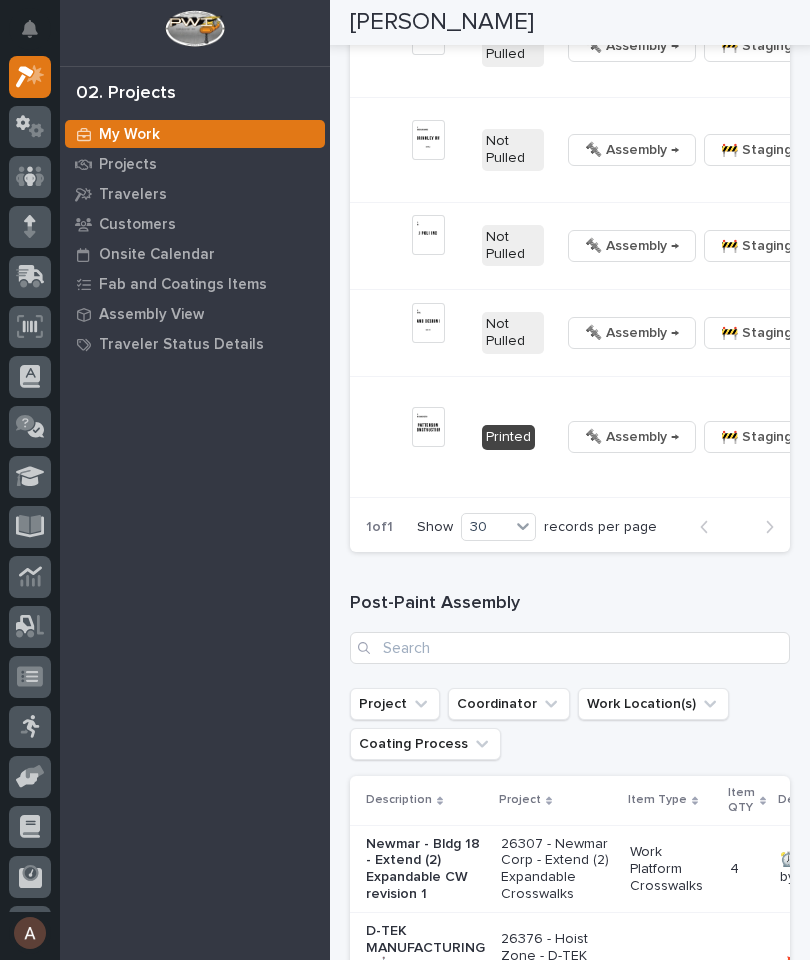 scroll, scrollTop: 0, scrollLeft: 722, axis: horizontal 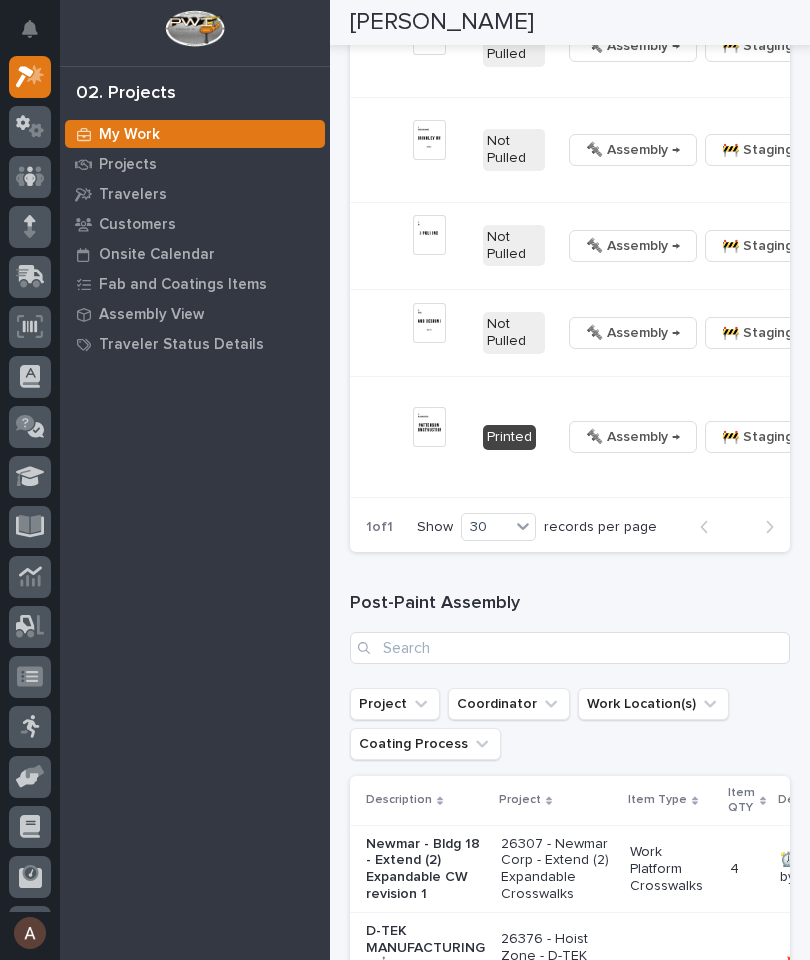 click 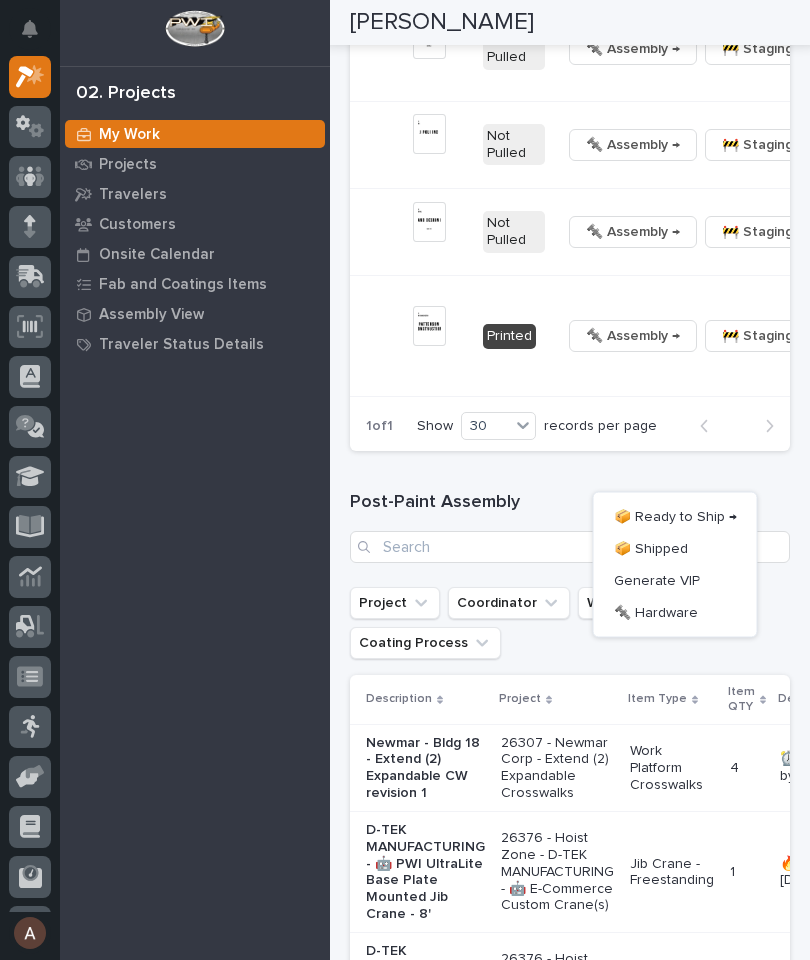 scroll, scrollTop: 1910, scrollLeft: 0, axis: vertical 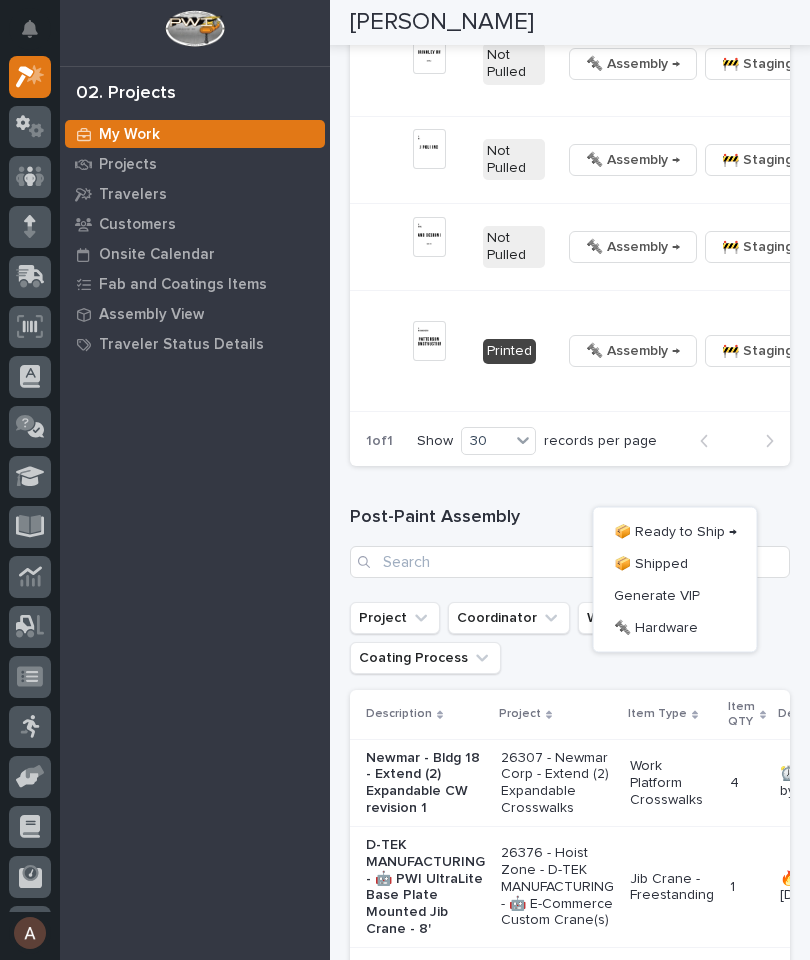 click on "🔩 Assembly → 🚧 Staging → 📦 Ready to Ship → 📦 Shipped Generate VIP 🔩 Hardware" at bounding box center [721, 246] 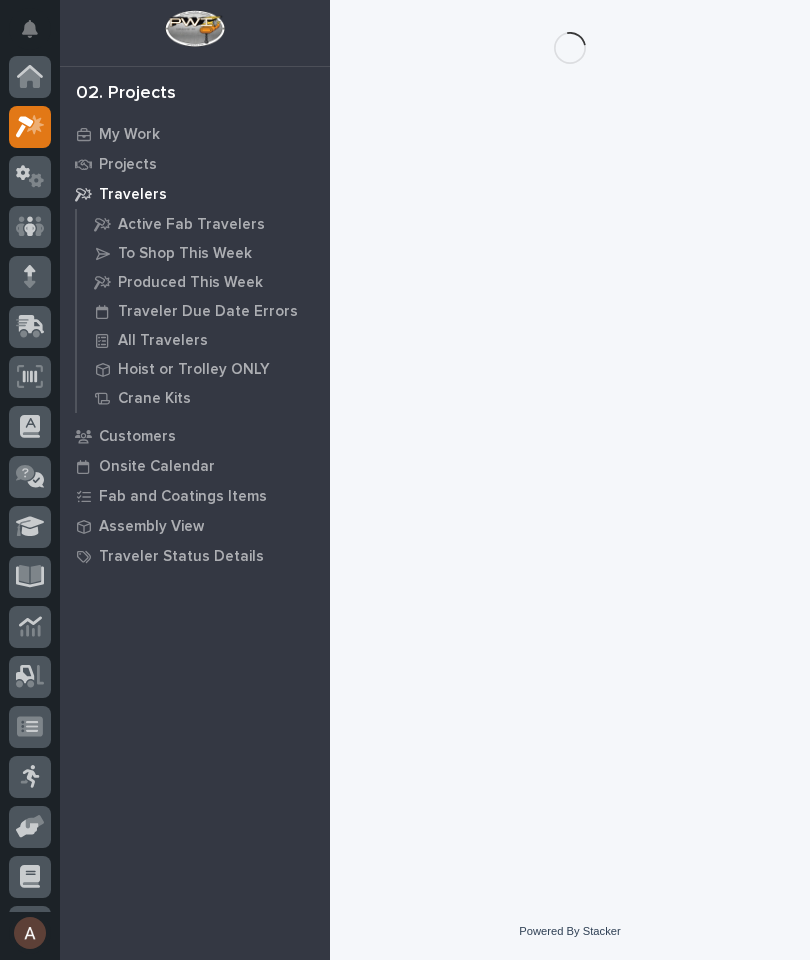 scroll, scrollTop: 0, scrollLeft: 0, axis: both 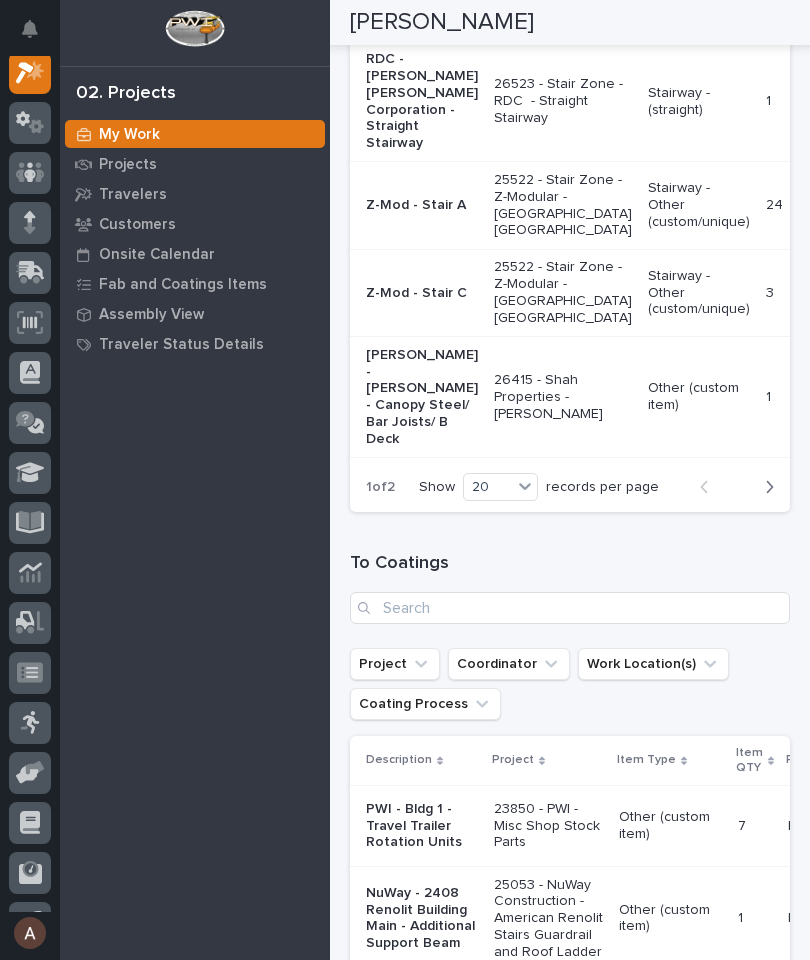 click 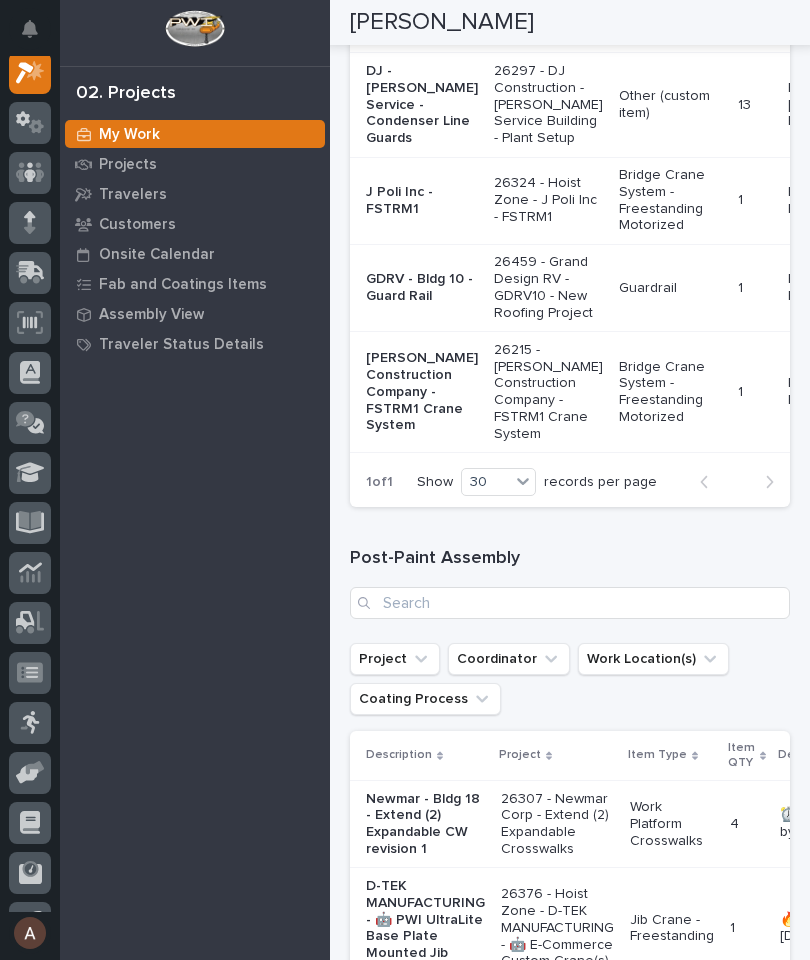 click on "[PERSON_NAME] Construction Company - FSTRM1 Crane System" at bounding box center (422, 392) 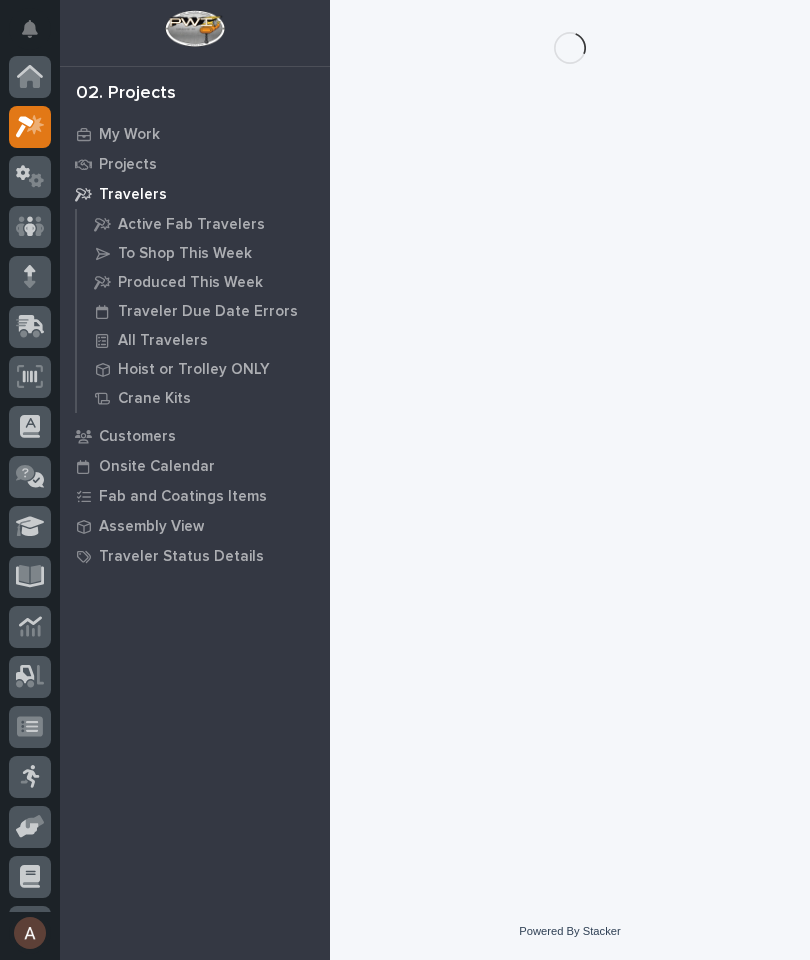 scroll, scrollTop: 0, scrollLeft: 0, axis: both 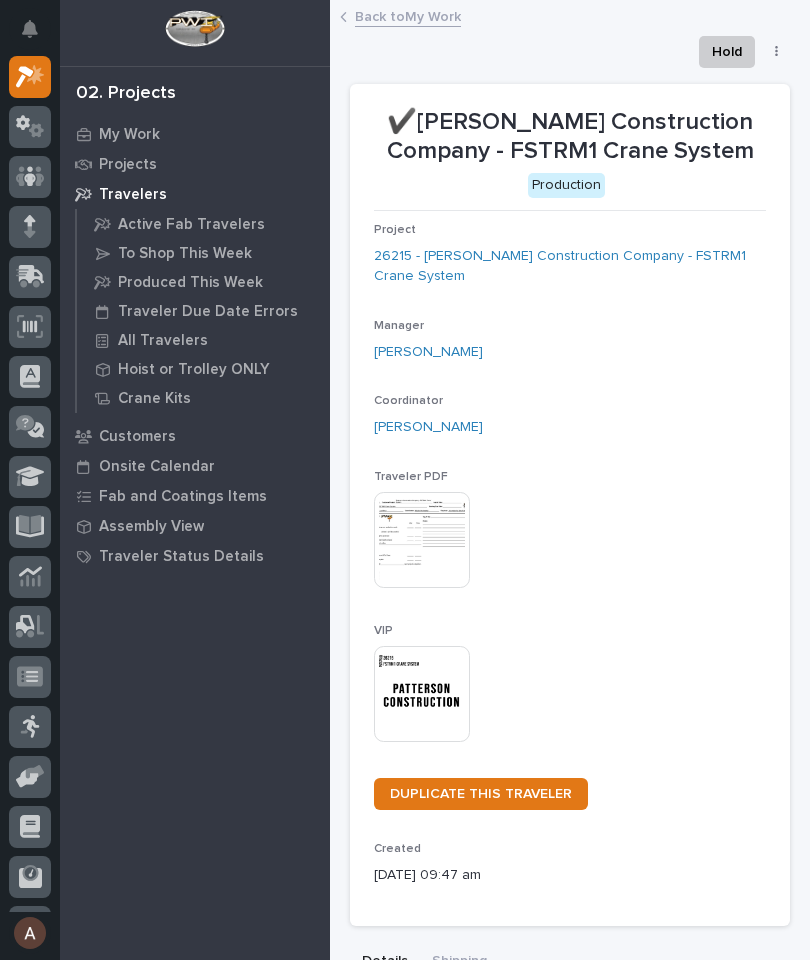 click at bounding box center (422, 694) 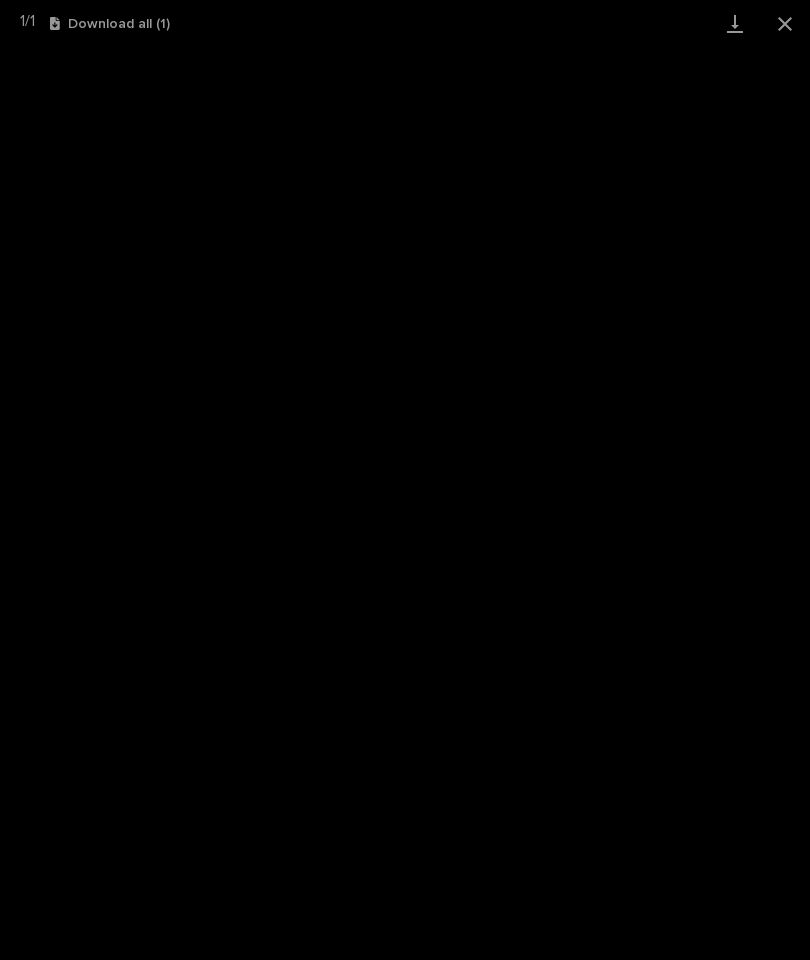 click at bounding box center (735, 23) 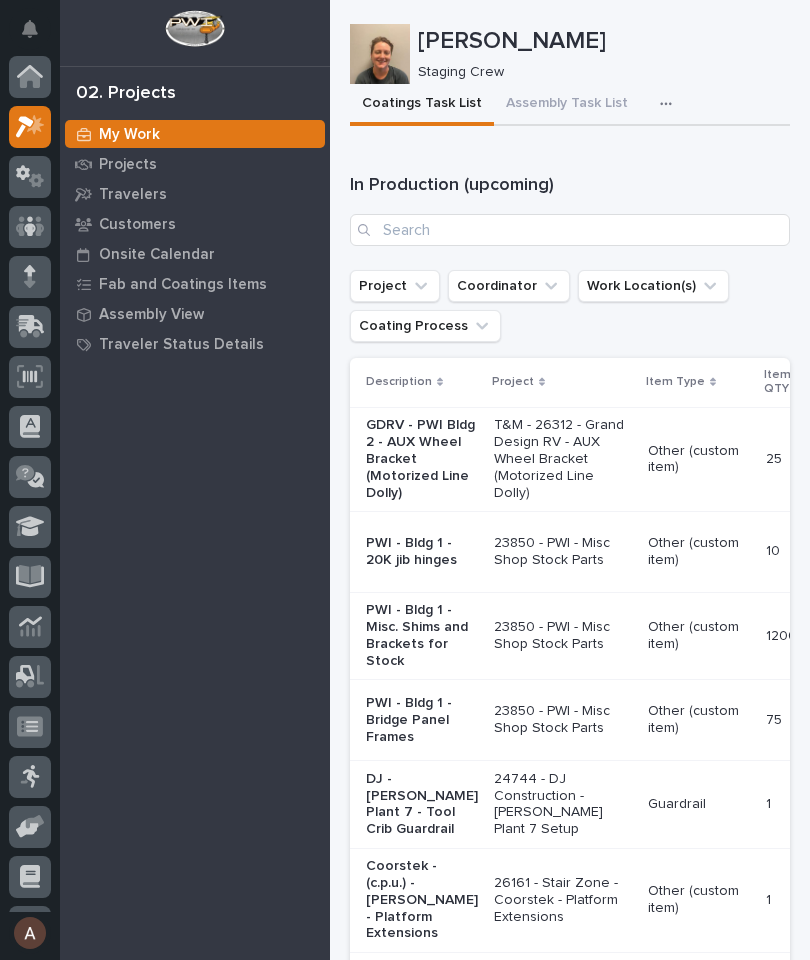 scroll, scrollTop: 54, scrollLeft: 0, axis: vertical 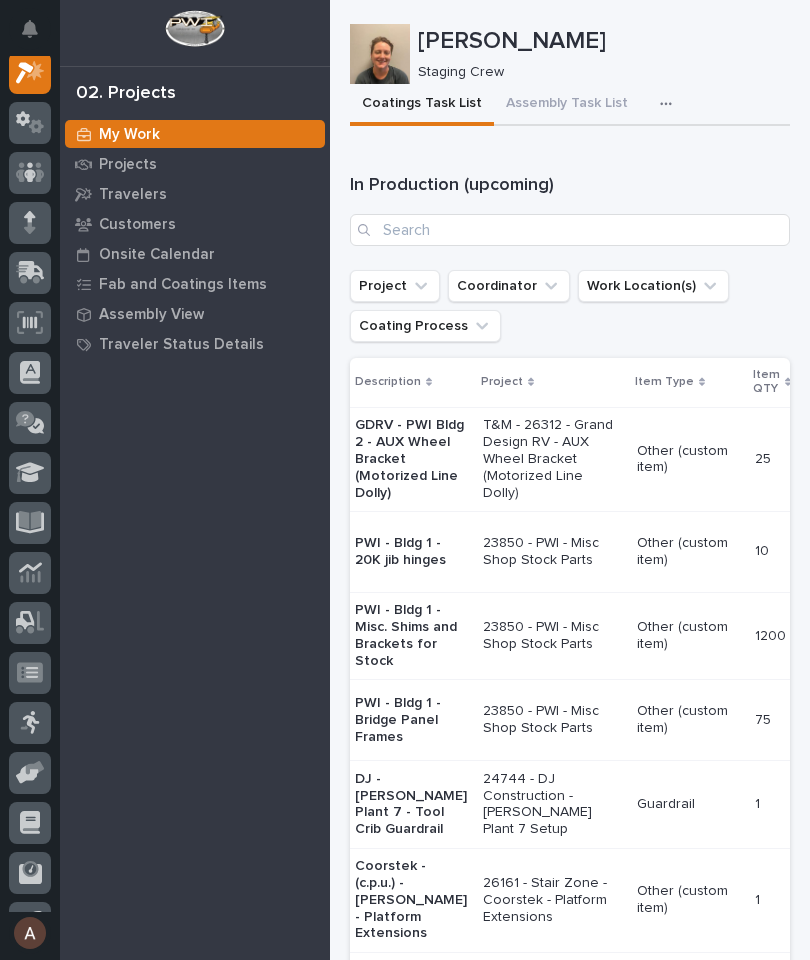 click on "Assembly Task List" at bounding box center [567, 105] 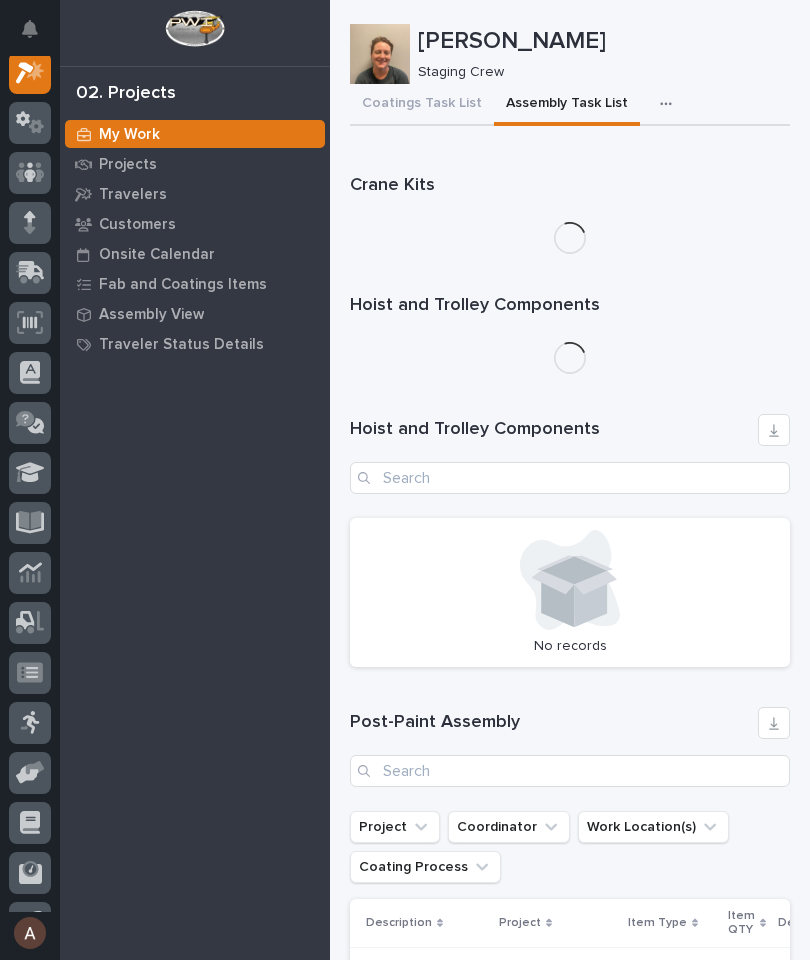 scroll, scrollTop: 50, scrollLeft: 0, axis: vertical 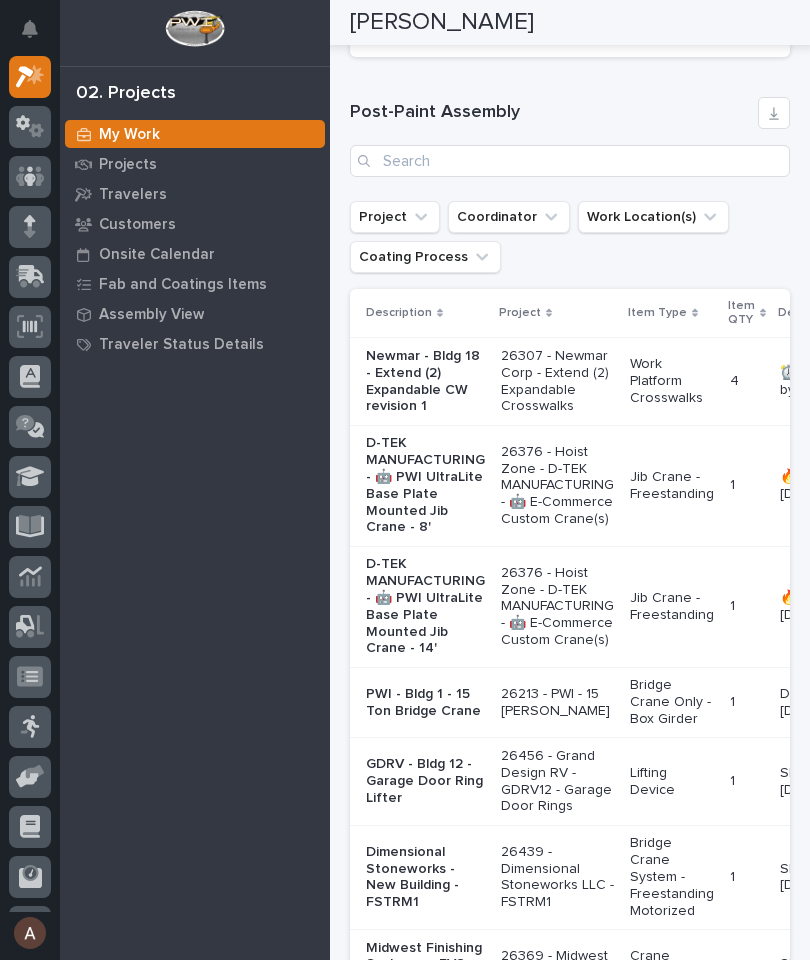 click on "D-TEK MANUFACTURING - 🤖 PWI UltraLite Base Plate Mounted Jib Crane - 8'" at bounding box center (425, 485) 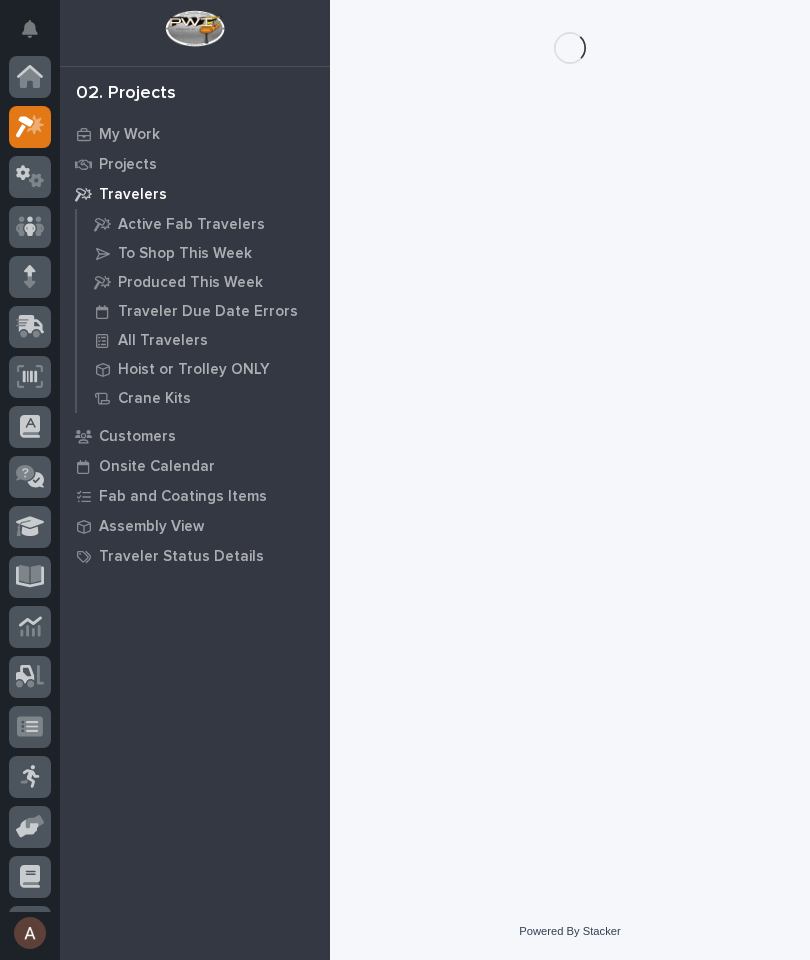 scroll, scrollTop: 0, scrollLeft: 0, axis: both 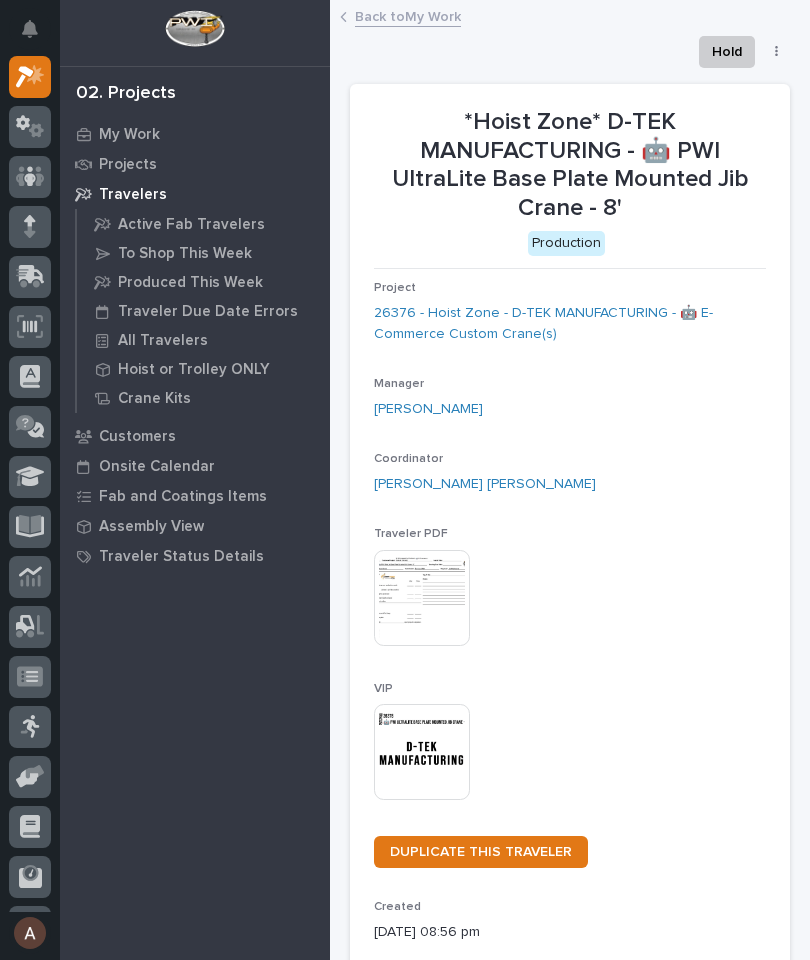 click at bounding box center [422, 752] 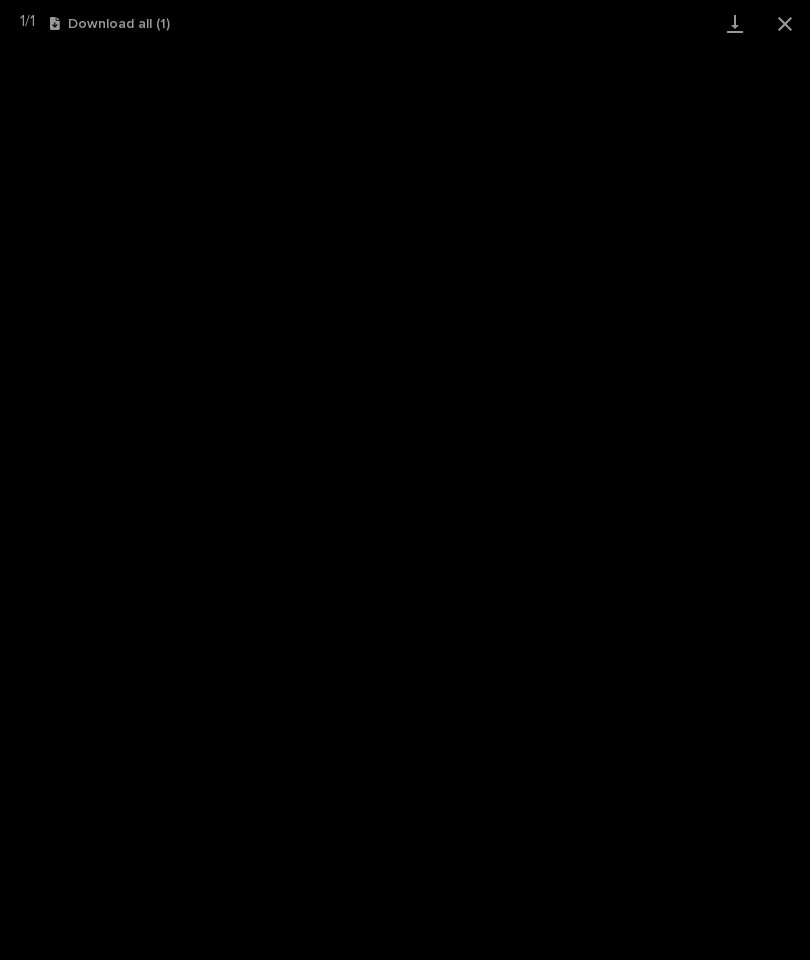 click at bounding box center (735, 23) 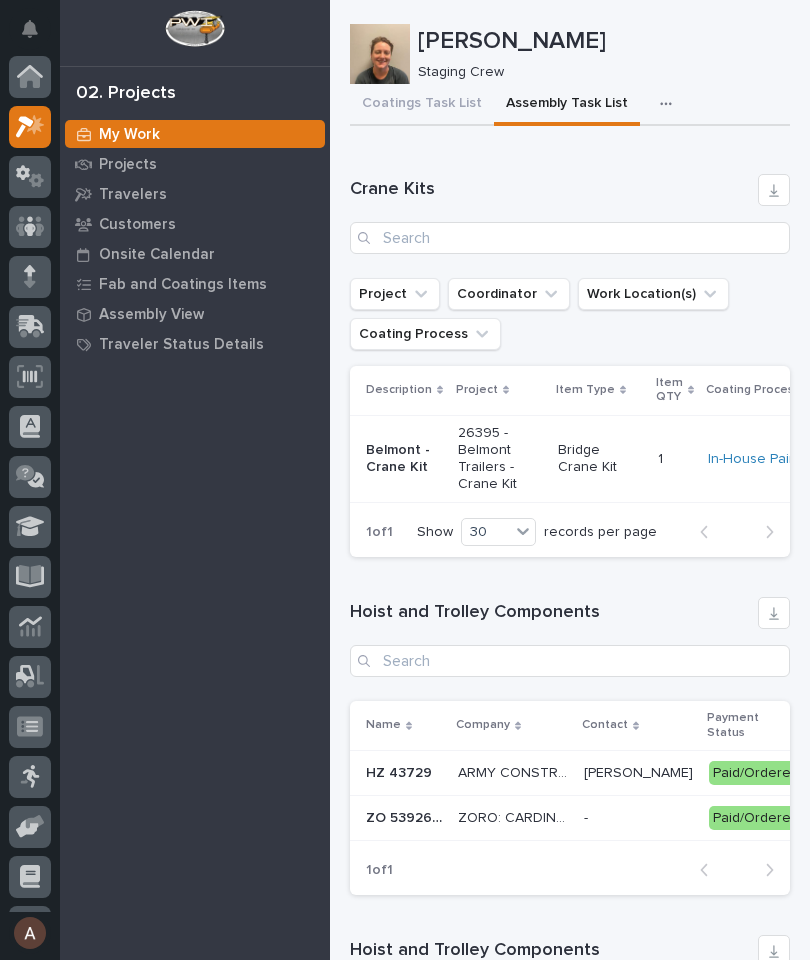 scroll, scrollTop: 54, scrollLeft: 0, axis: vertical 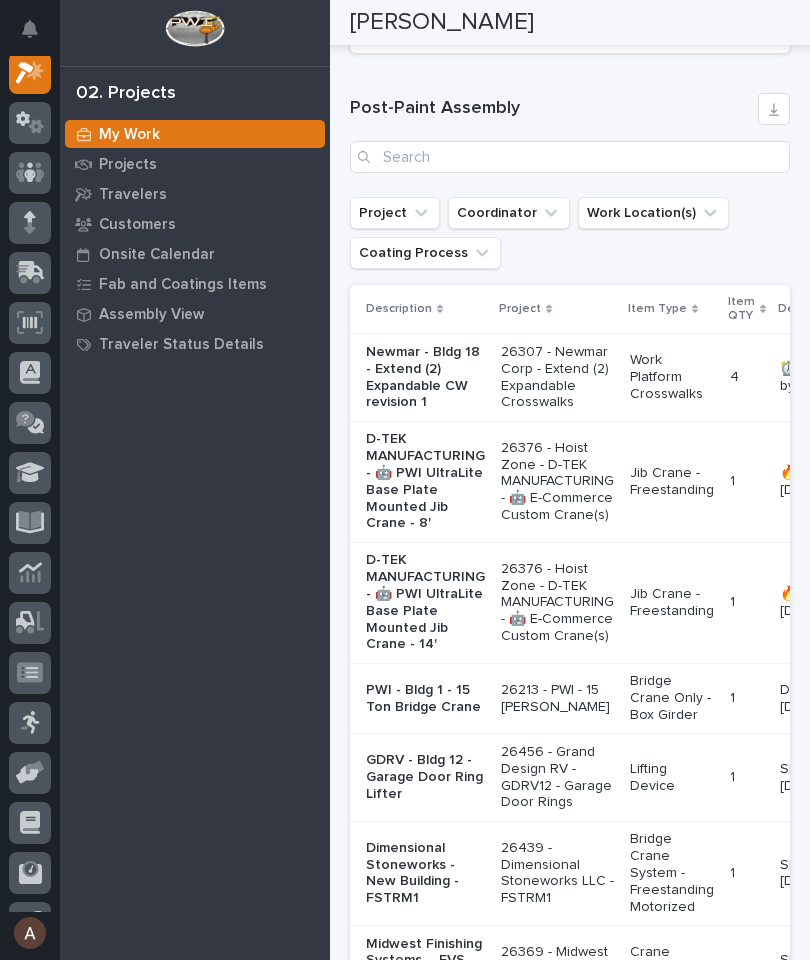 click on "Jib Crane - Freestanding" at bounding box center (672, 603) 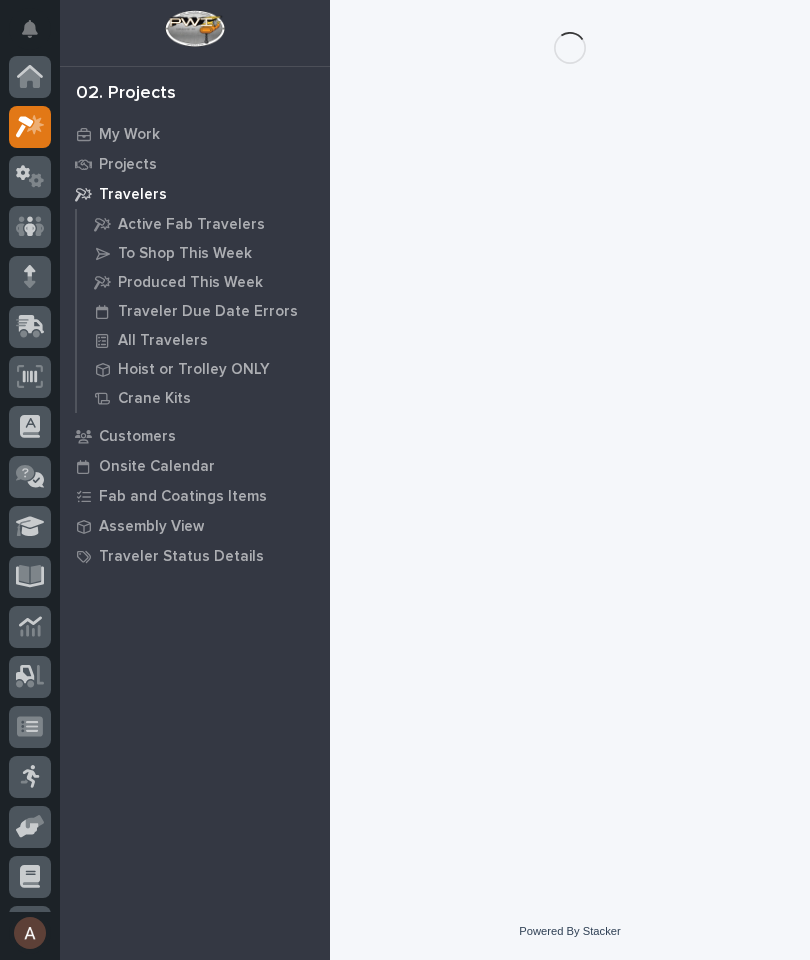 scroll, scrollTop: 0, scrollLeft: 0, axis: both 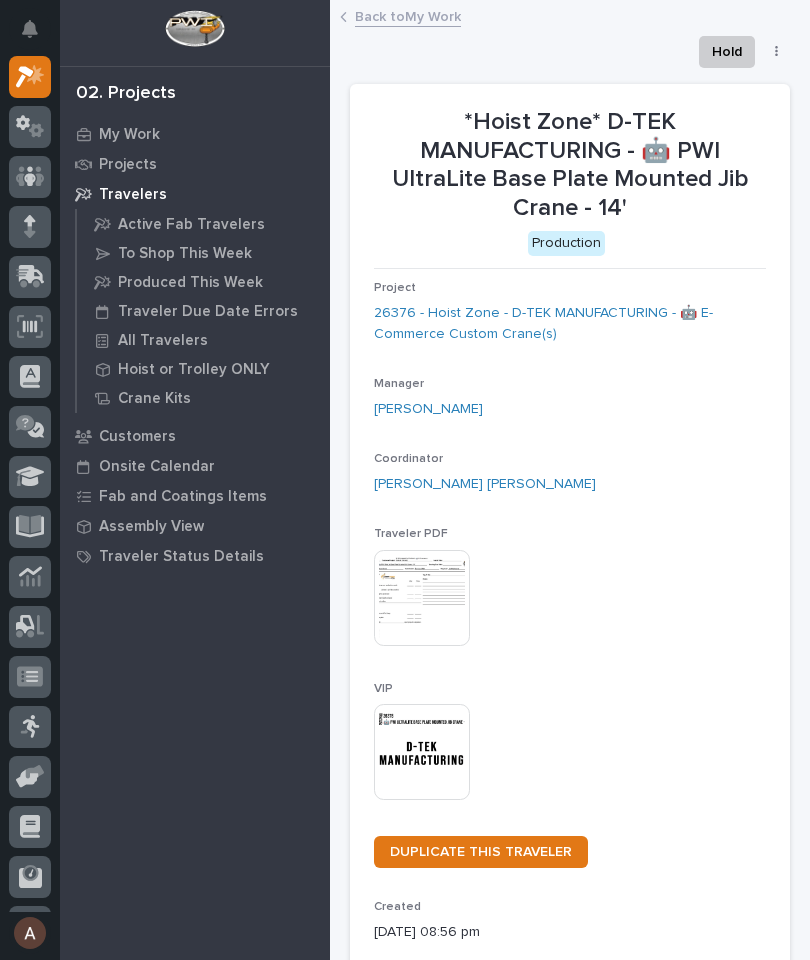 click at bounding box center (422, 752) 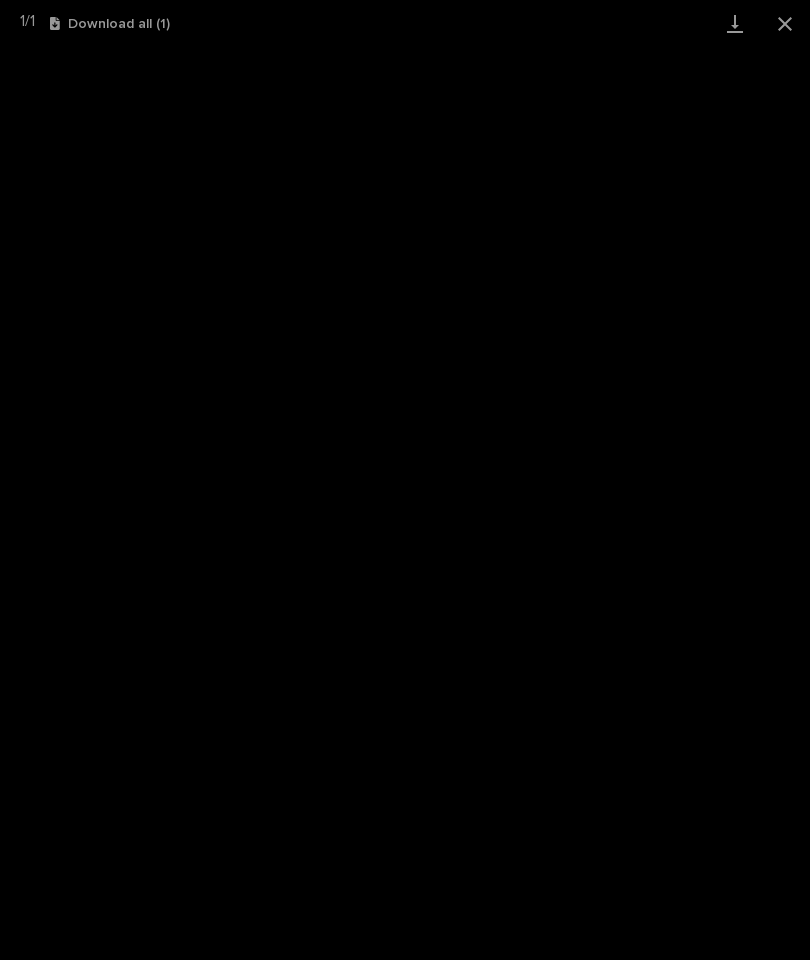 click at bounding box center (735, 23) 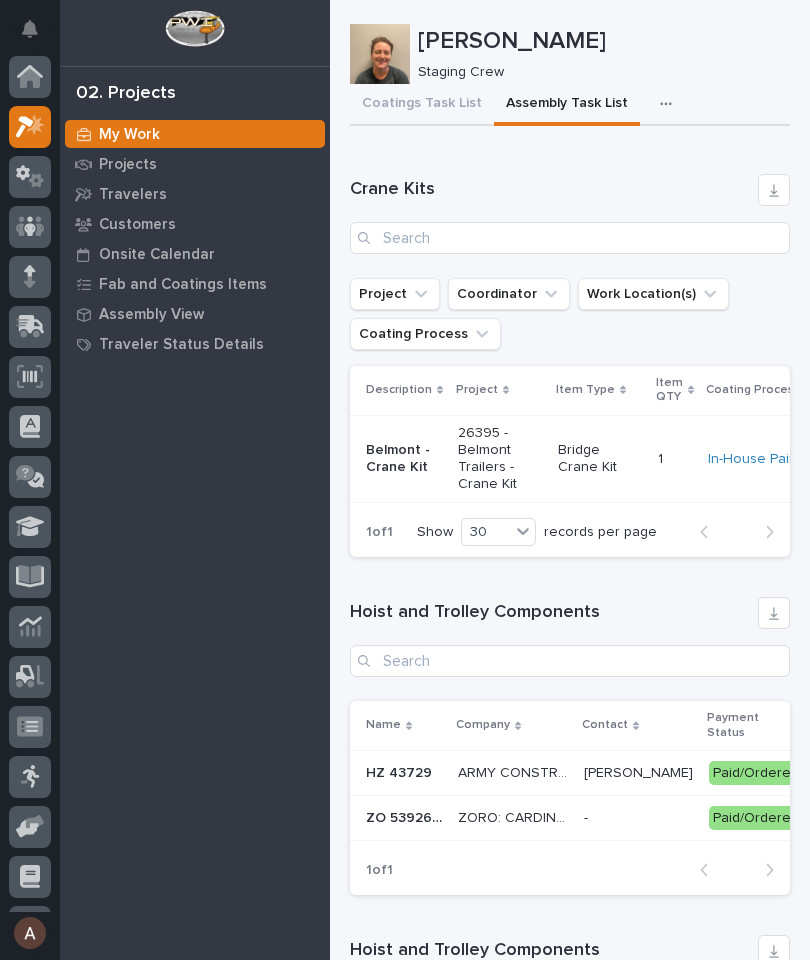 scroll, scrollTop: 54, scrollLeft: 0, axis: vertical 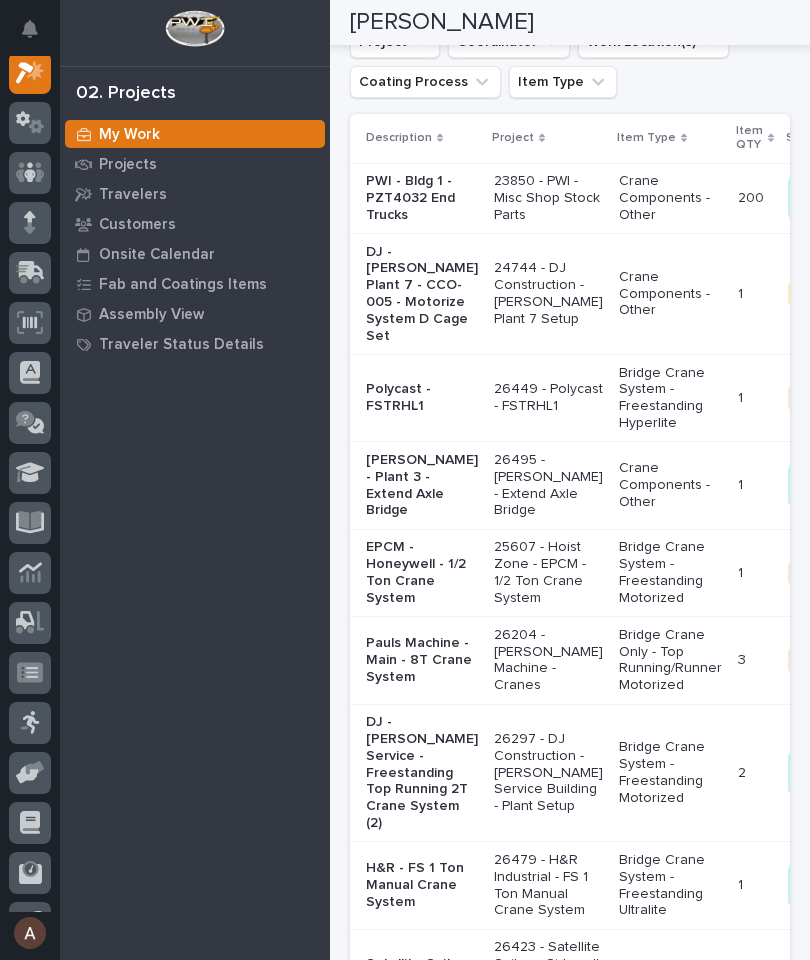 click on "Pauls Machine - Main - 8T Crane System" at bounding box center [422, 660] 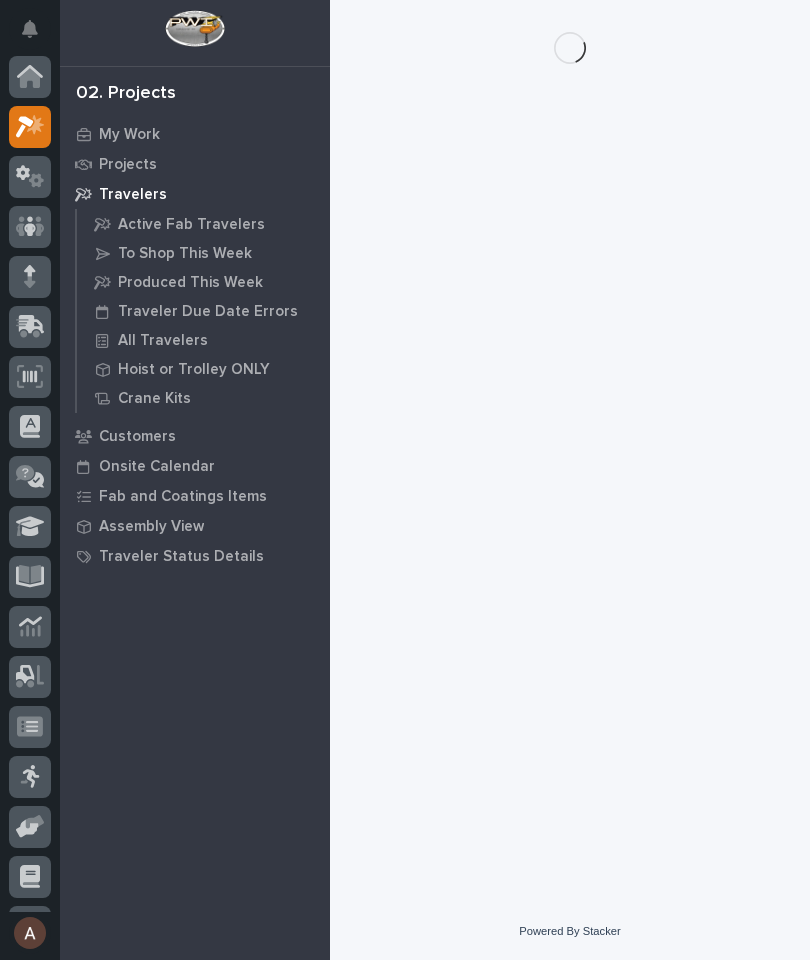 scroll, scrollTop: 0, scrollLeft: 0, axis: both 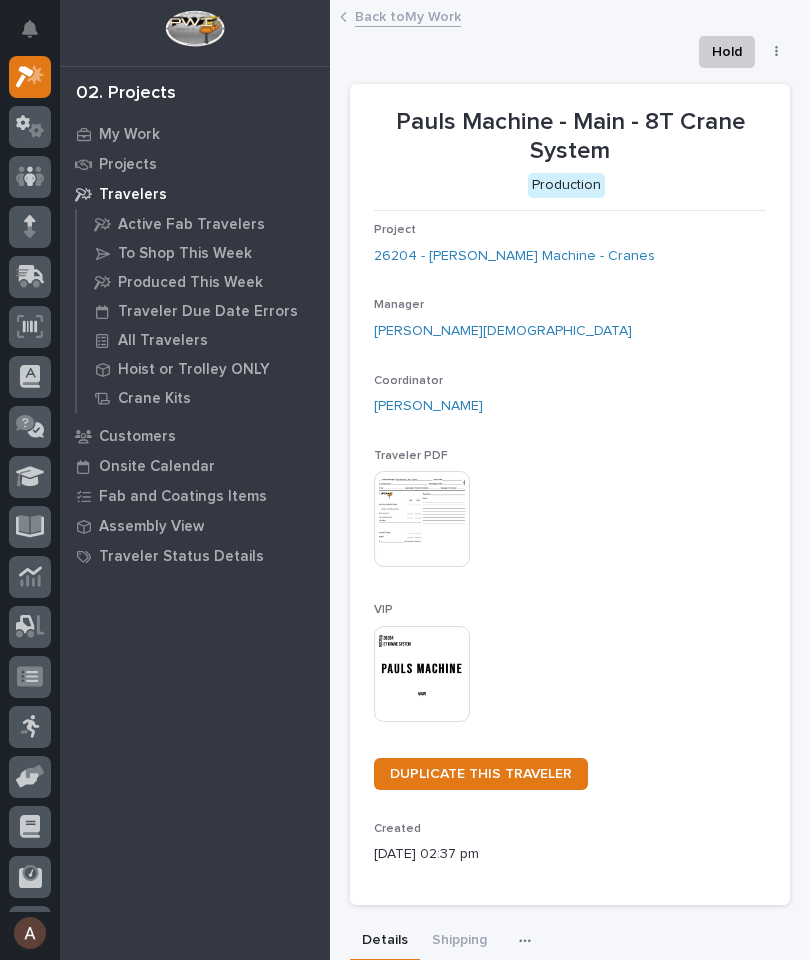 click at bounding box center (422, 674) 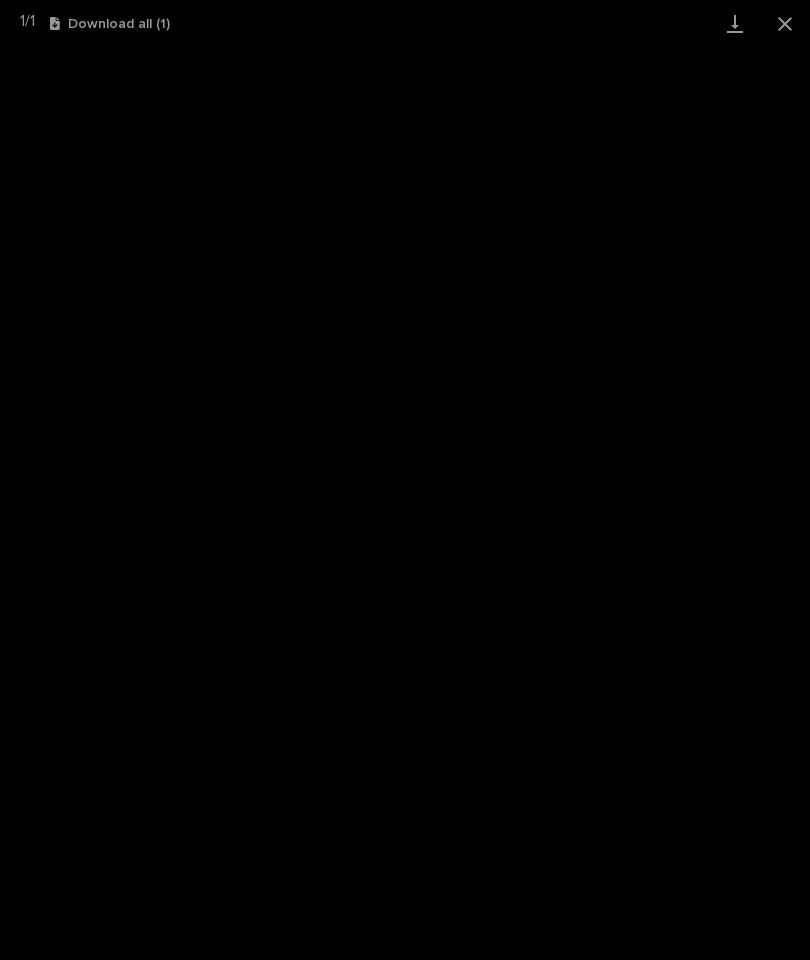click at bounding box center (735, 23) 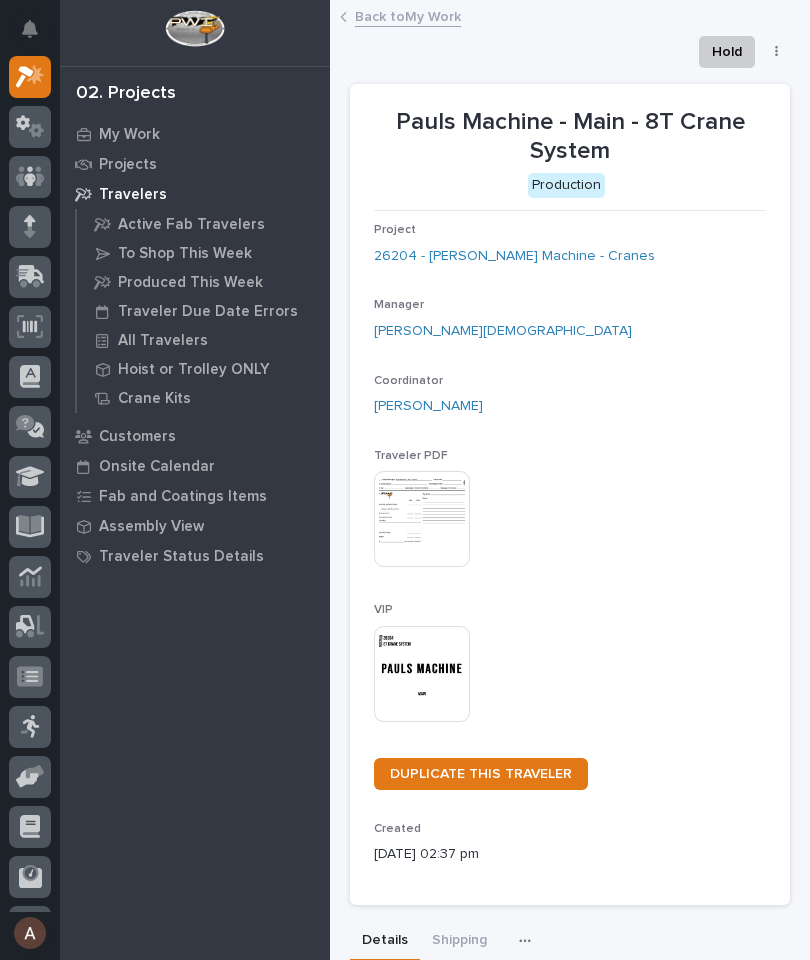 click 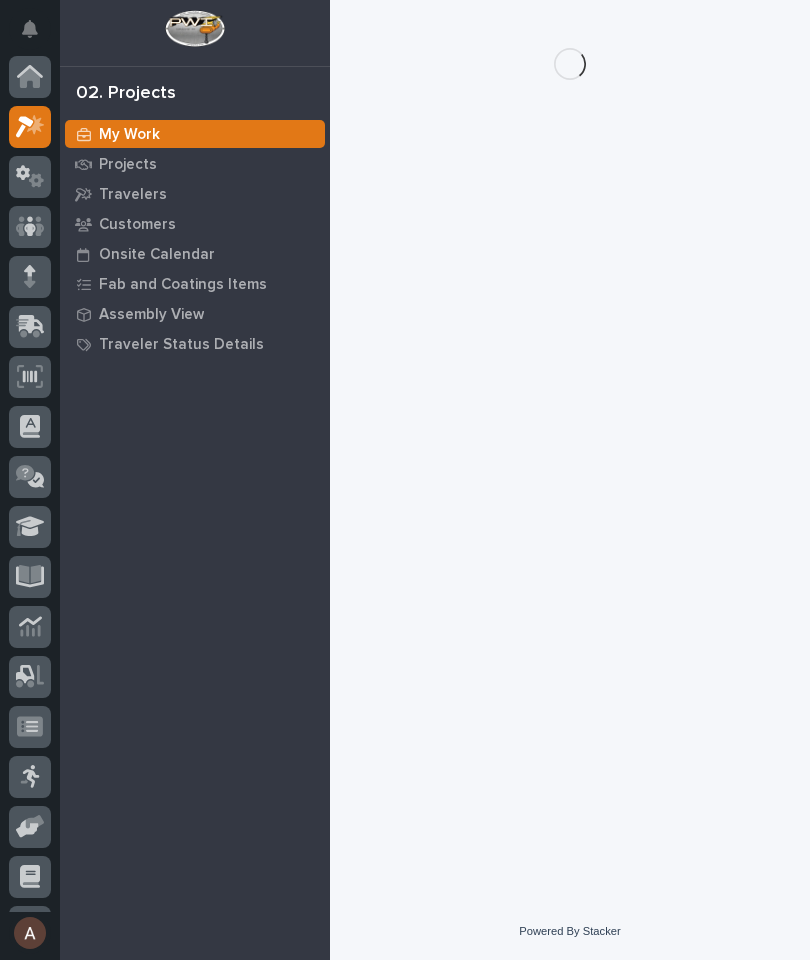 scroll, scrollTop: 50, scrollLeft: 0, axis: vertical 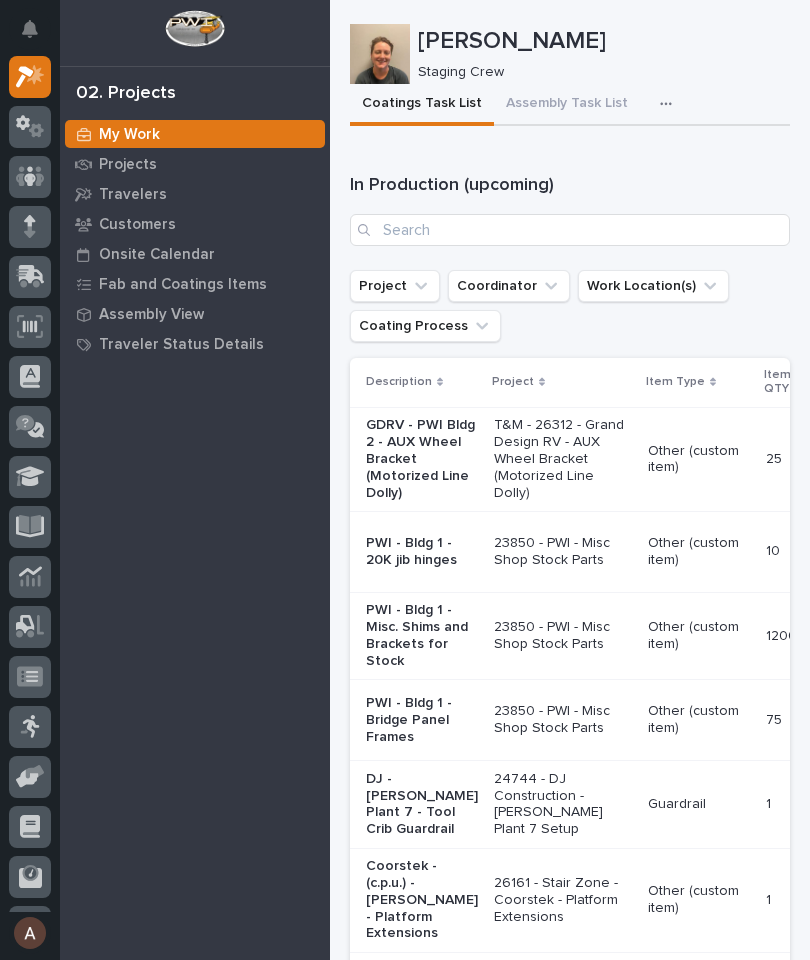 click at bounding box center [30, 77] 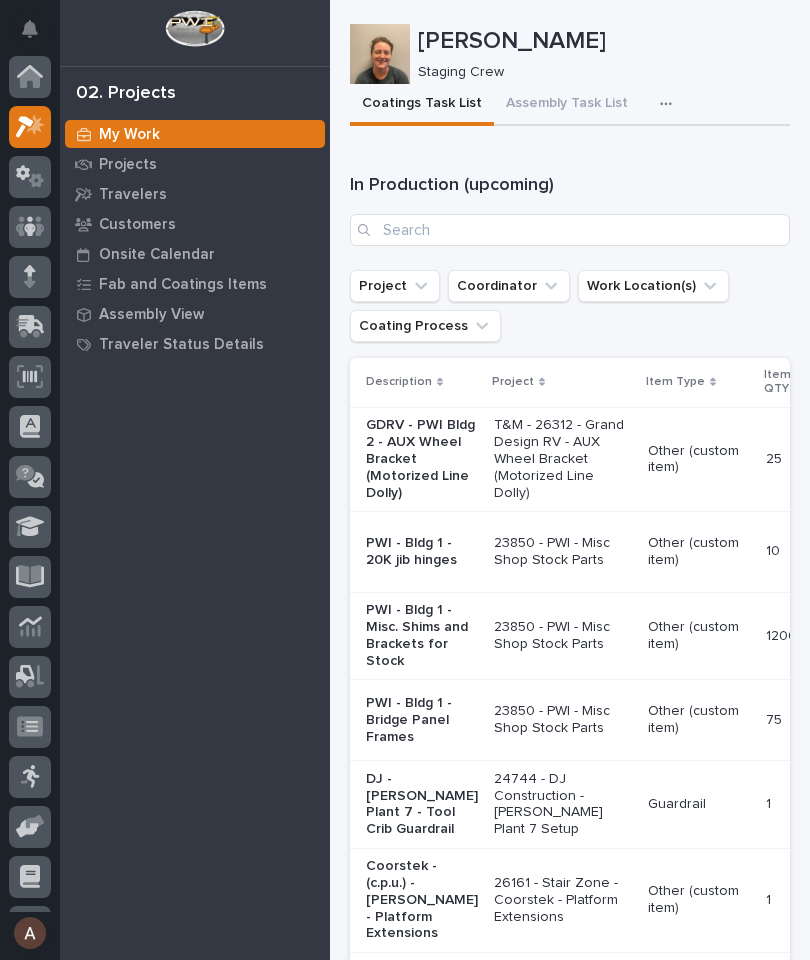 scroll, scrollTop: 50, scrollLeft: 0, axis: vertical 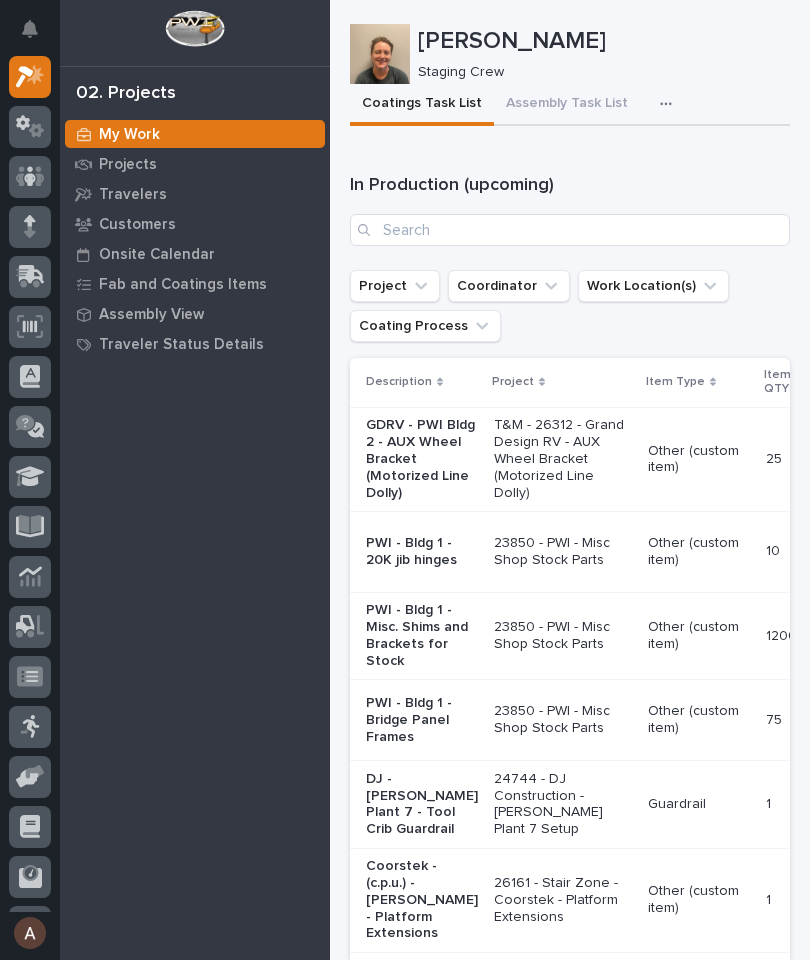 click on "Travelers" at bounding box center [133, 195] 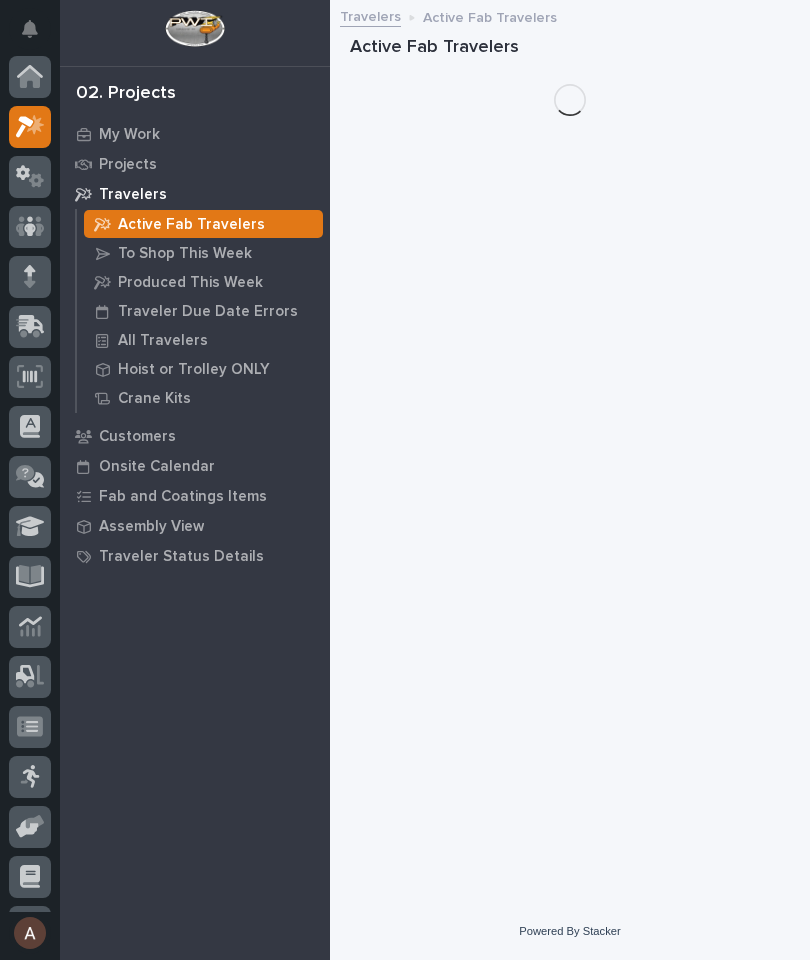 scroll, scrollTop: 50, scrollLeft: 0, axis: vertical 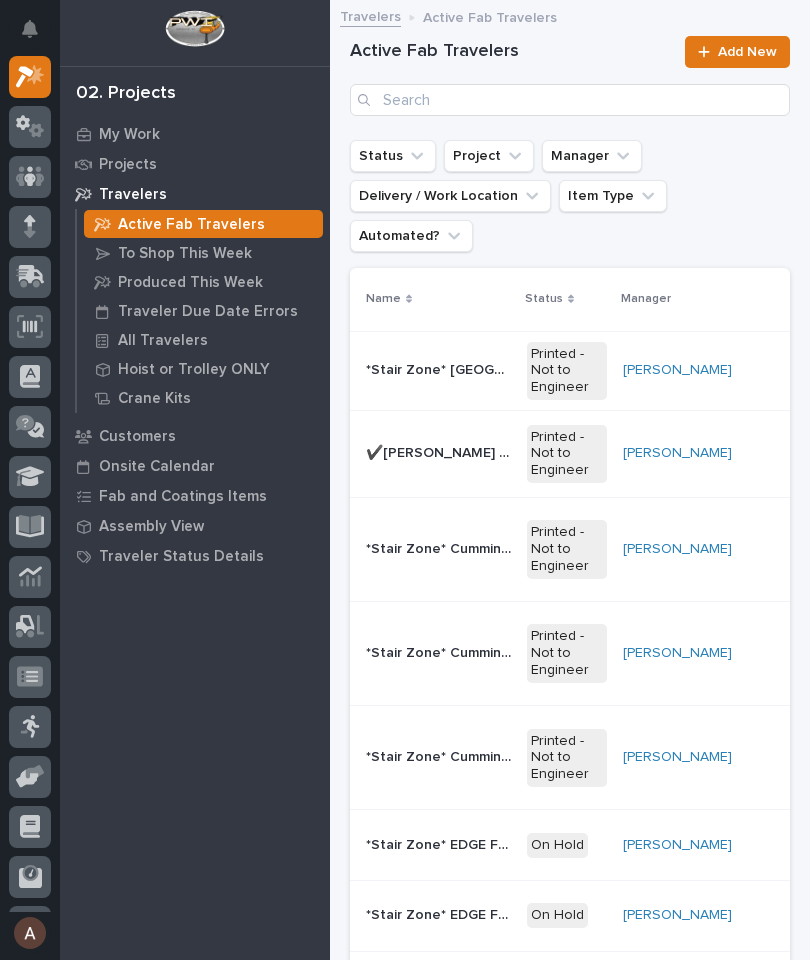 click on "All Travelers" at bounding box center (163, 341) 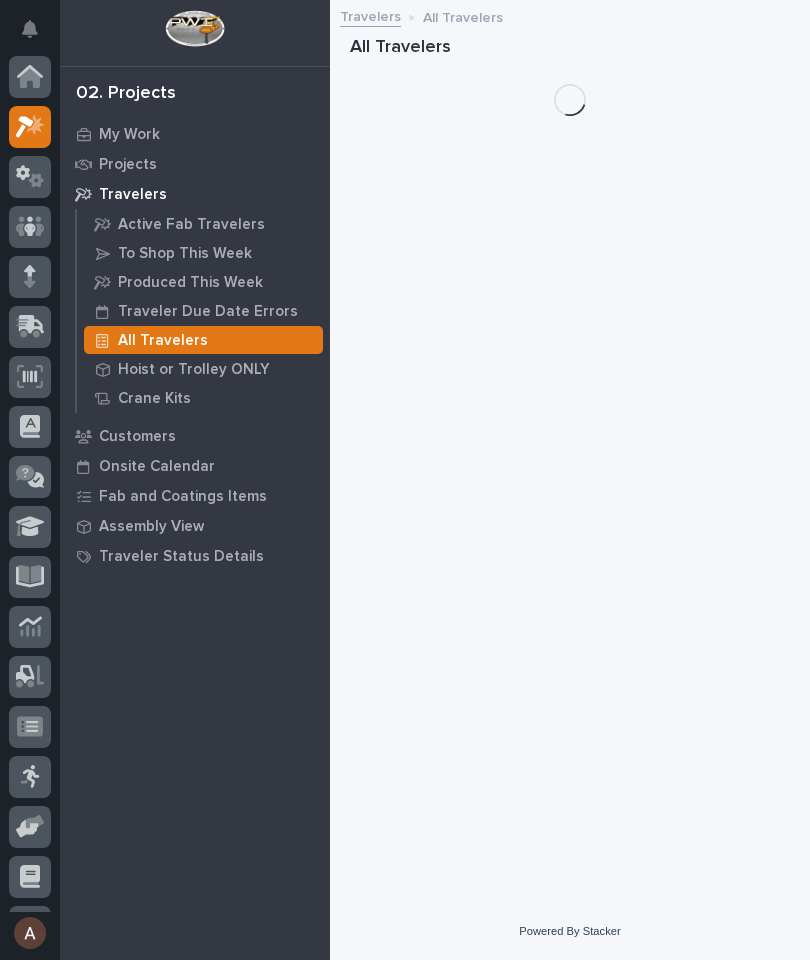 scroll, scrollTop: 50, scrollLeft: 0, axis: vertical 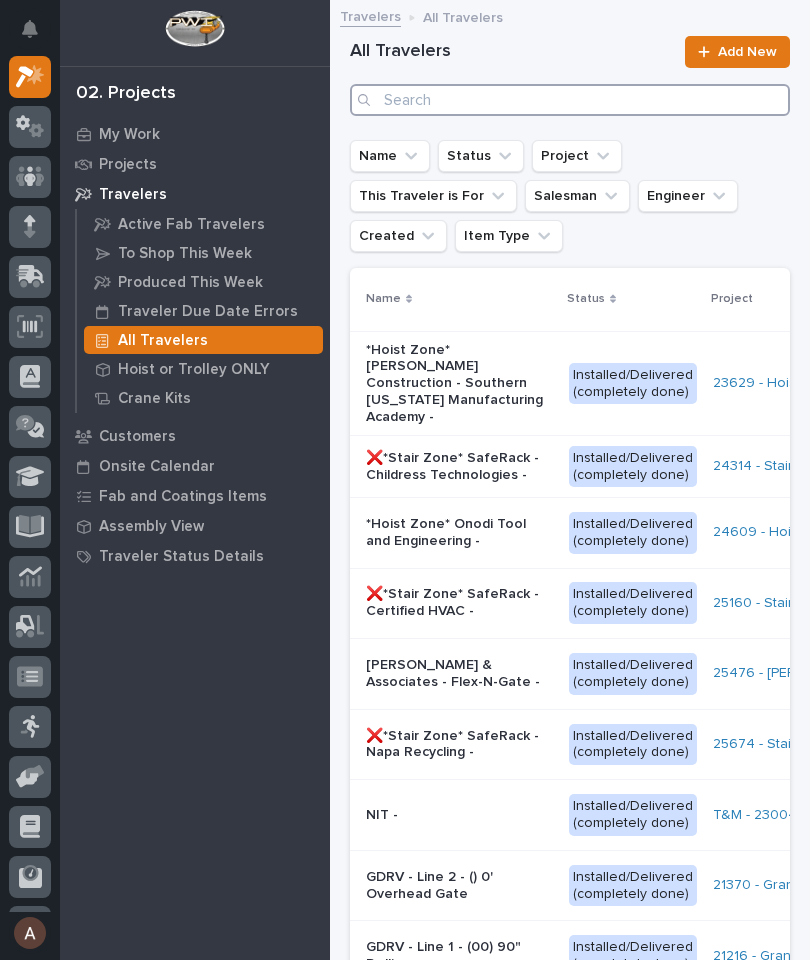 click at bounding box center (570, 100) 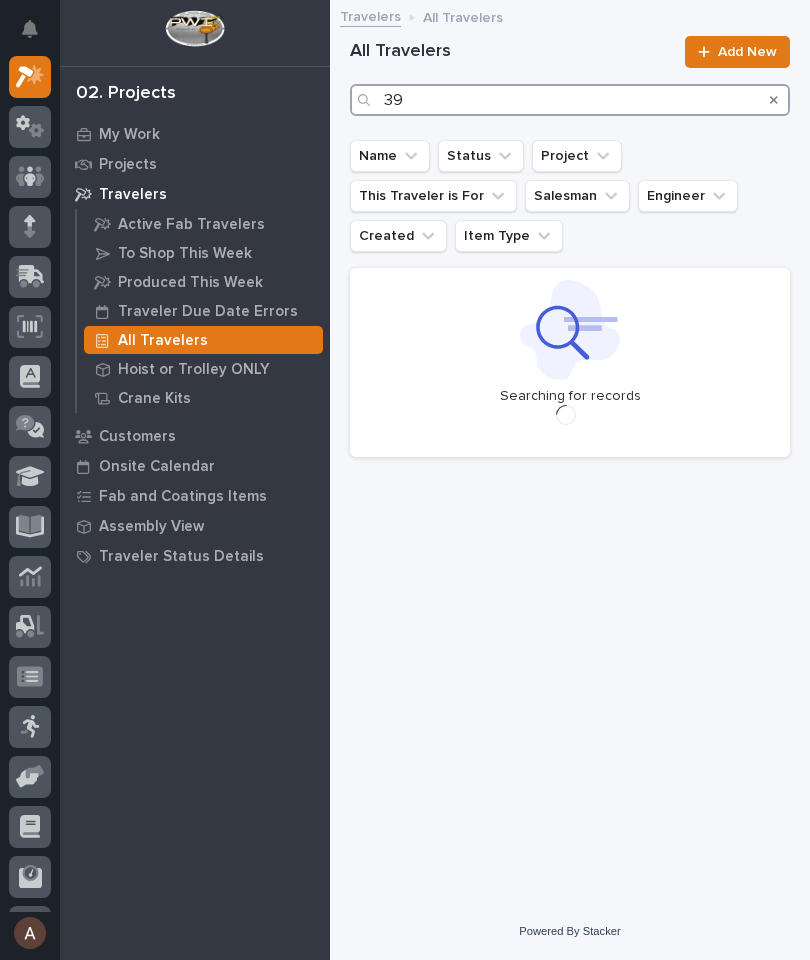 type on "397" 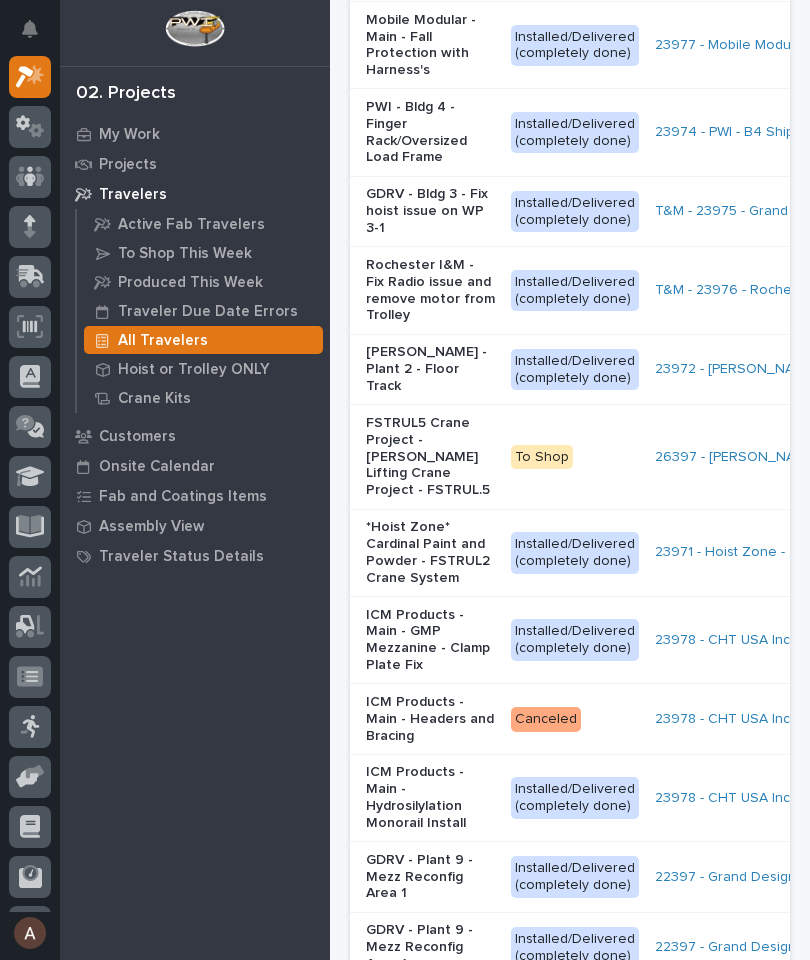 scroll, scrollTop: 1208, scrollLeft: 0, axis: vertical 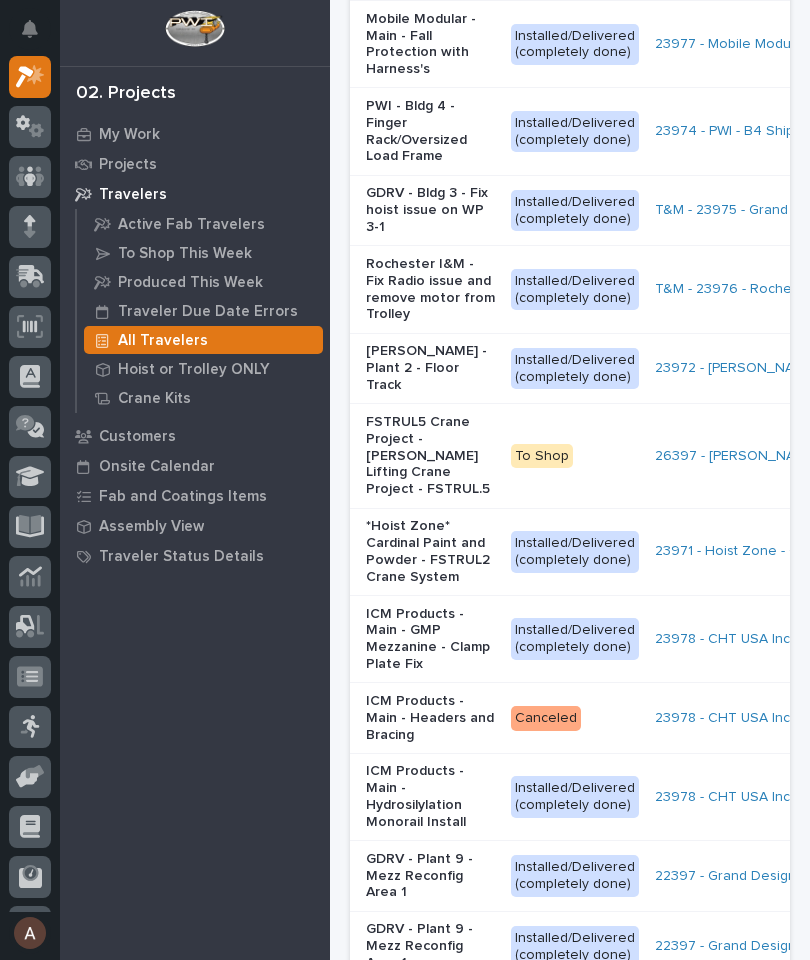 click on "FSTRUL5 Crane Project - [PERSON_NAME] Lifting Crane Project - FSTRUL.5" at bounding box center (430, 456) 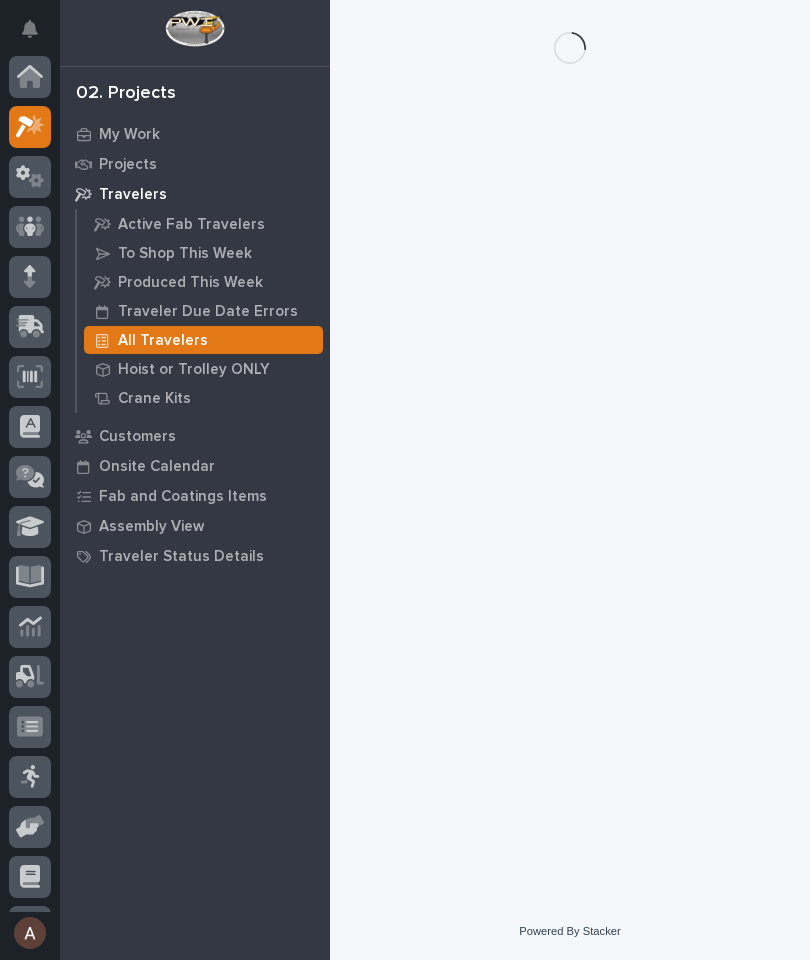 scroll, scrollTop: 0, scrollLeft: 0, axis: both 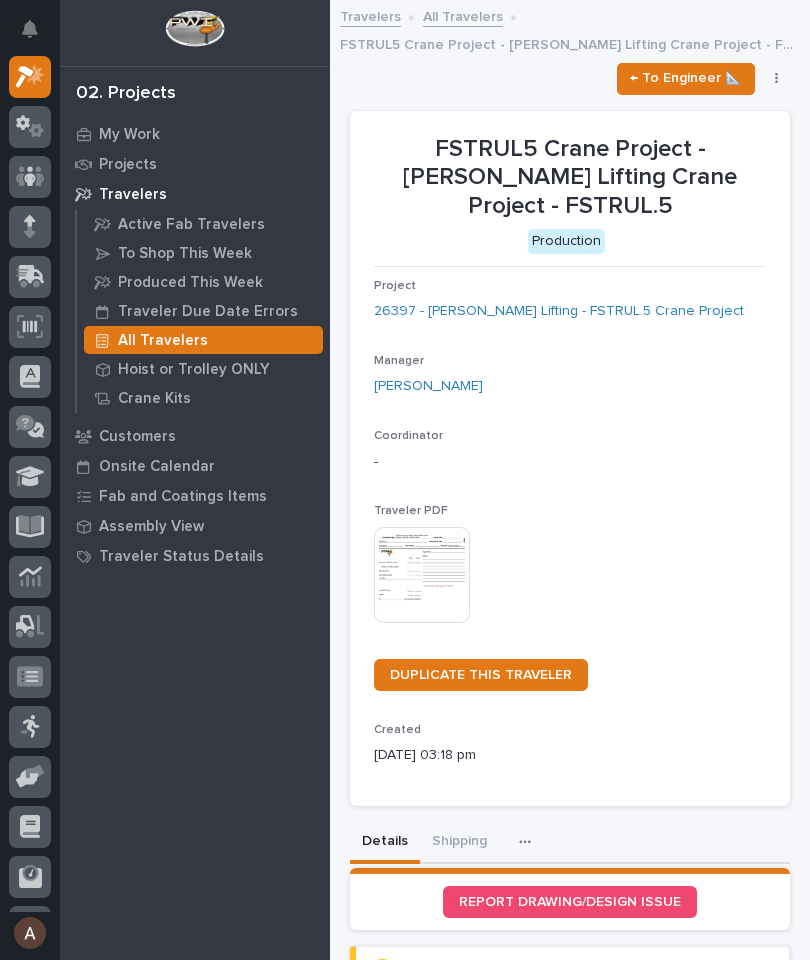 click at bounding box center [777, 79] 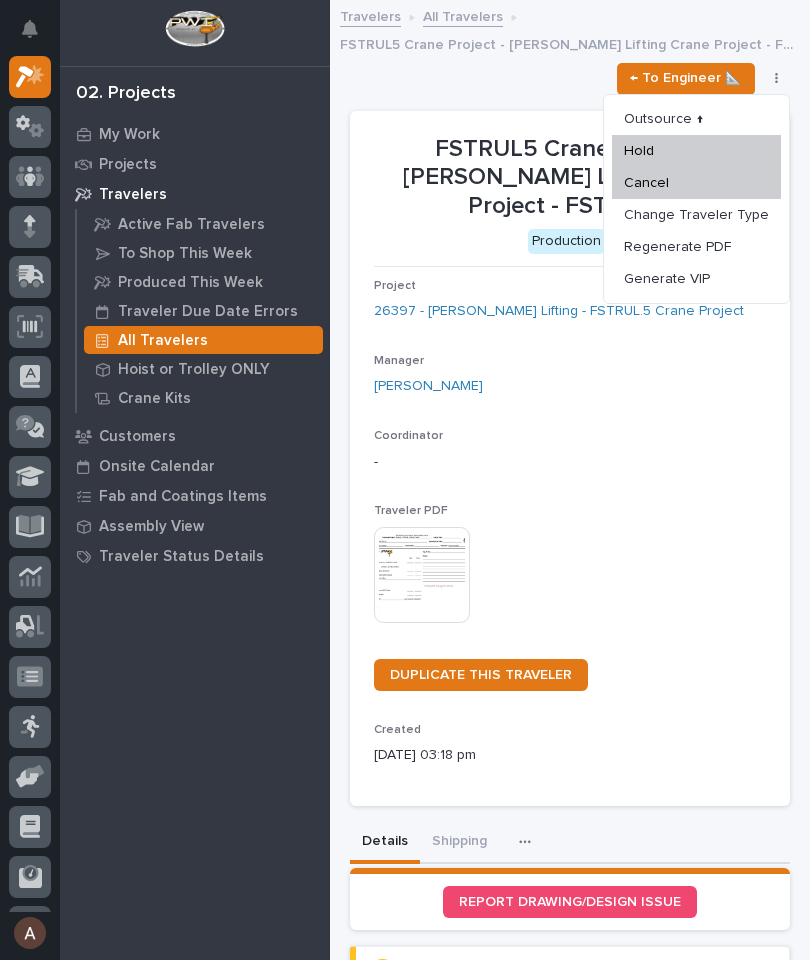 click on "Generate VIP" at bounding box center [696, 279] 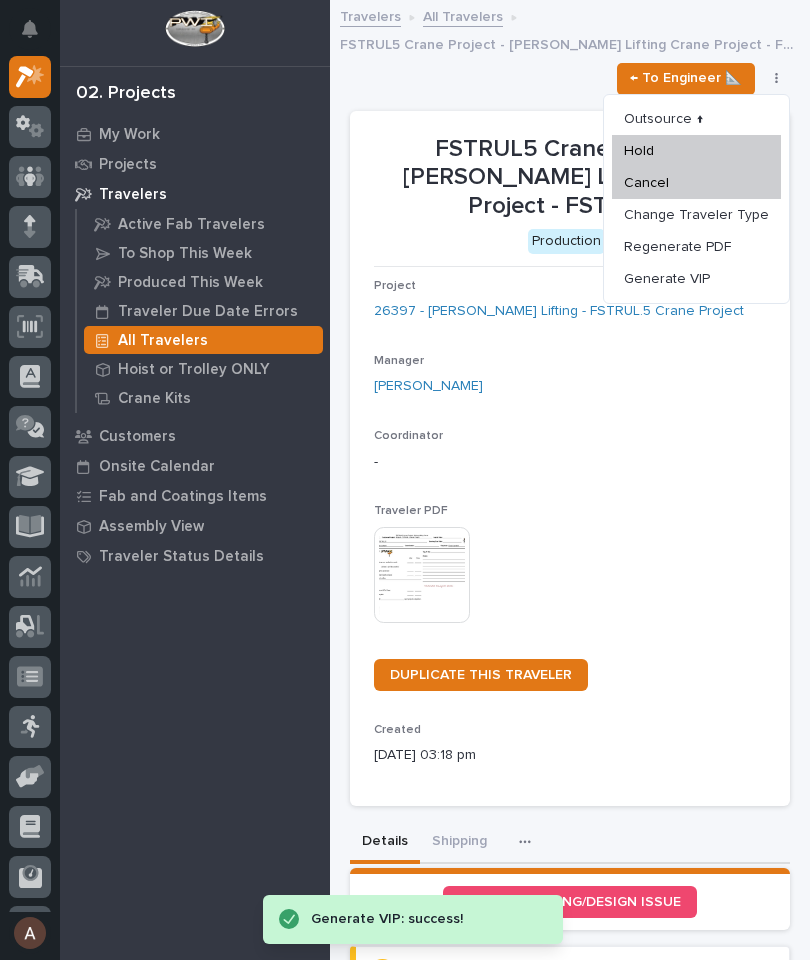 click on "Generate VIP" at bounding box center (667, 279) 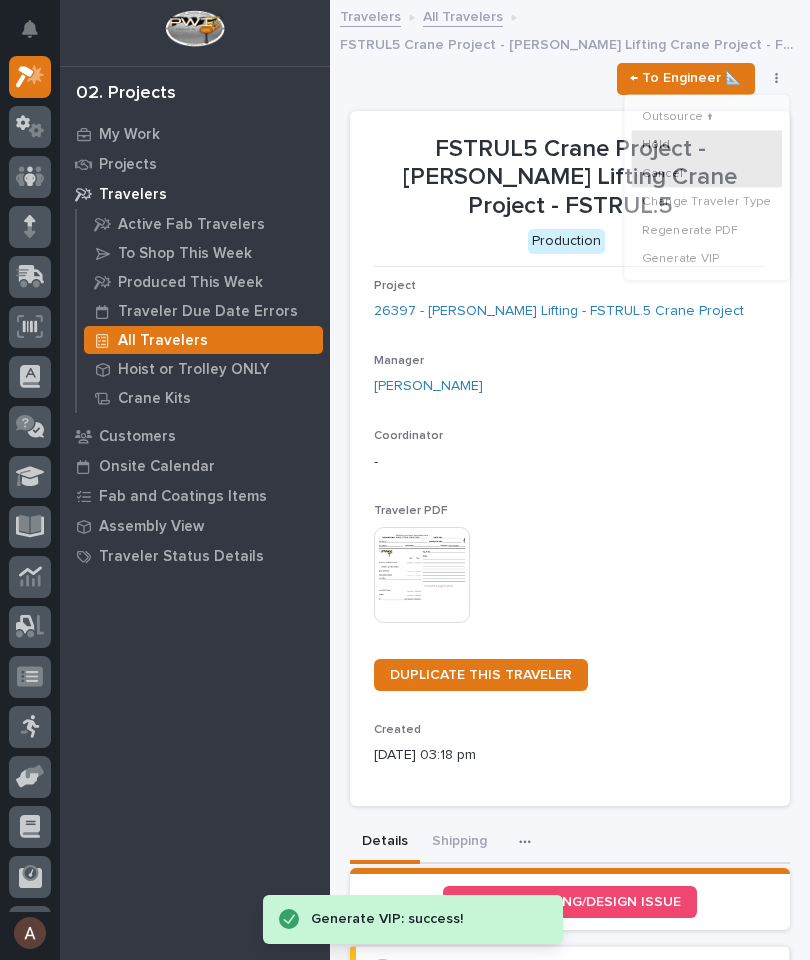 click on "Manager Derek Lenhart" at bounding box center (570, 383) 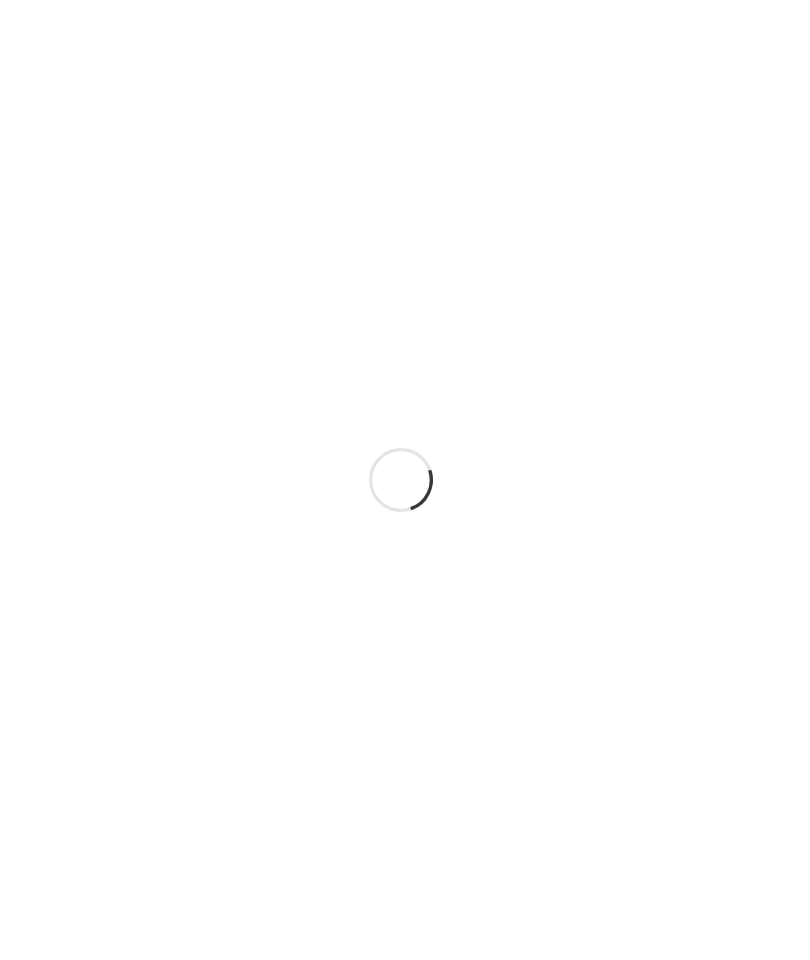 scroll, scrollTop: 0, scrollLeft: 0, axis: both 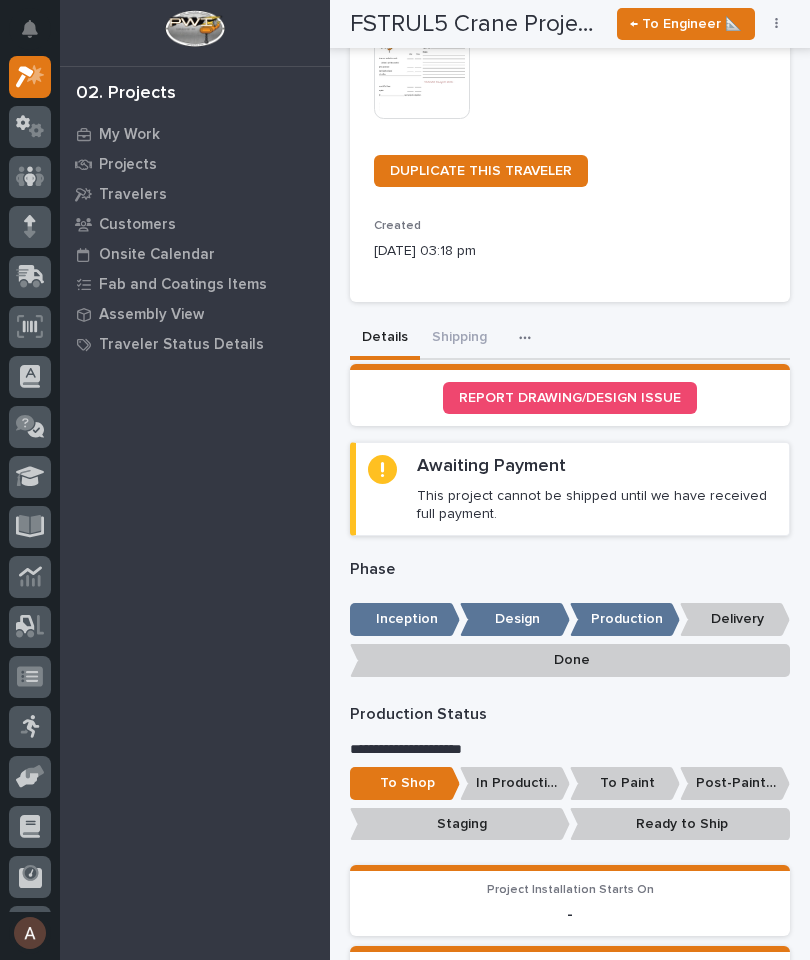 click on "In Production" at bounding box center [515, 783] 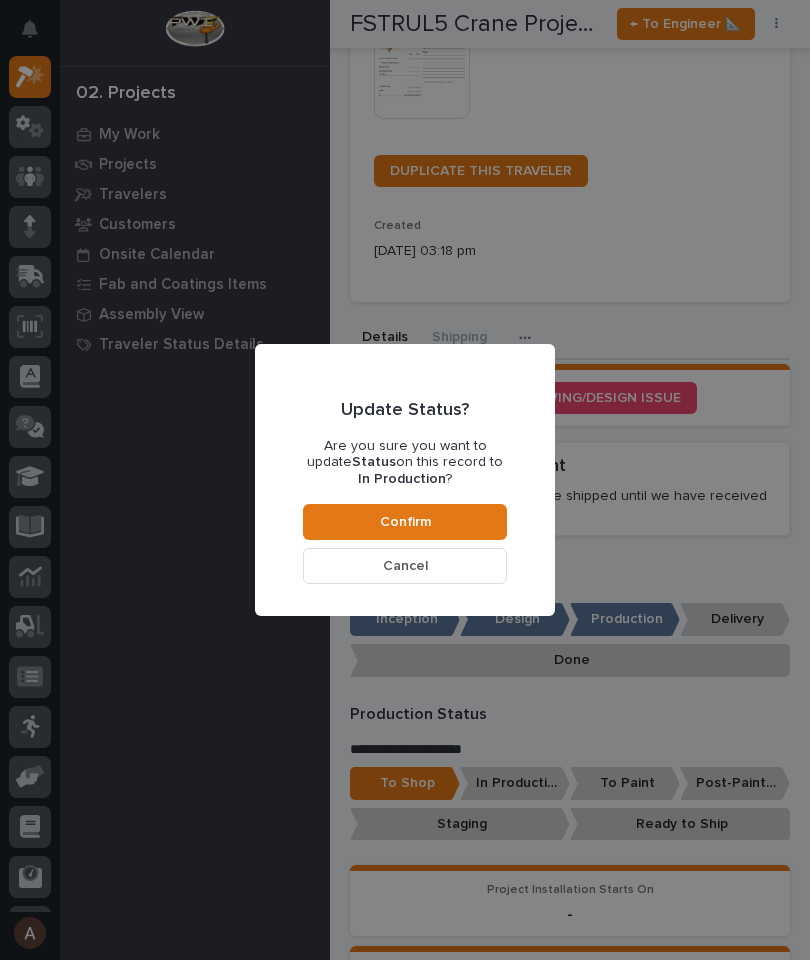 click on "Confirm" at bounding box center (405, 522) 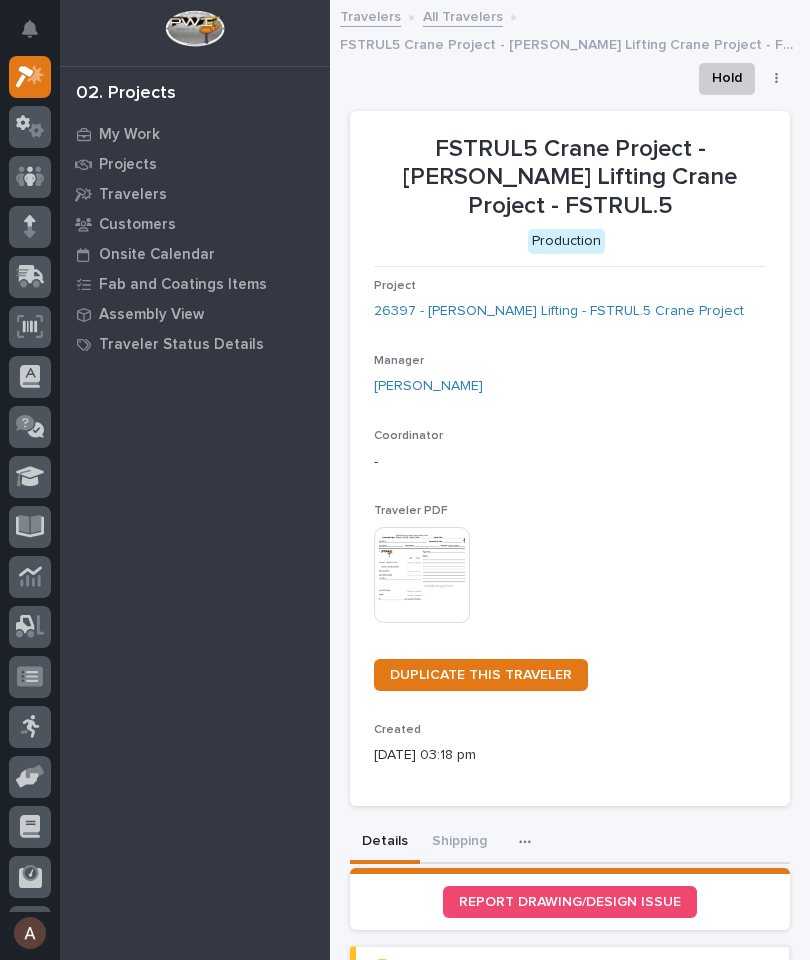 scroll, scrollTop: 0, scrollLeft: 0, axis: both 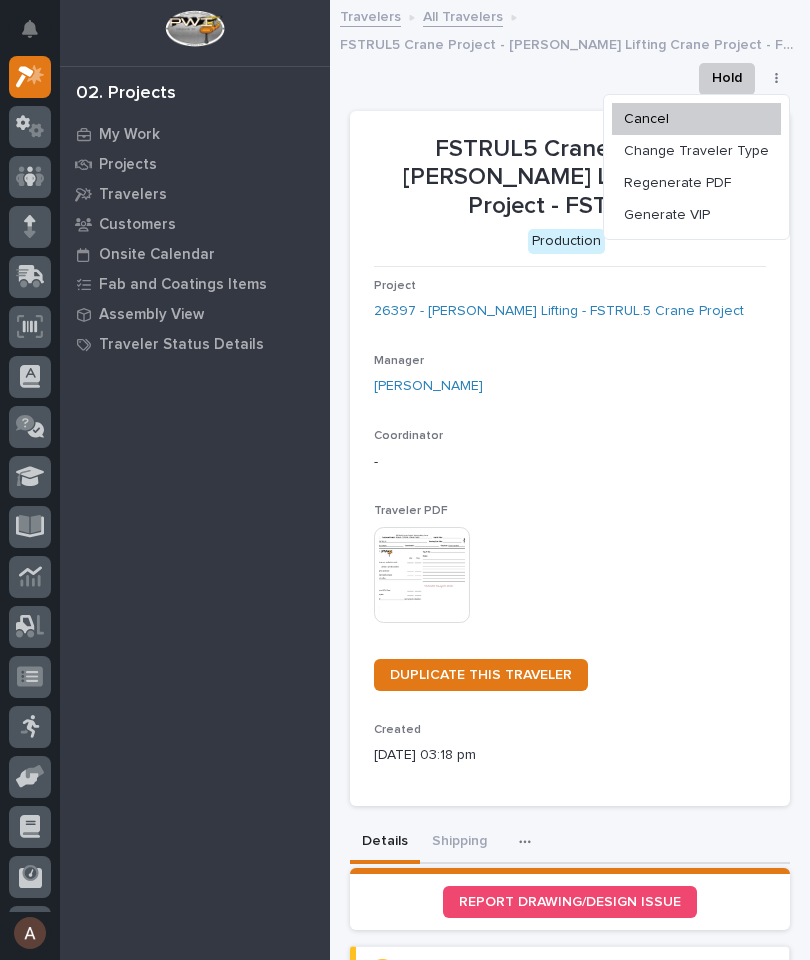click on "Generate VIP" at bounding box center [667, 215] 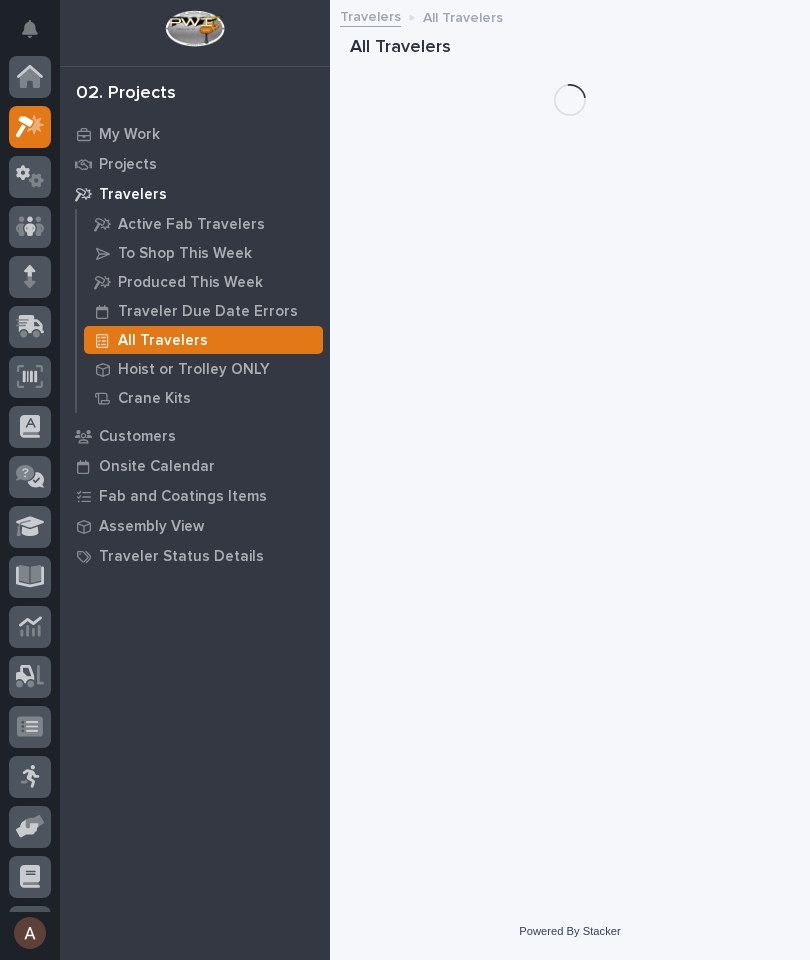 scroll, scrollTop: 54, scrollLeft: 0, axis: vertical 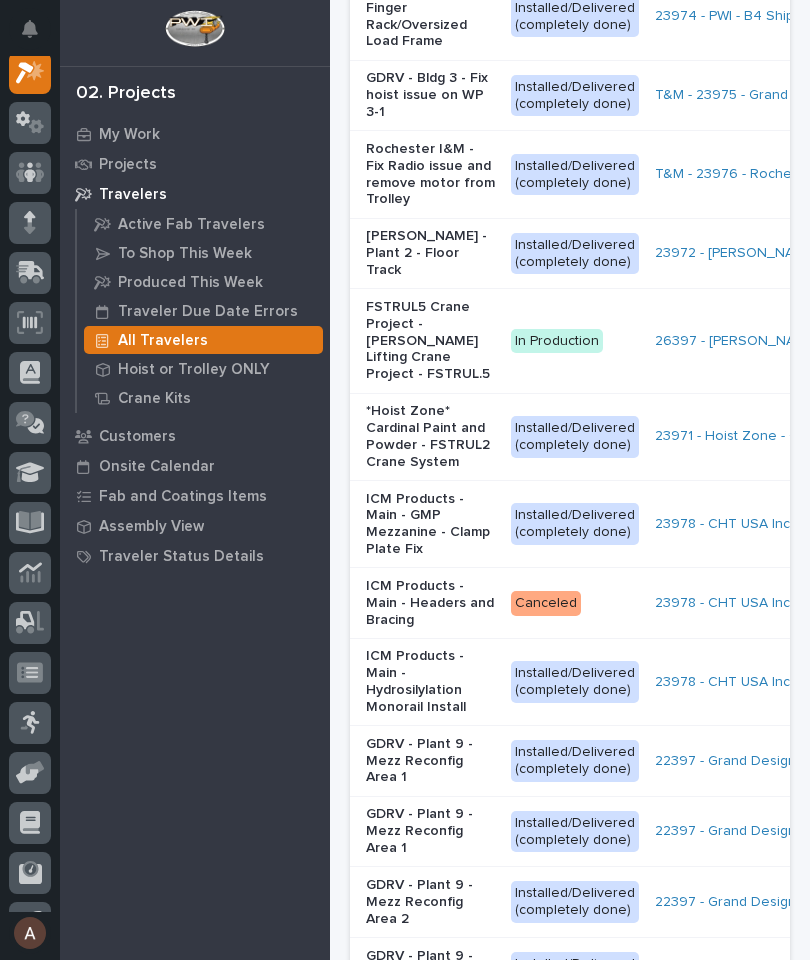 click on "FSTRUL5 Crane Project - [PERSON_NAME] Lifting Crane Project - FSTRUL.5" at bounding box center (430, 341) 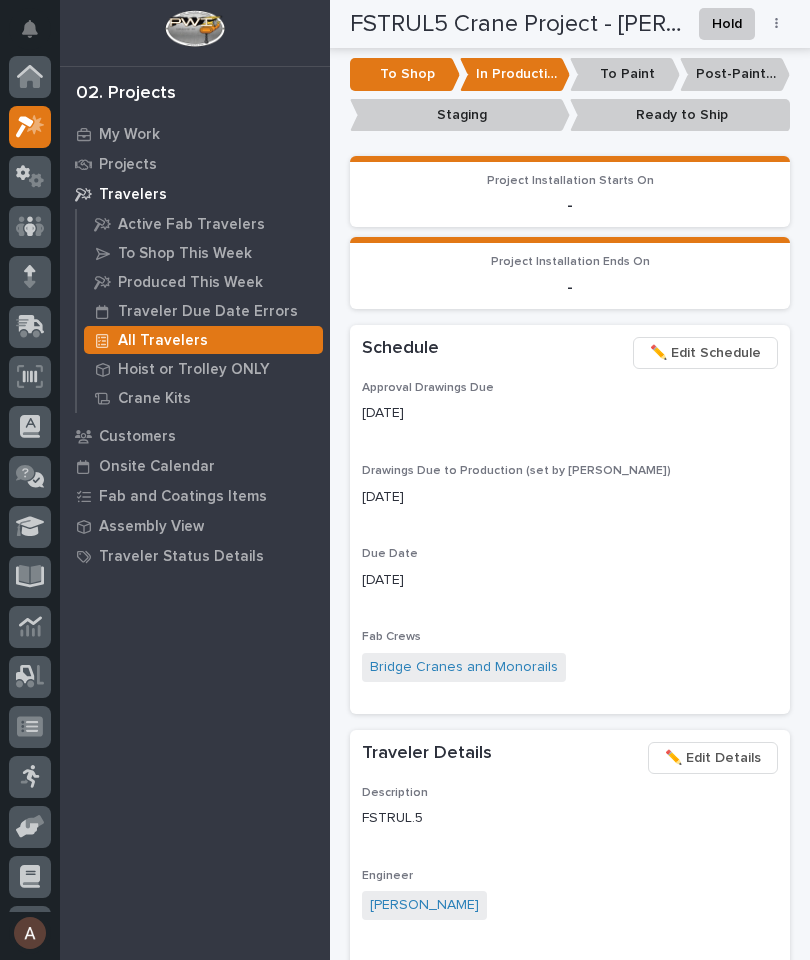 scroll, scrollTop: 50, scrollLeft: 0, axis: vertical 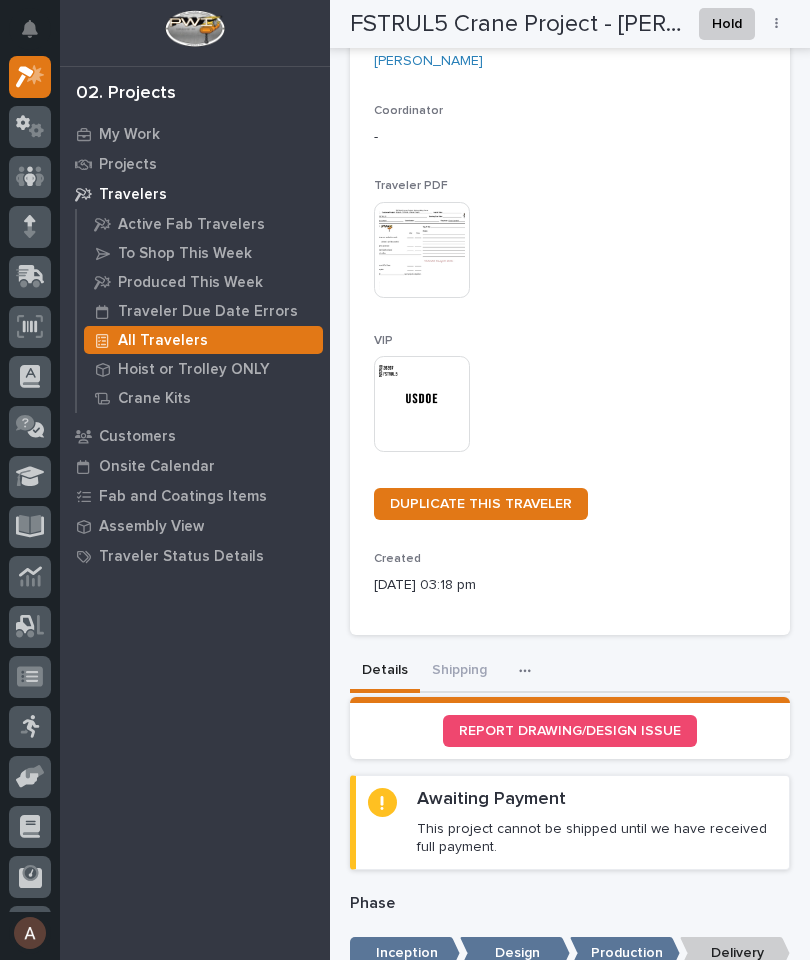click at bounding box center (422, 404) 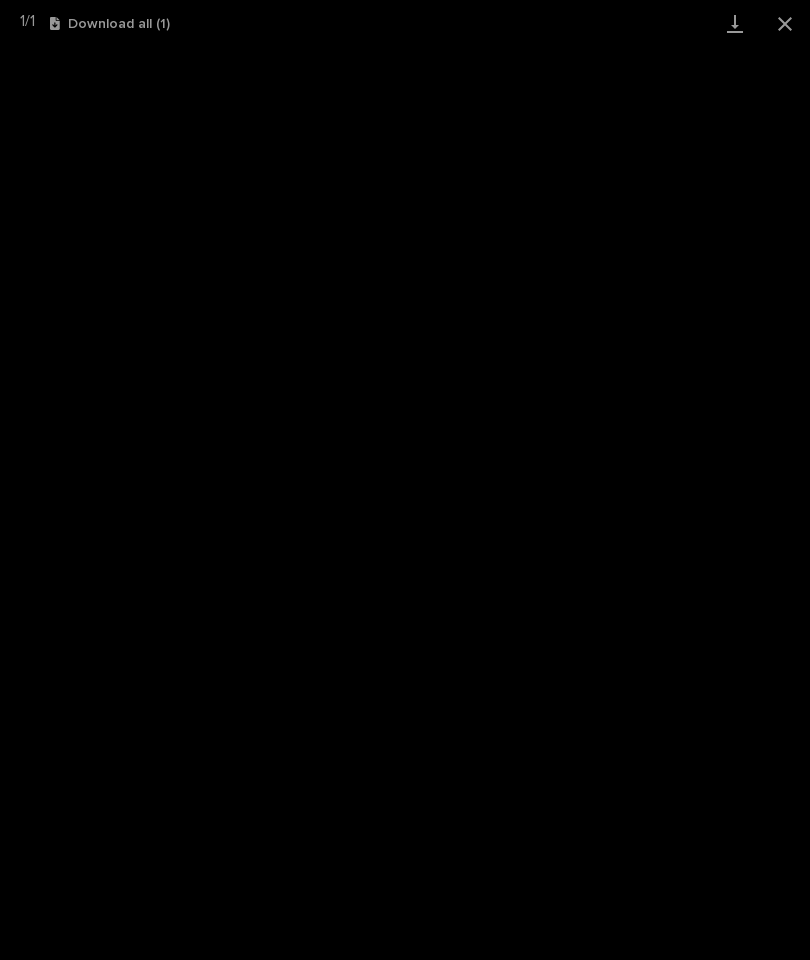 click at bounding box center (735, 23) 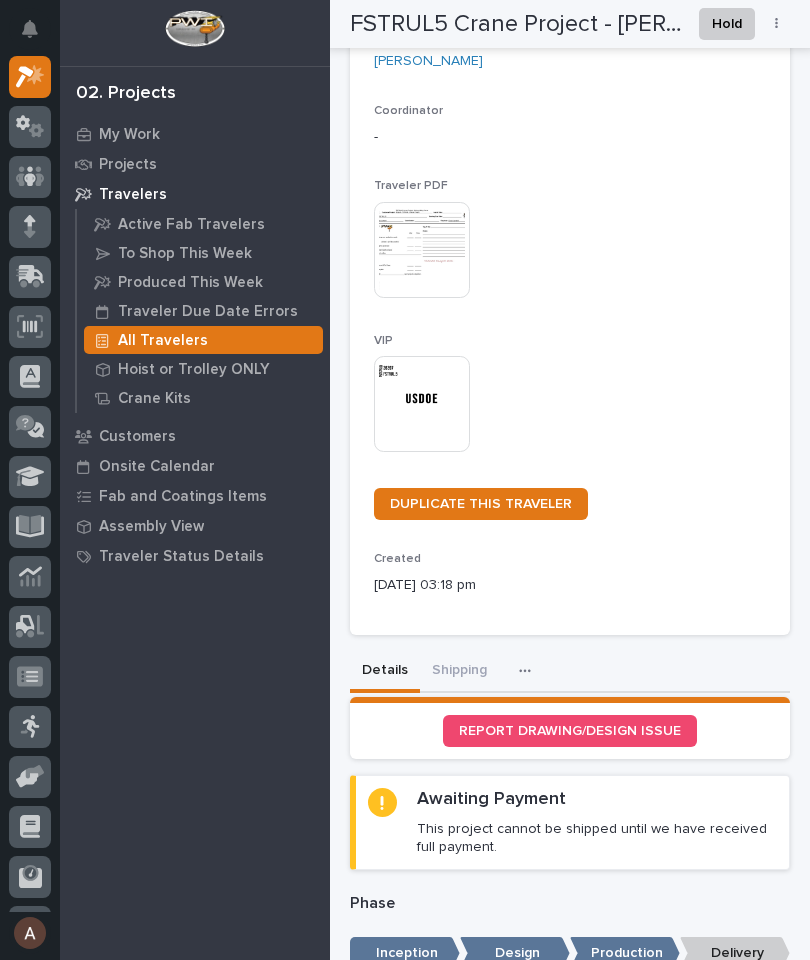 click at bounding box center [422, 404] 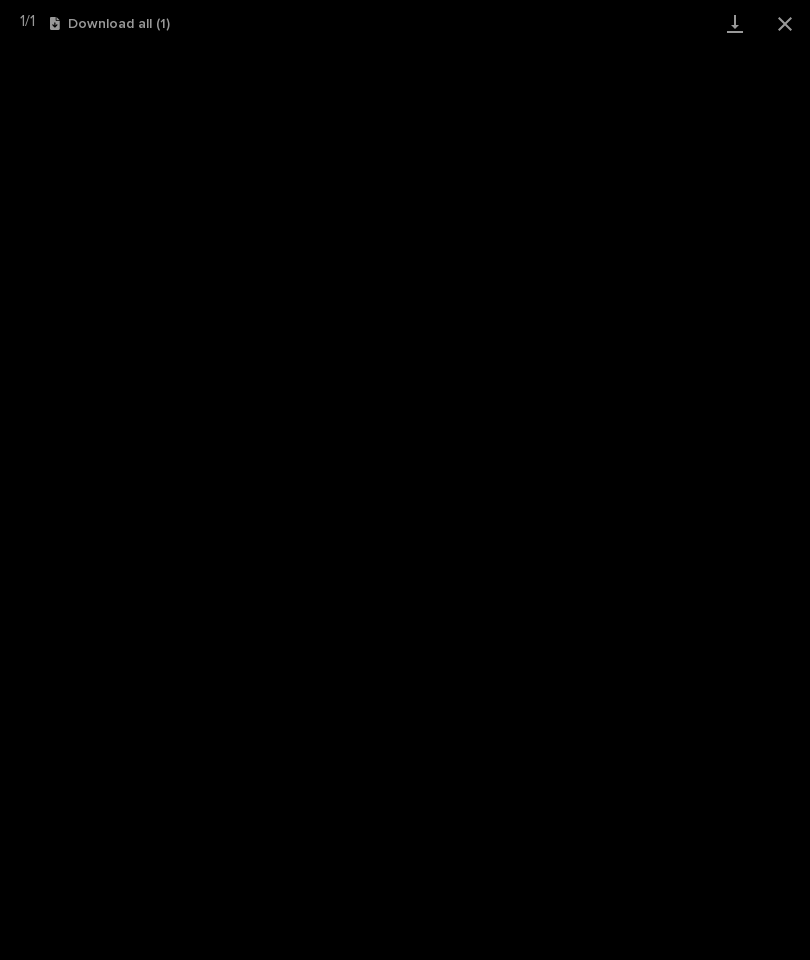 click at bounding box center (735, 23) 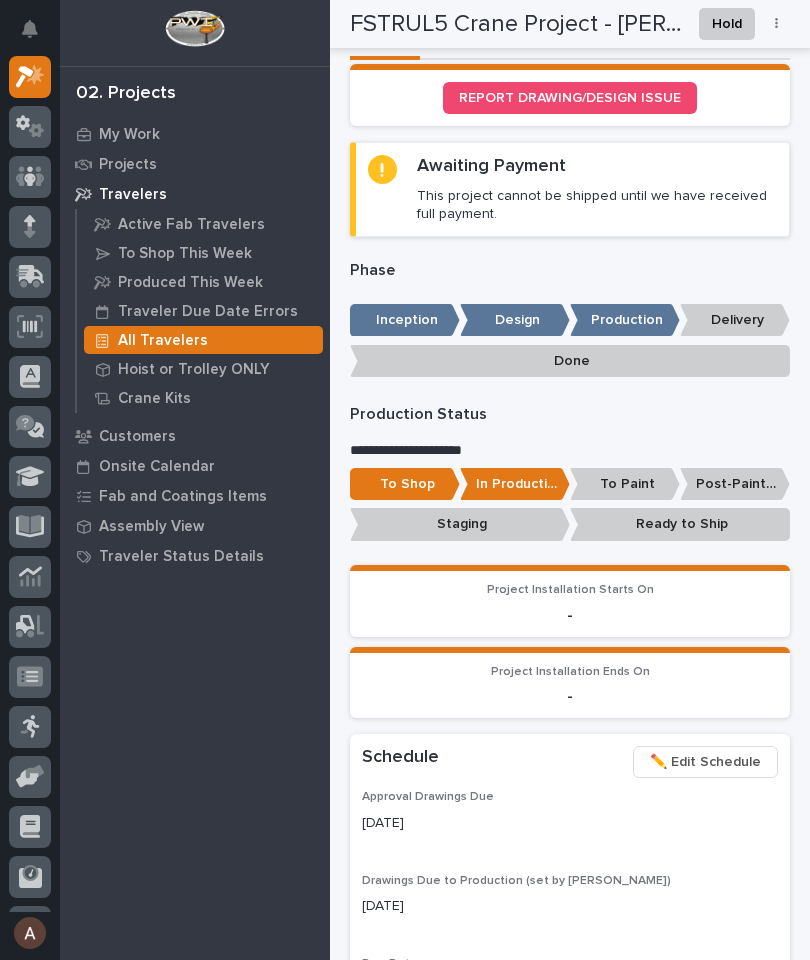 scroll, scrollTop: 985, scrollLeft: 0, axis: vertical 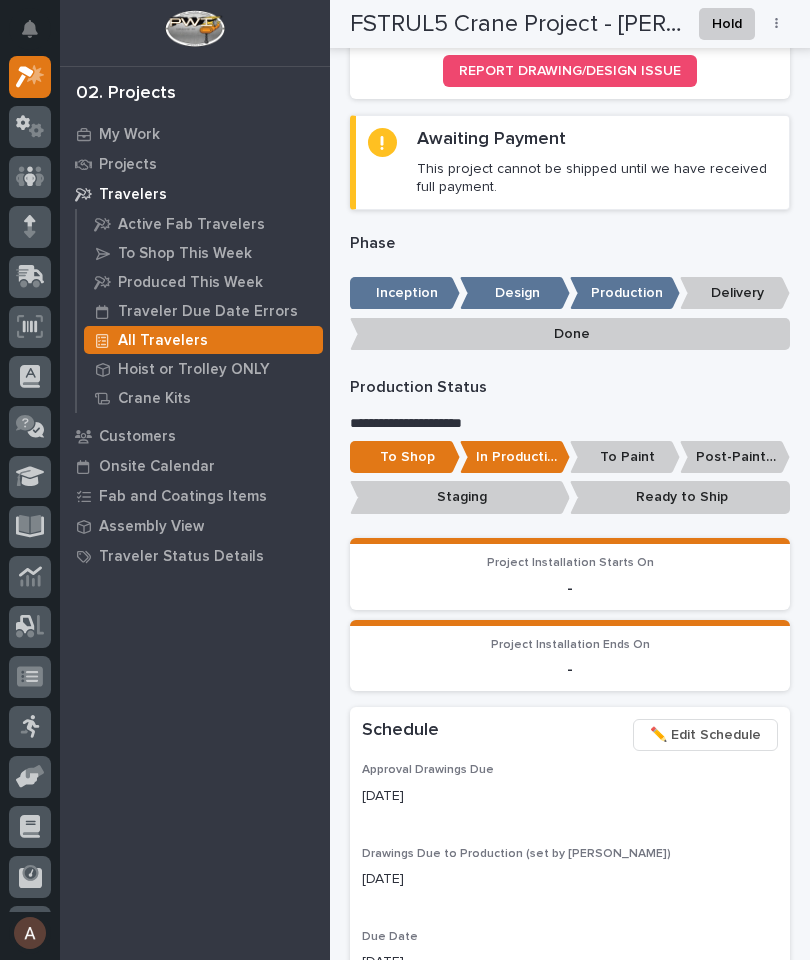 click on "To Shop" at bounding box center [405, 457] 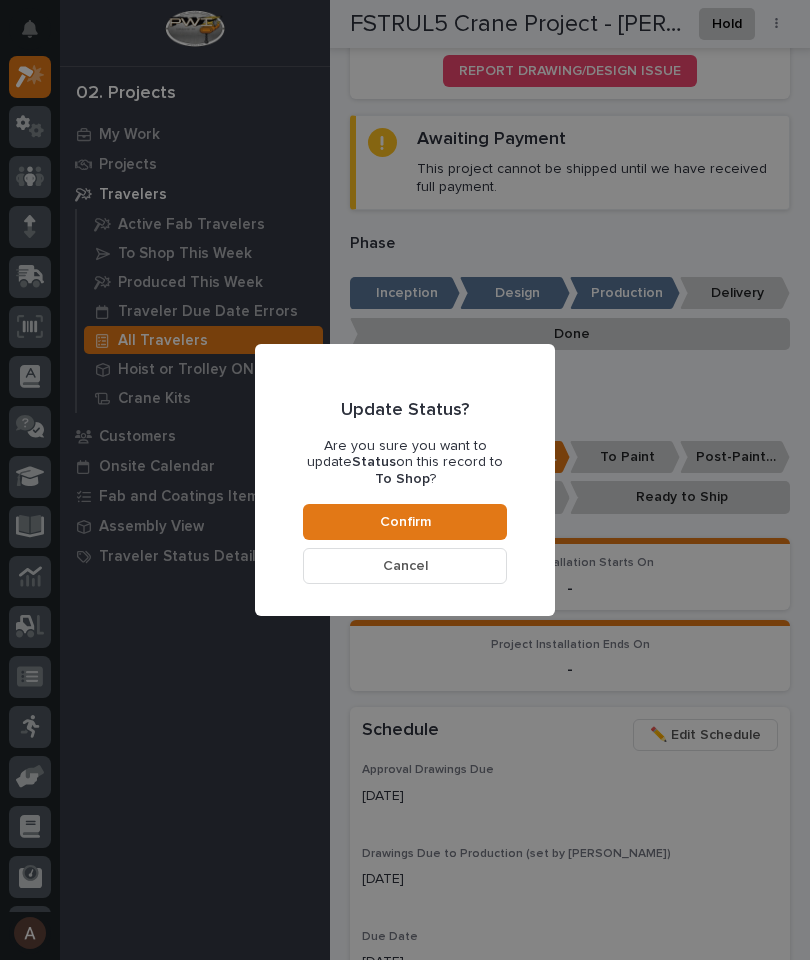click on "Confirm" at bounding box center [405, 522] 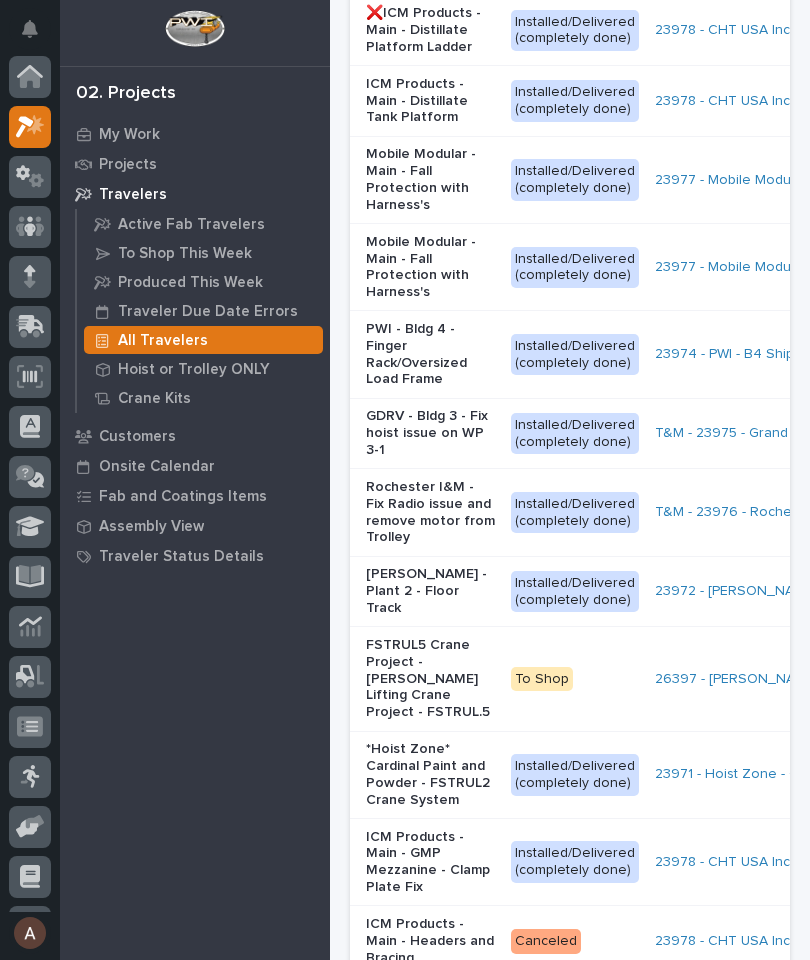 scroll, scrollTop: 0, scrollLeft: 0, axis: both 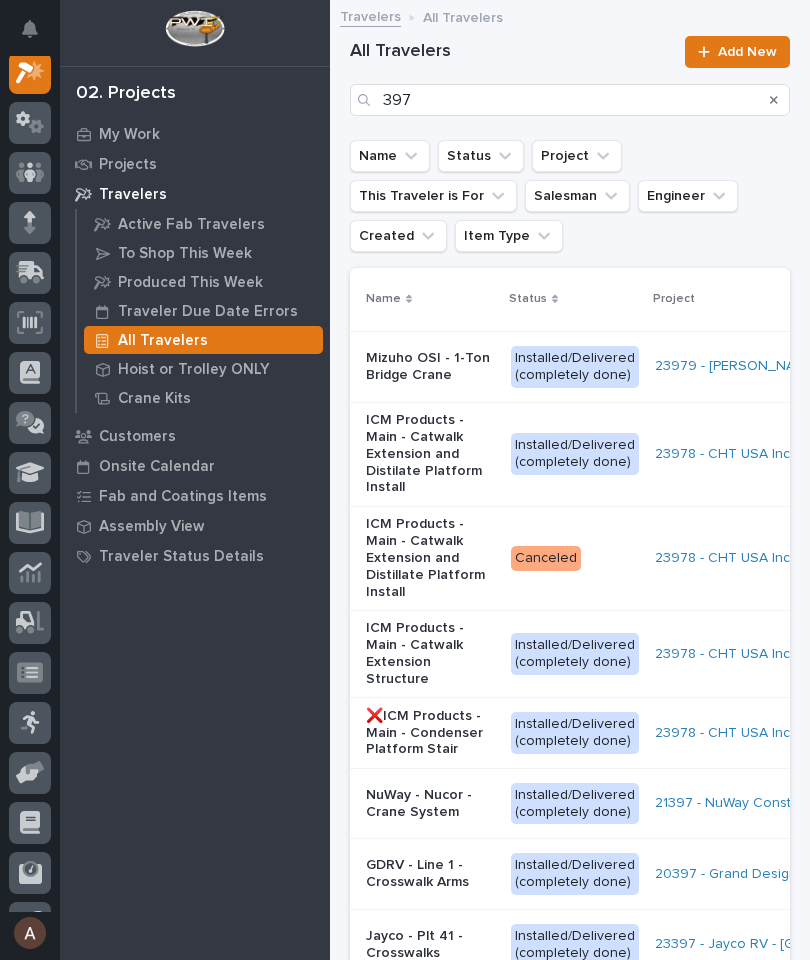 click 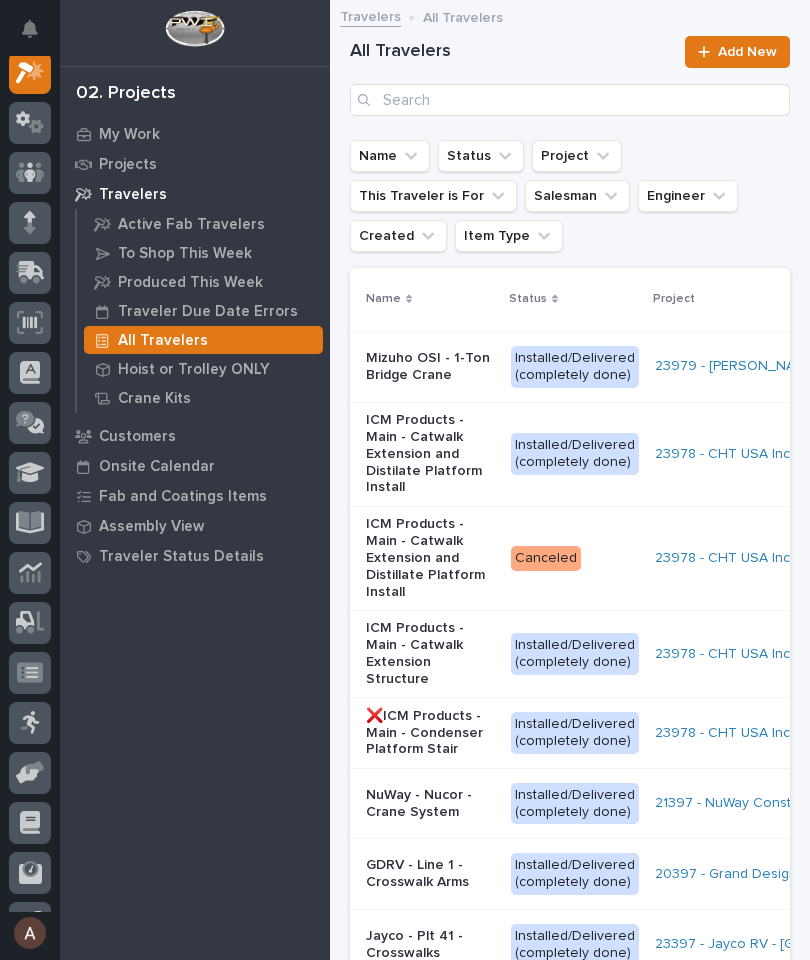 scroll, scrollTop: 50, scrollLeft: 0, axis: vertical 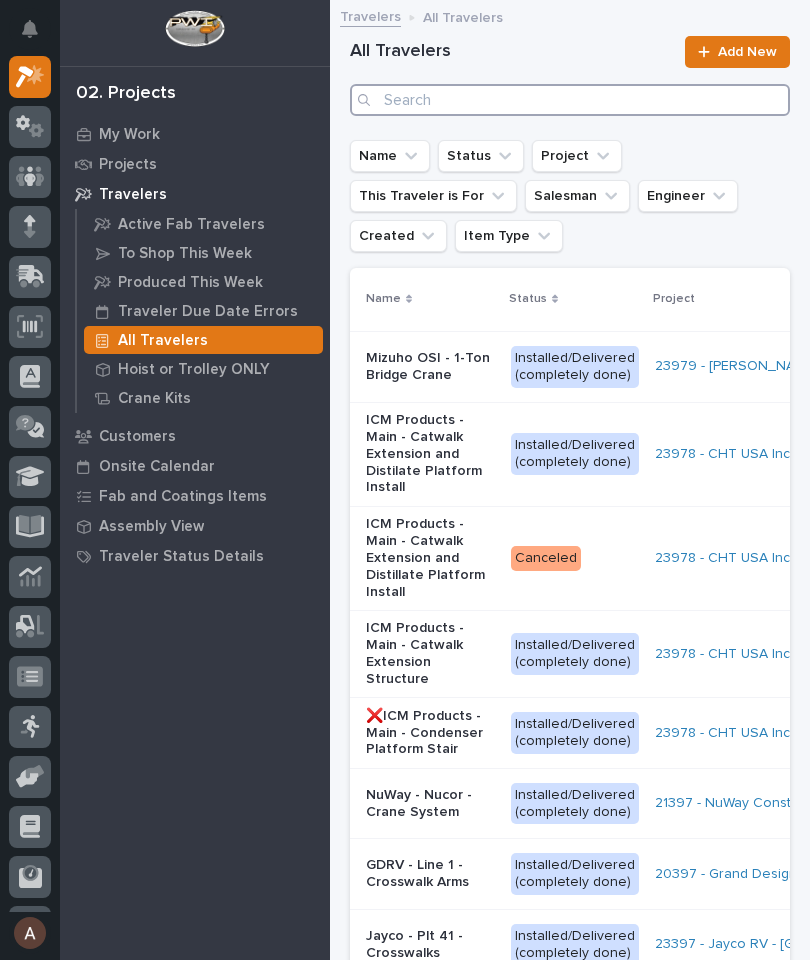 click at bounding box center (570, 100) 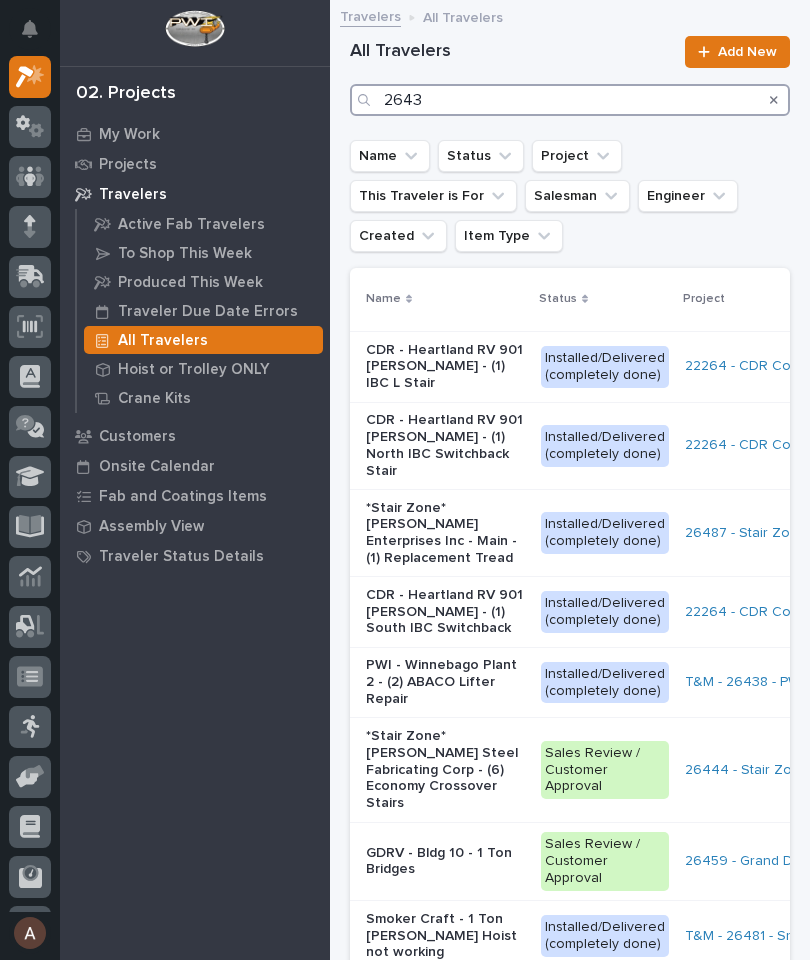type on "26439" 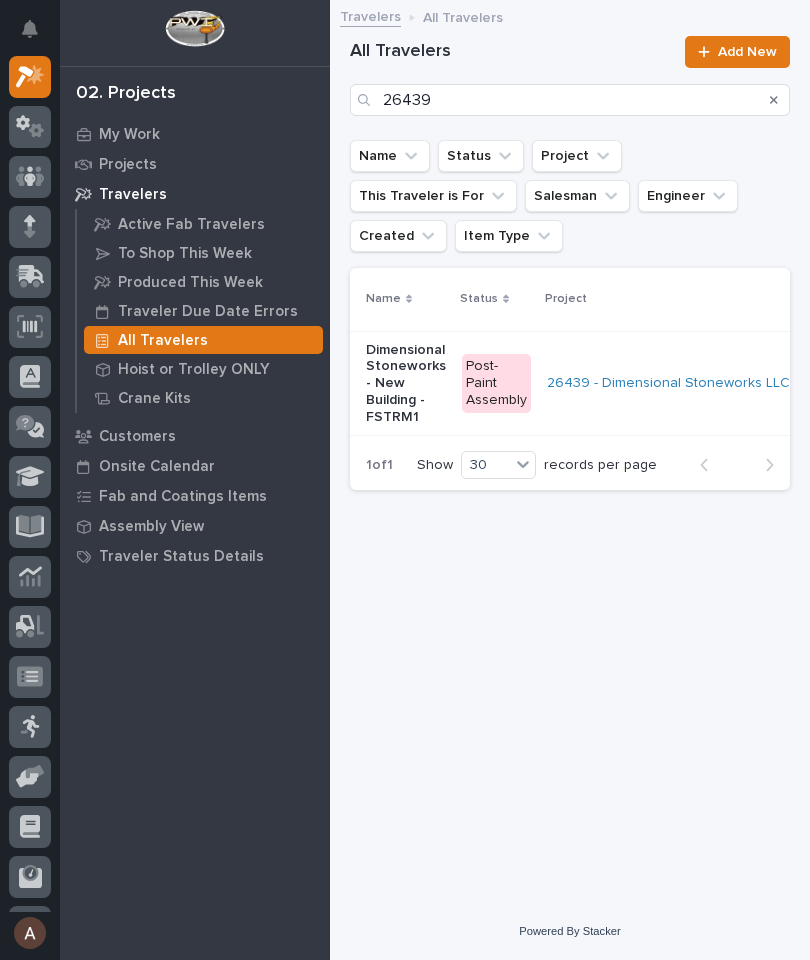 click on "Dimensional Stoneworks - New Building - FSTRM1" at bounding box center [406, 384] 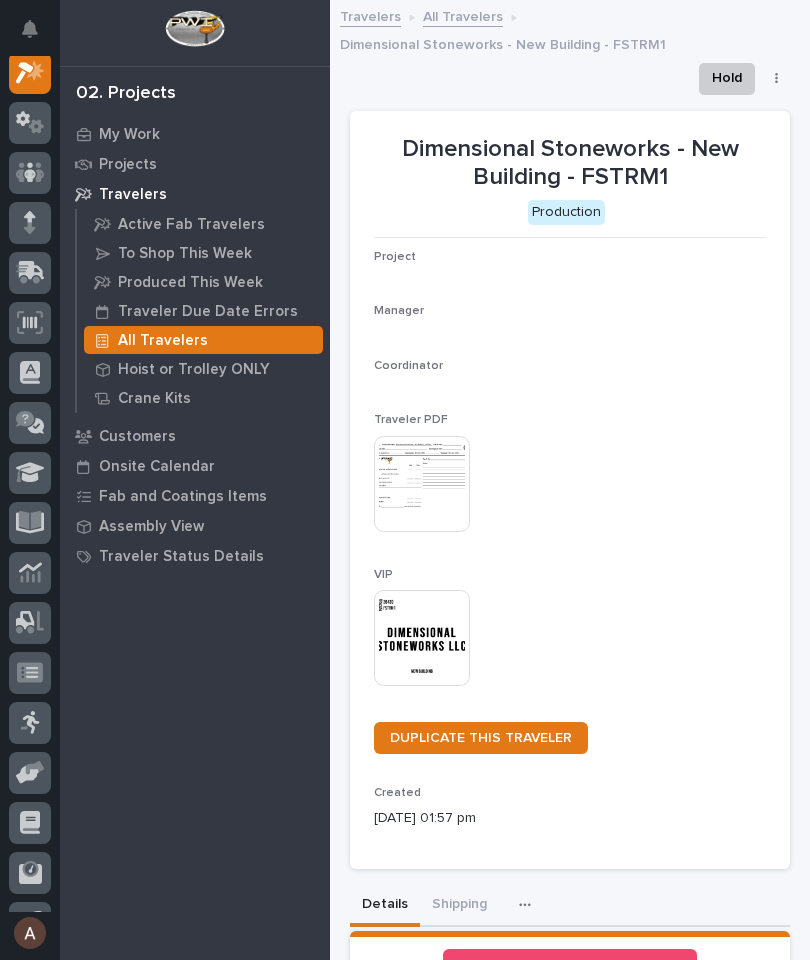 scroll, scrollTop: 50, scrollLeft: 0, axis: vertical 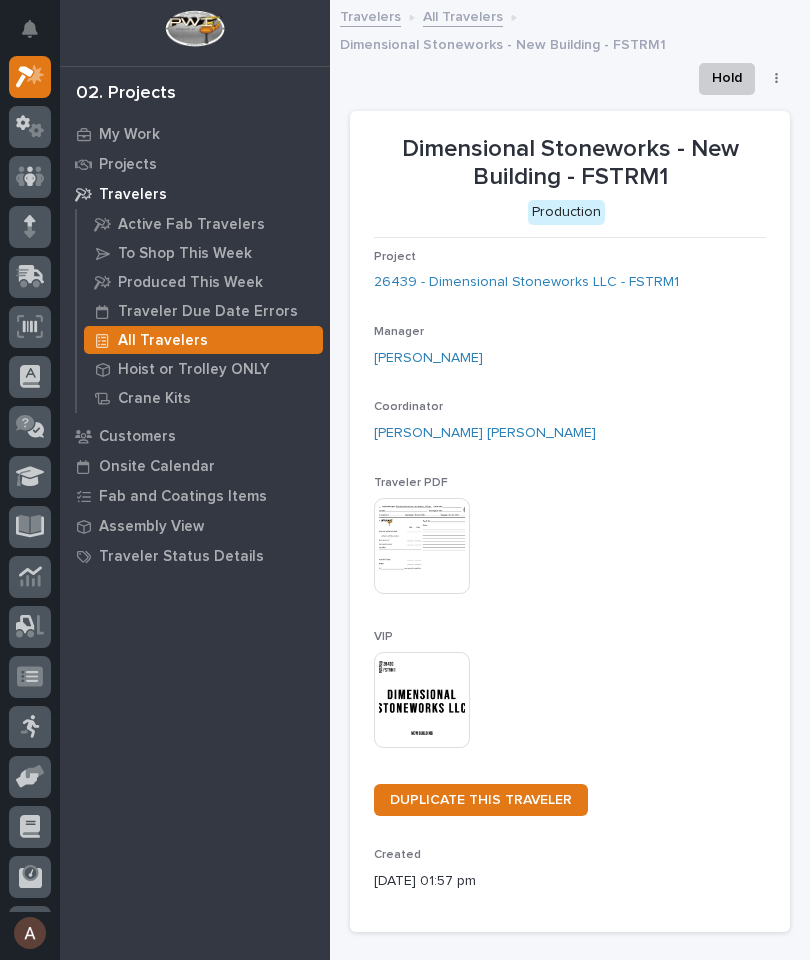 click at bounding box center (422, 700) 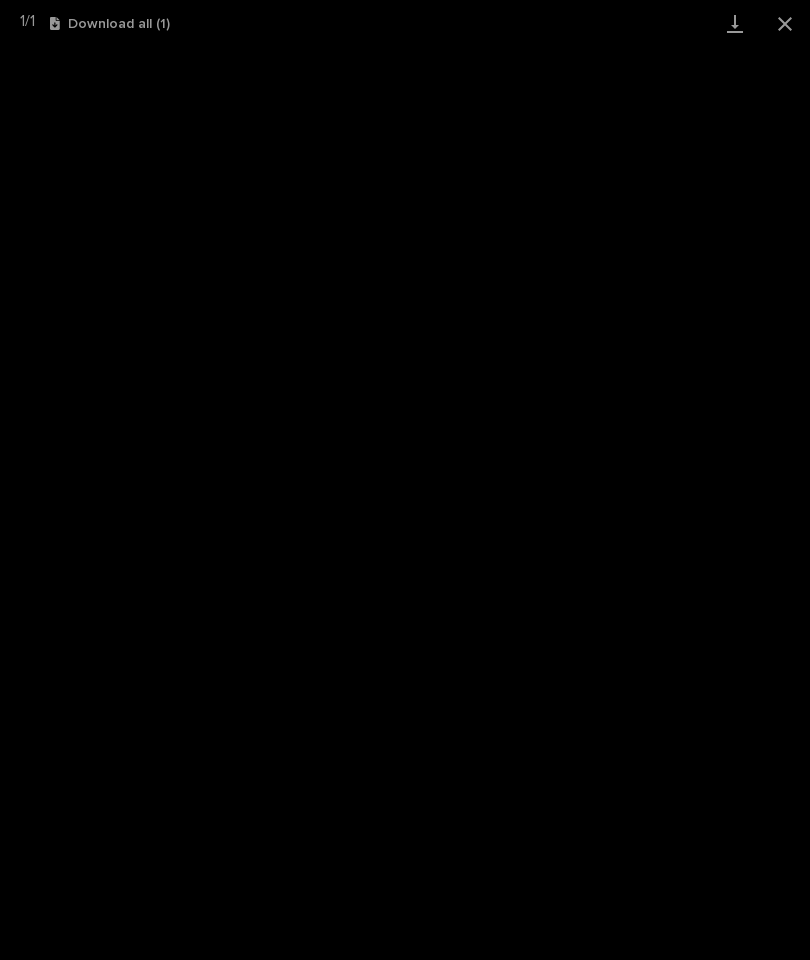click at bounding box center (735, 23) 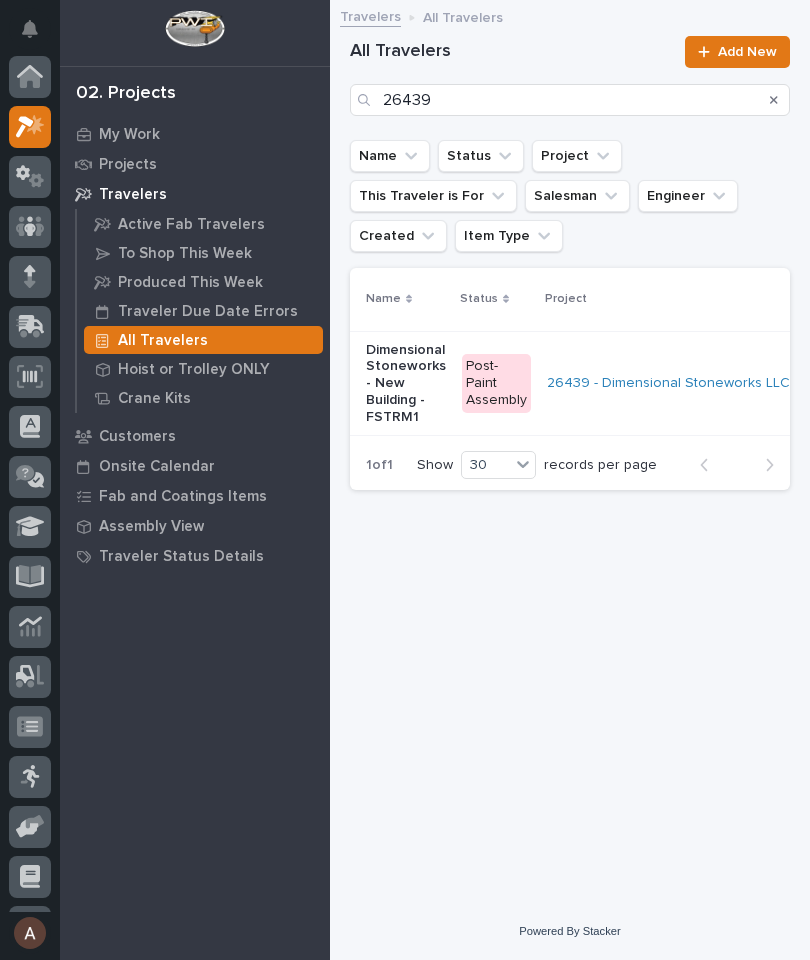 scroll, scrollTop: 54, scrollLeft: 0, axis: vertical 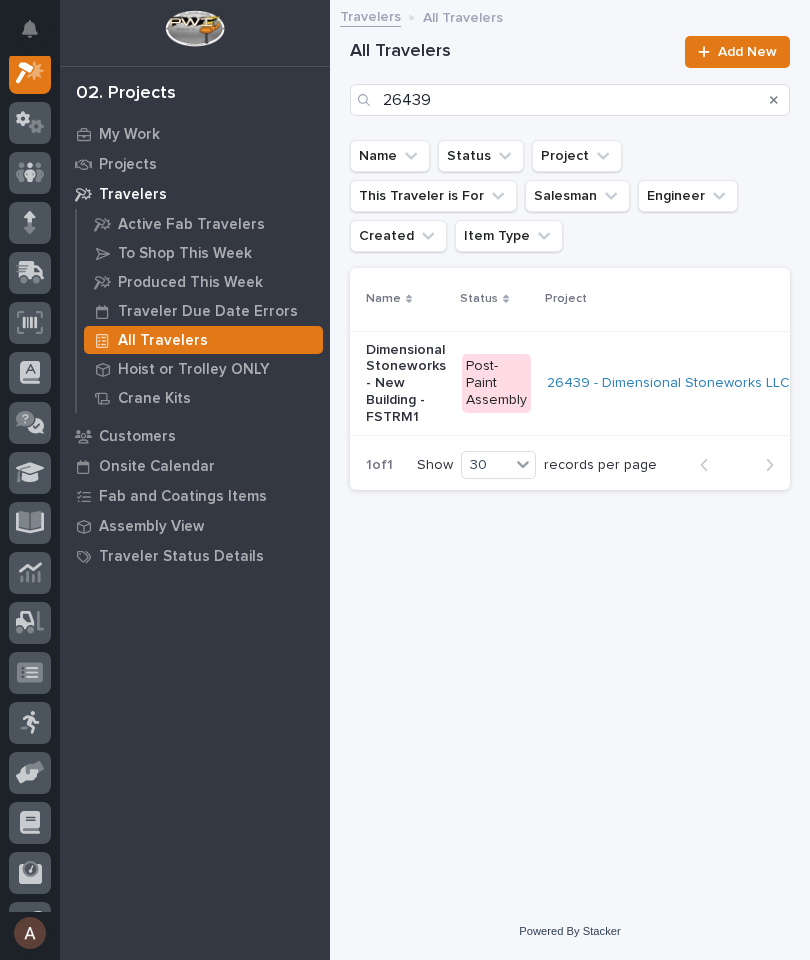 click 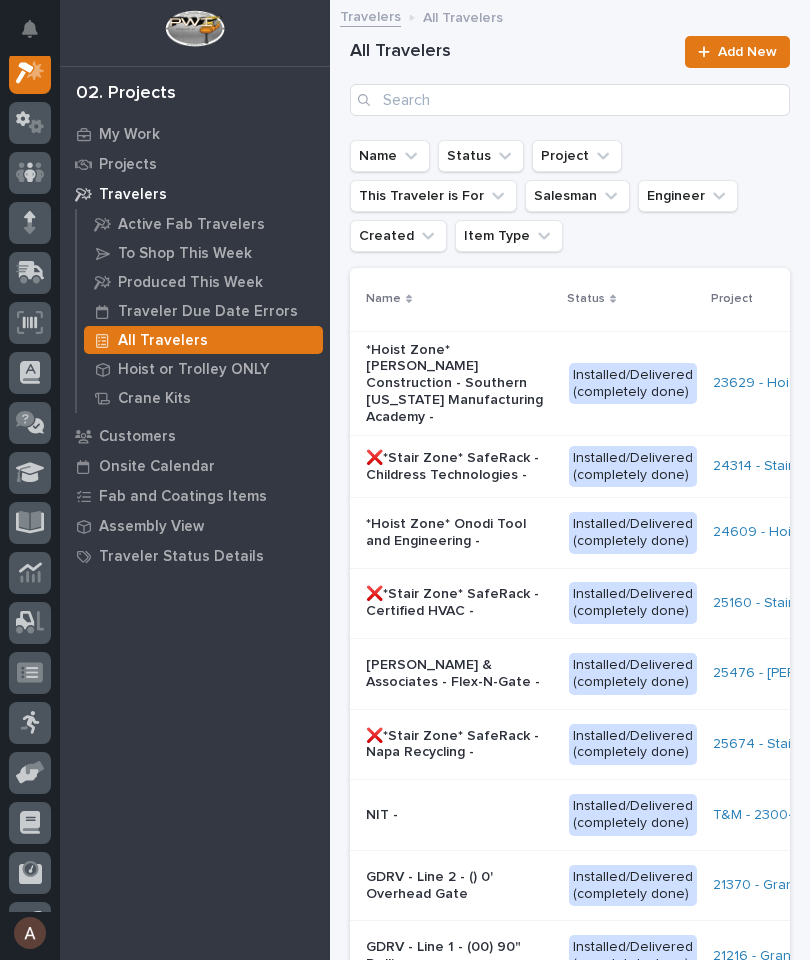 scroll, scrollTop: 50, scrollLeft: 0, axis: vertical 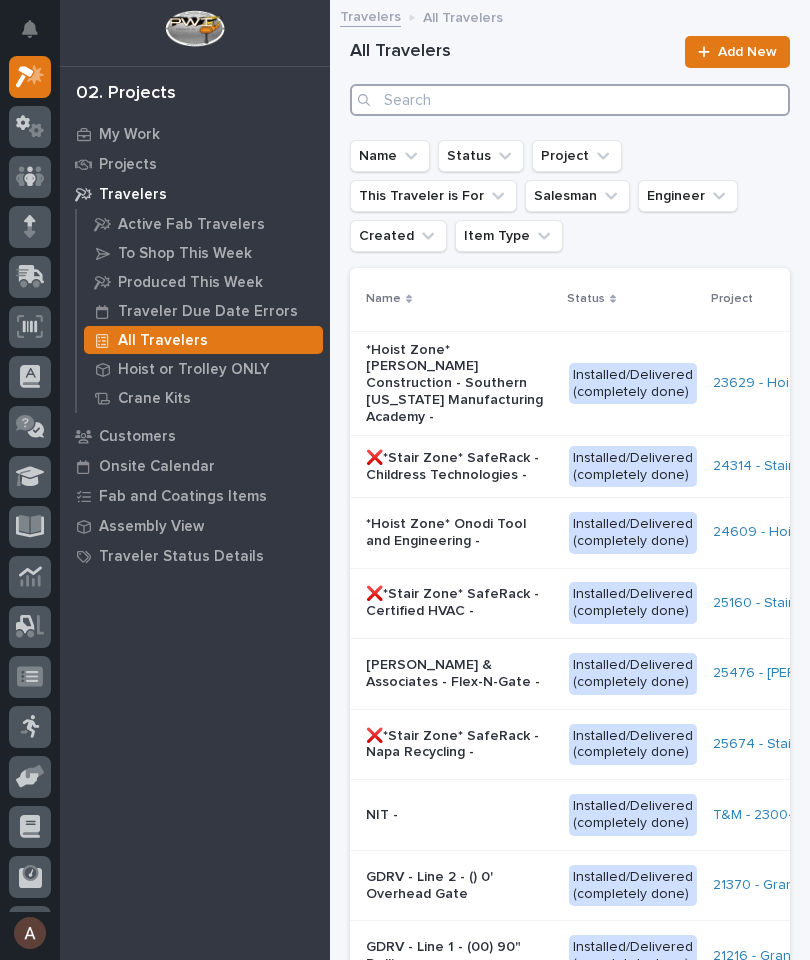 click at bounding box center [570, 100] 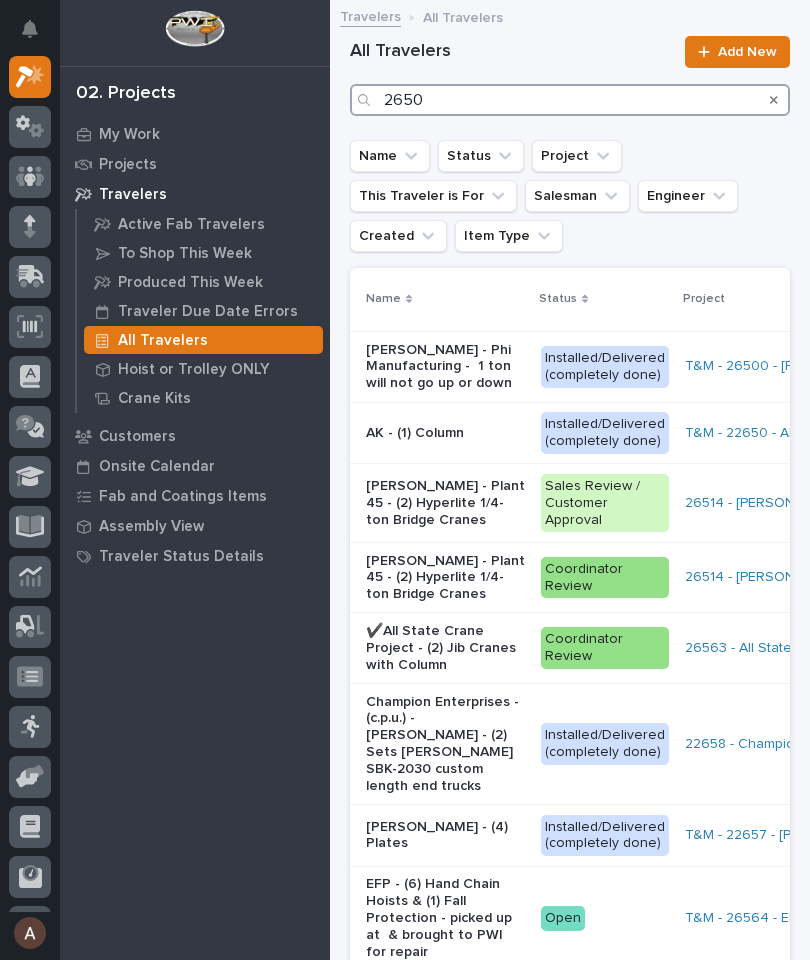 type on "26504" 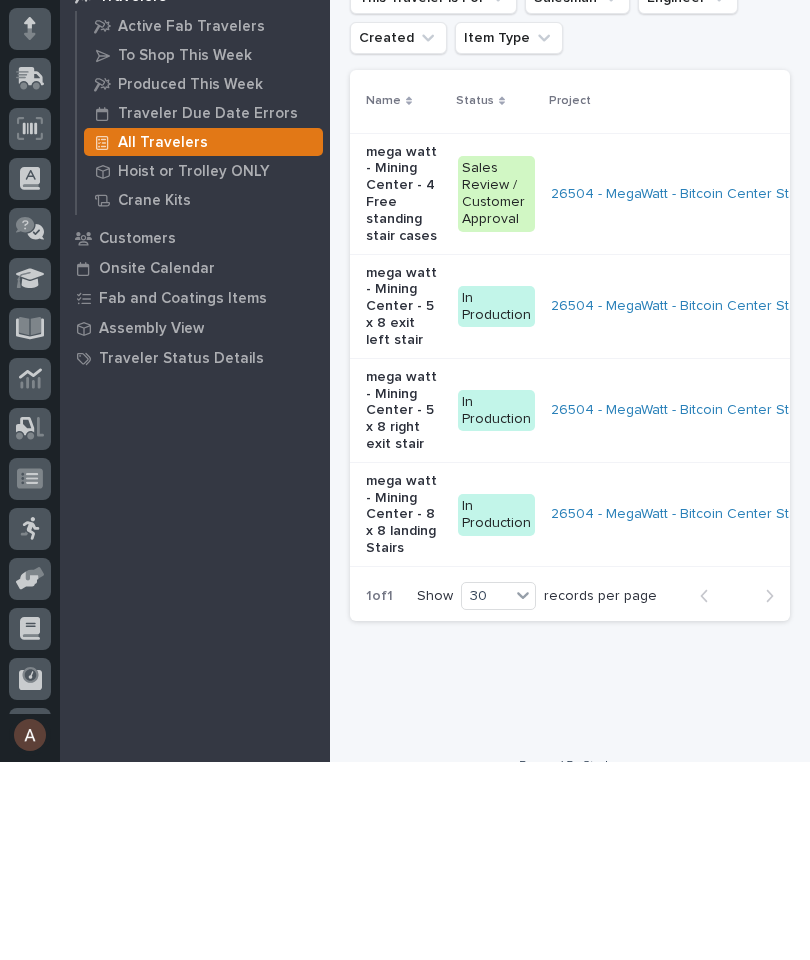 click on "mega watt - Mining Center - 5 x 8 exit left stair" at bounding box center [404, 505] 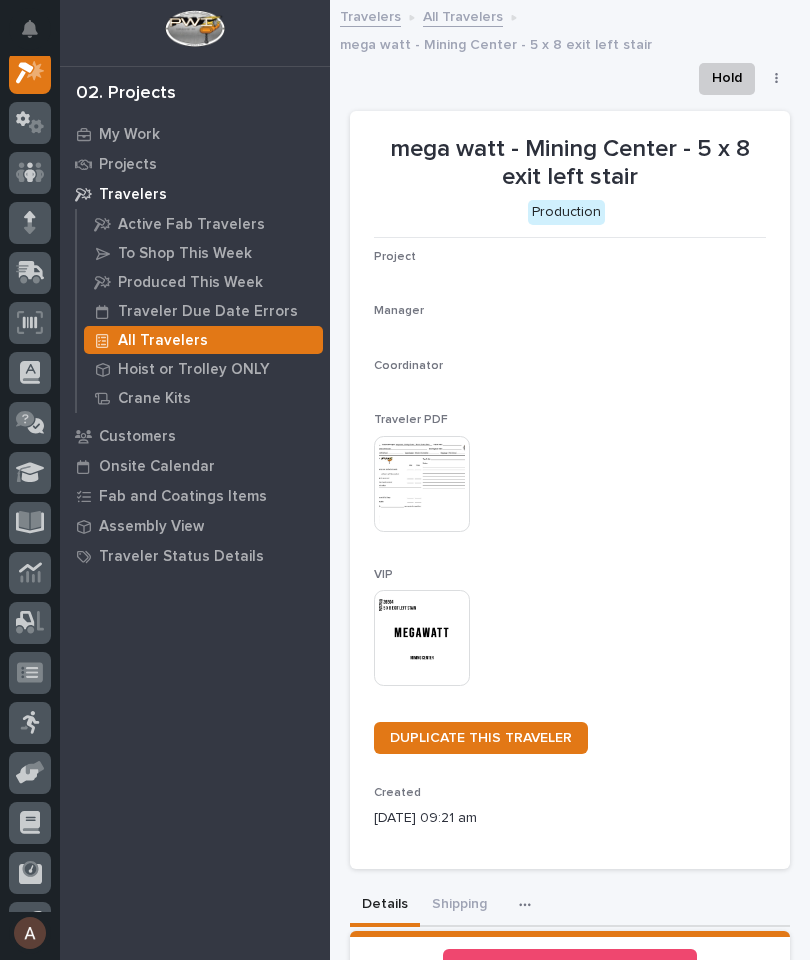 scroll, scrollTop: 50, scrollLeft: 0, axis: vertical 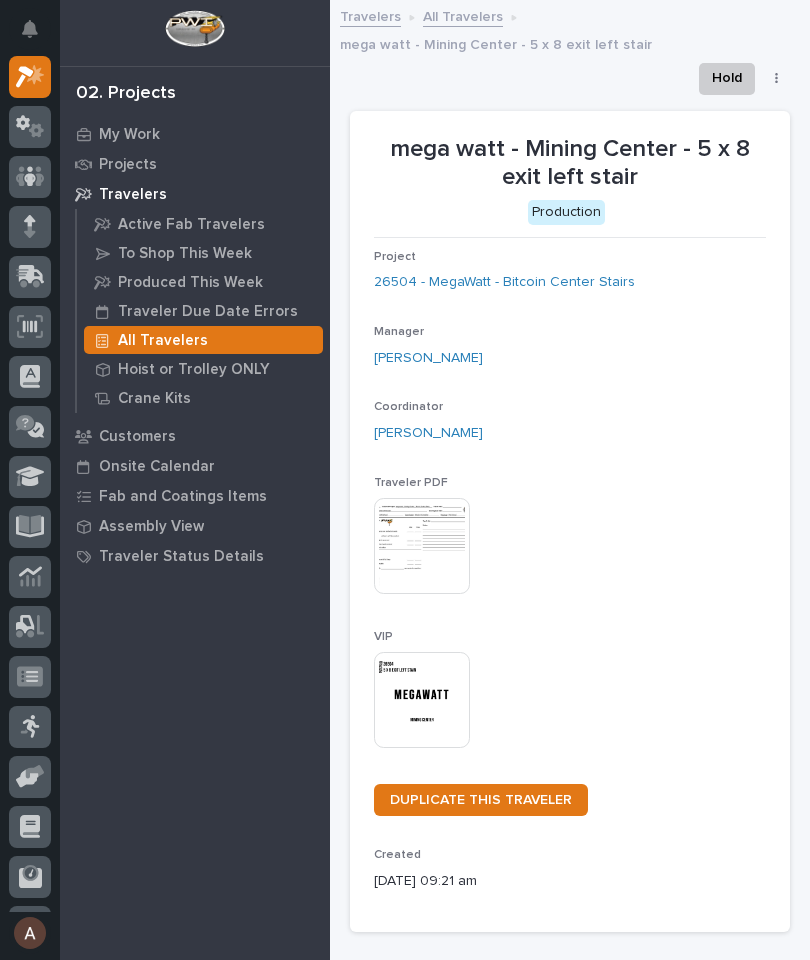 click at bounding box center [422, 700] 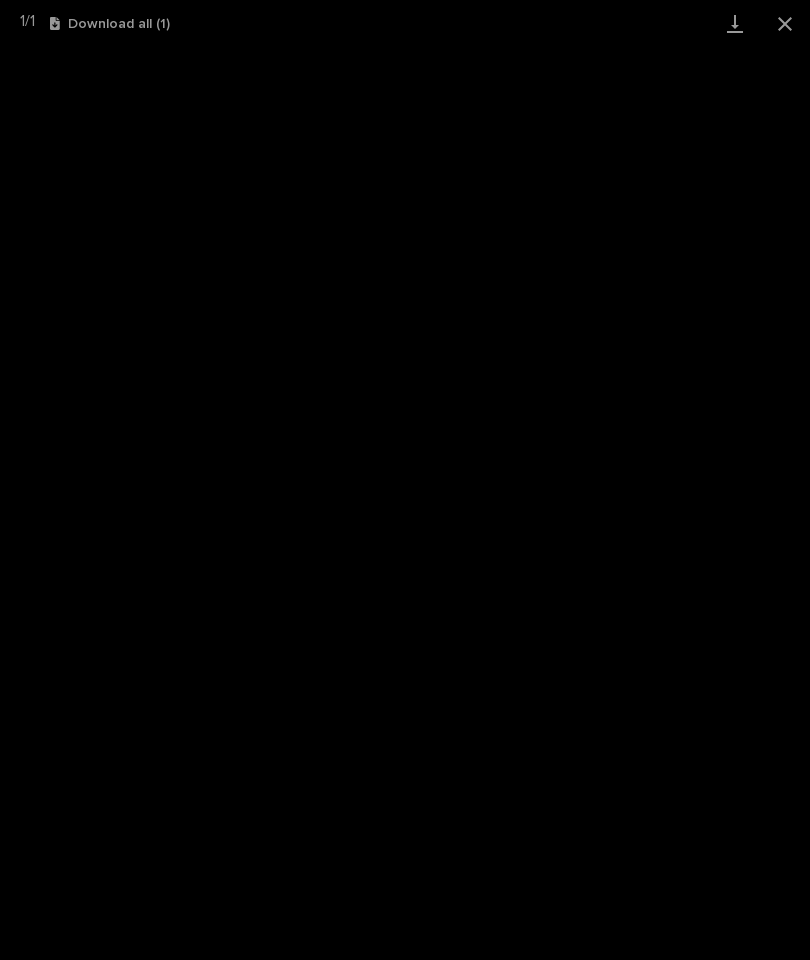 click at bounding box center (735, 23) 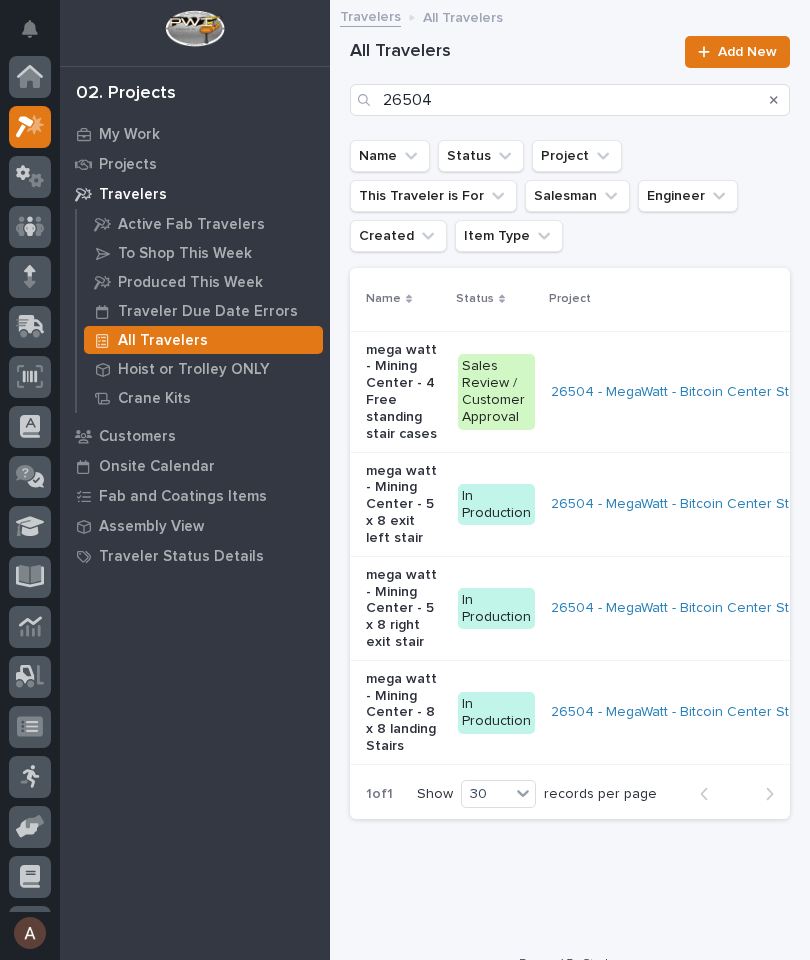 scroll, scrollTop: 54, scrollLeft: 0, axis: vertical 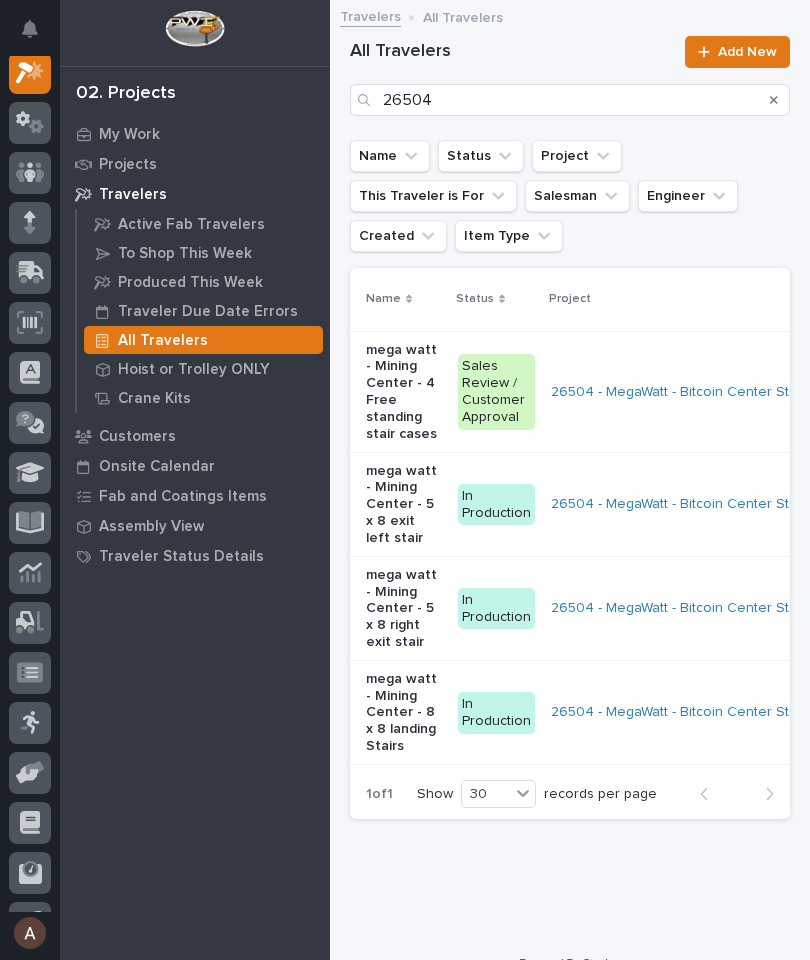 click at bounding box center (774, 100) 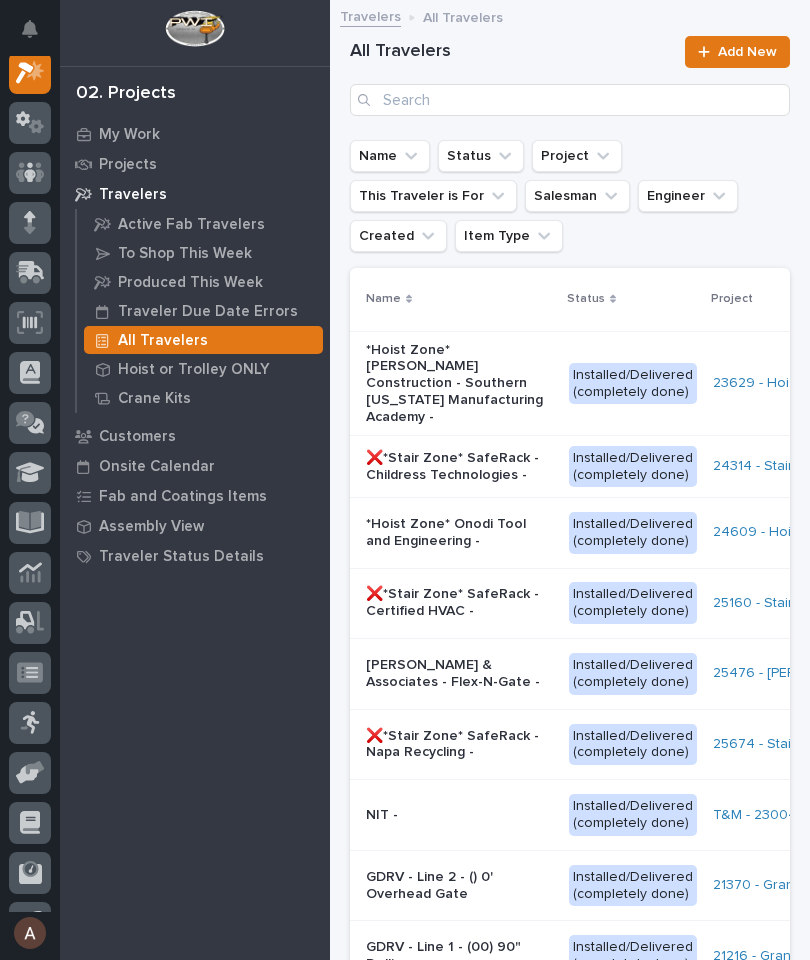 scroll, scrollTop: 50, scrollLeft: 0, axis: vertical 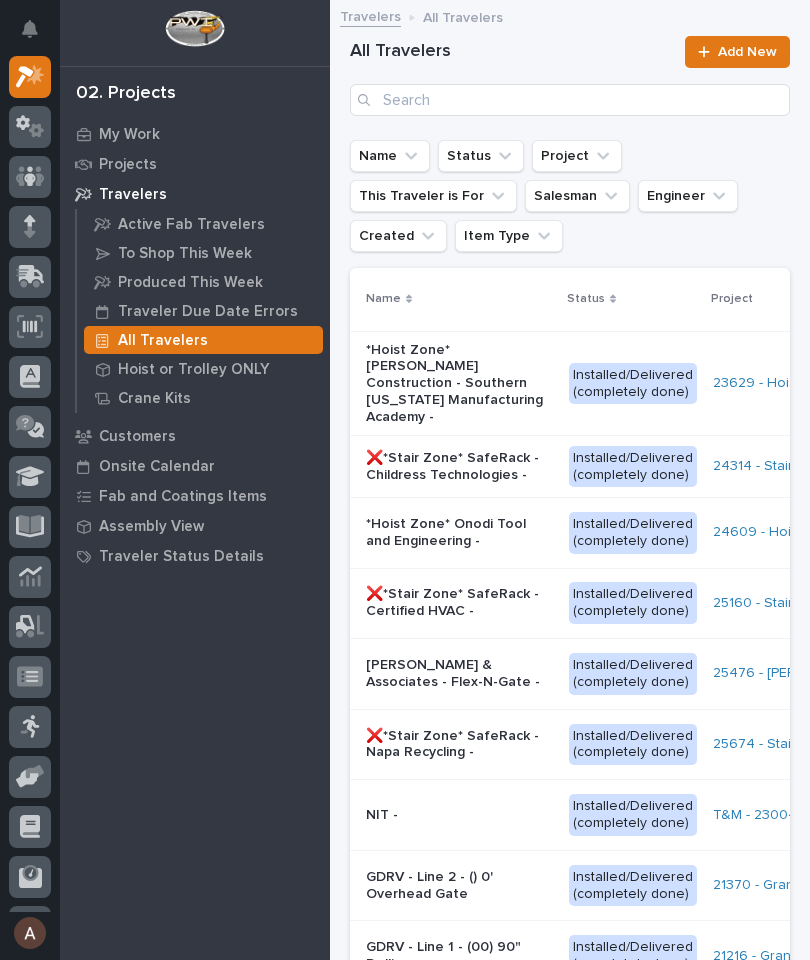 click on "My Work" at bounding box center [129, 135] 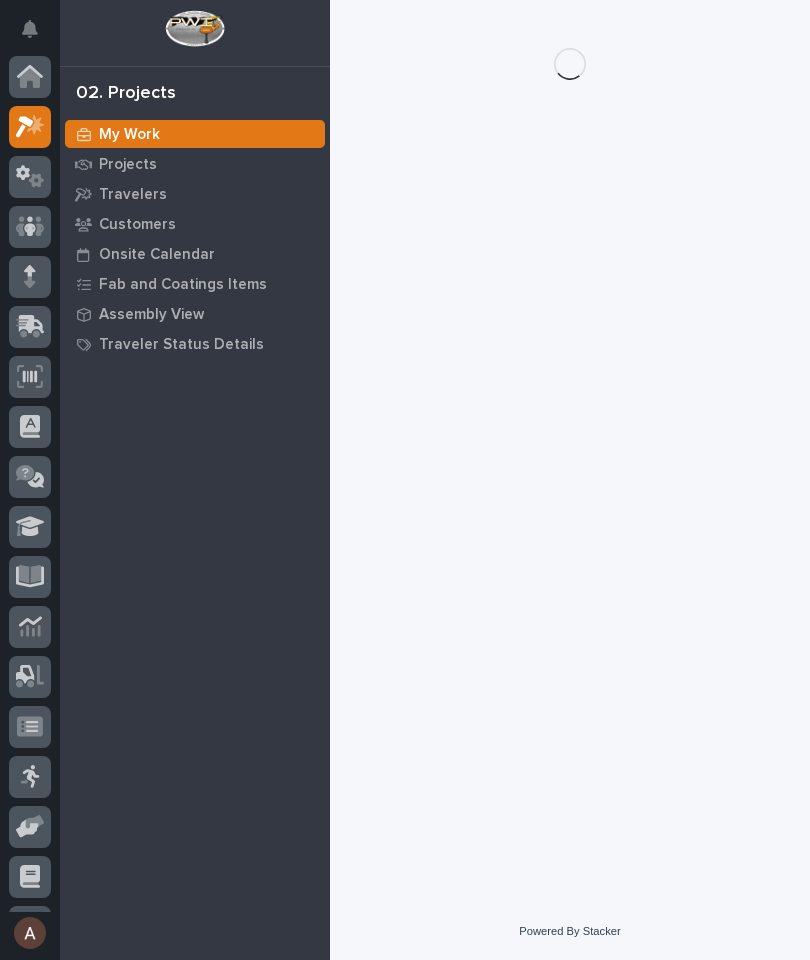 scroll, scrollTop: 50, scrollLeft: 0, axis: vertical 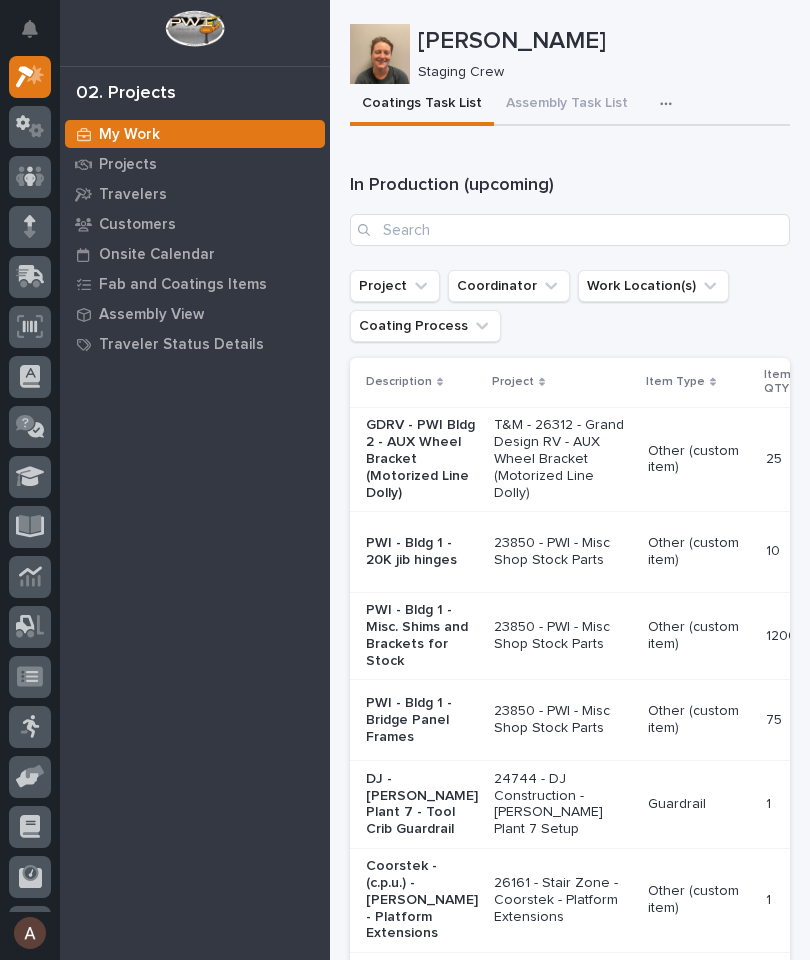 click on "Assembly Task List" at bounding box center [567, 105] 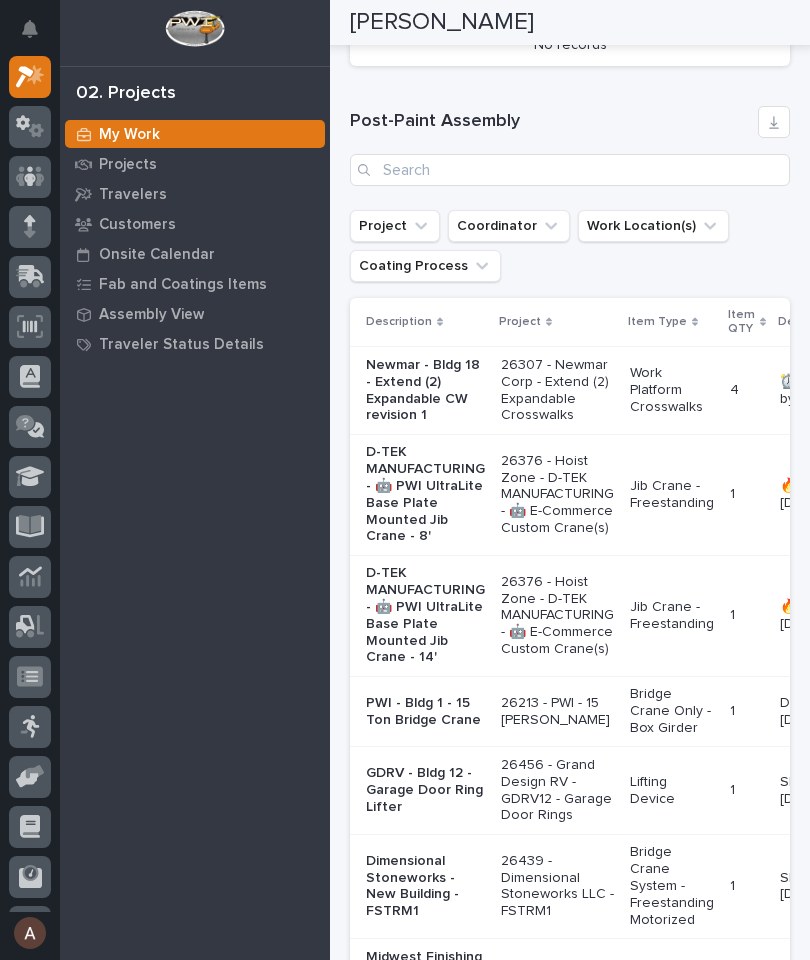 scroll, scrollTop: 1151, scrollLeft: 0, axis: vertical 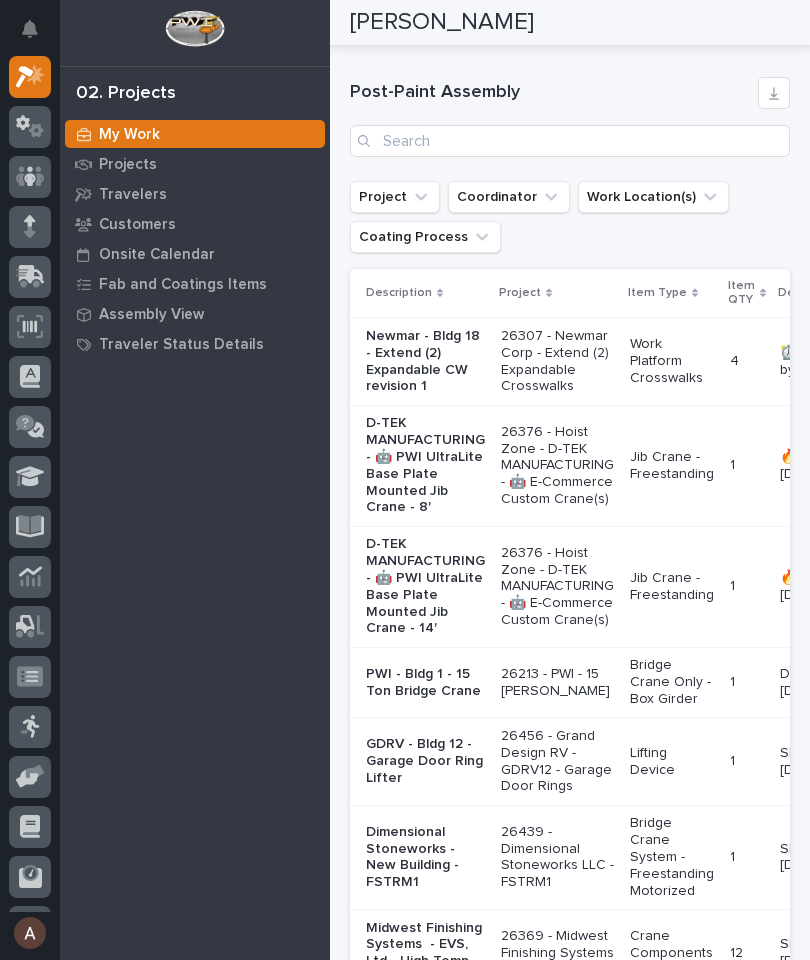 click on "D-TEK MANUFACTURING - 🤖 PWI UltraLite Base Plate Mounted Jib Crane - 8'" at bounding box center (425, 465) 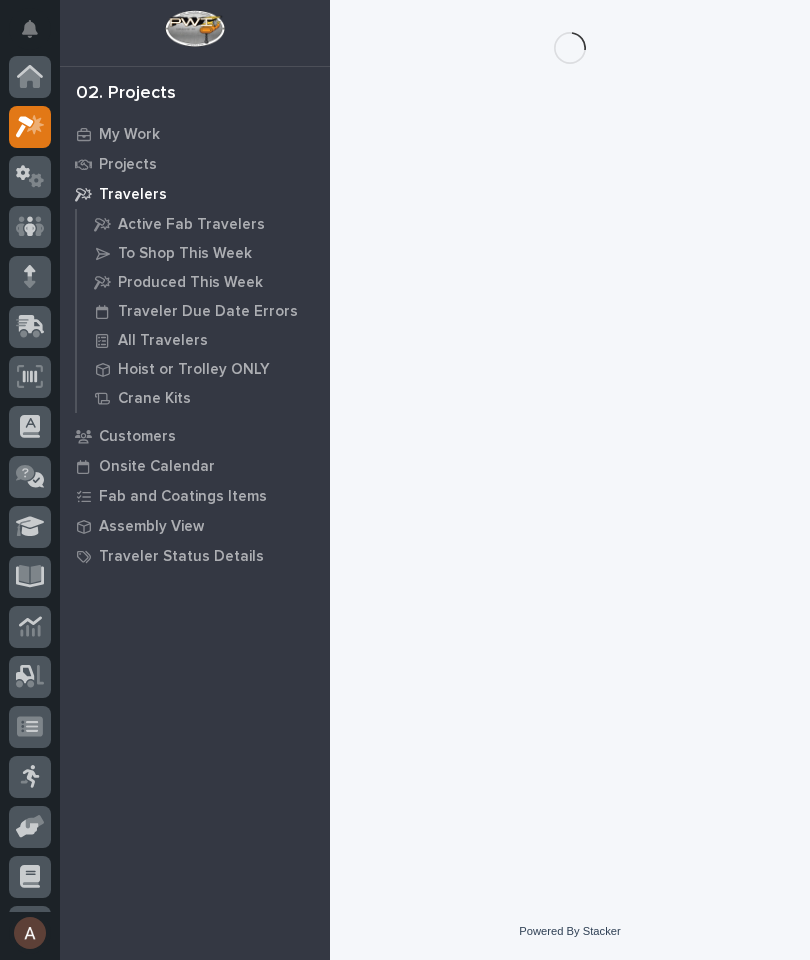 scroll, scrollTop: 0, scrollLeft: 0, axis: both 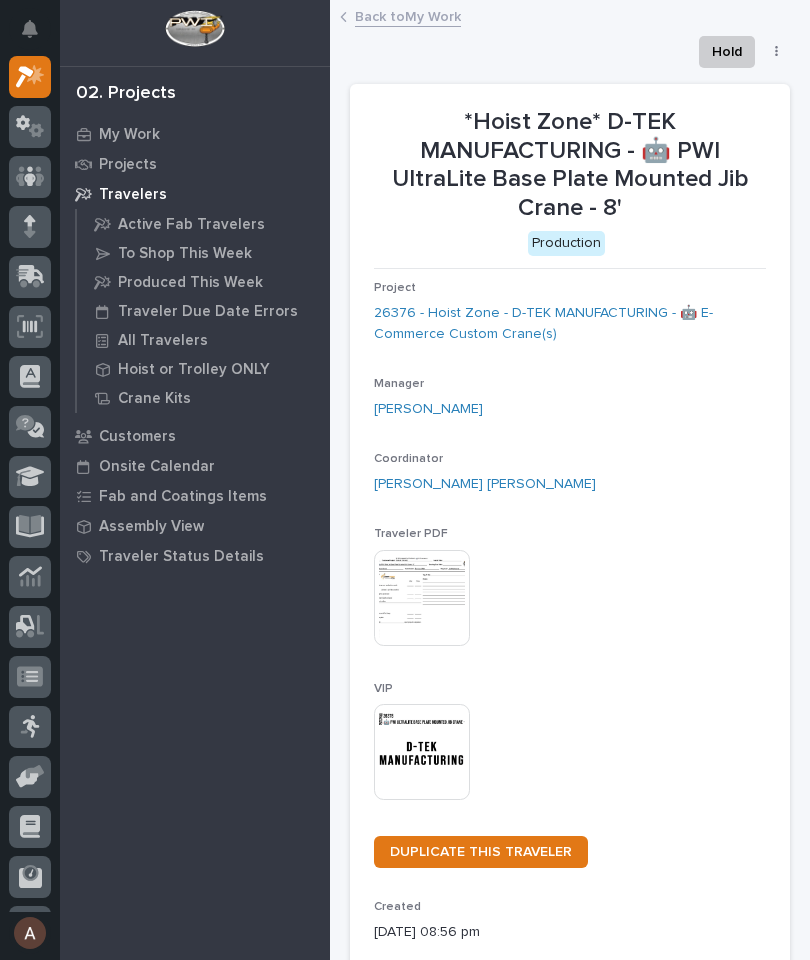 click at bounding box center (422, 752) 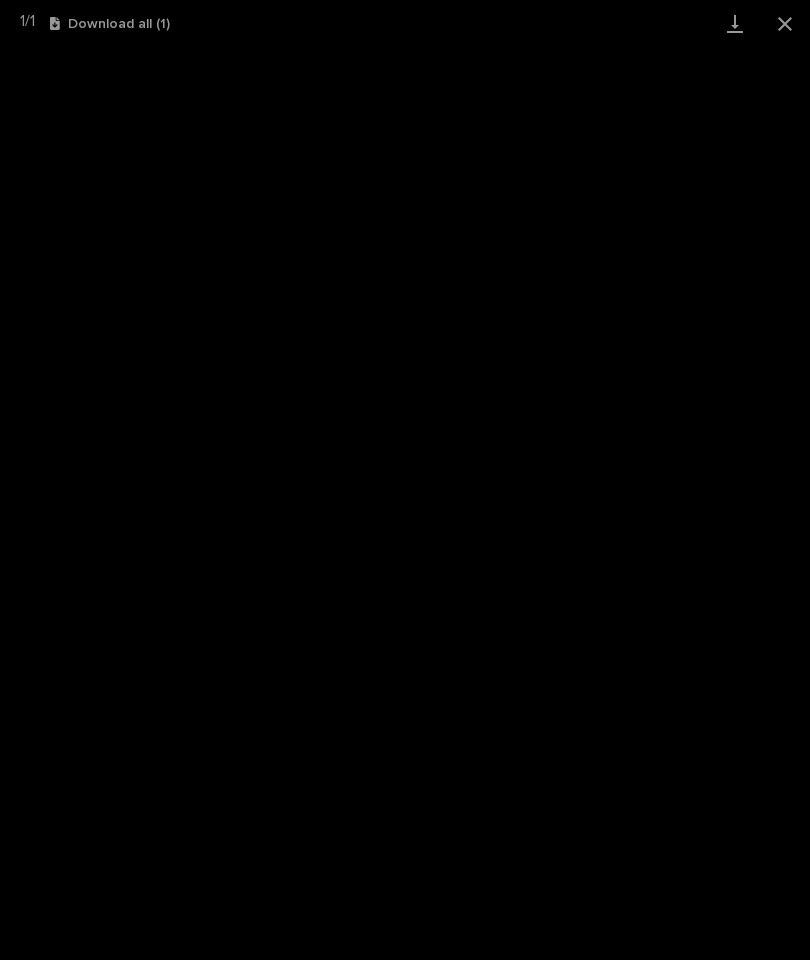 click at bounding box center [735, 23] 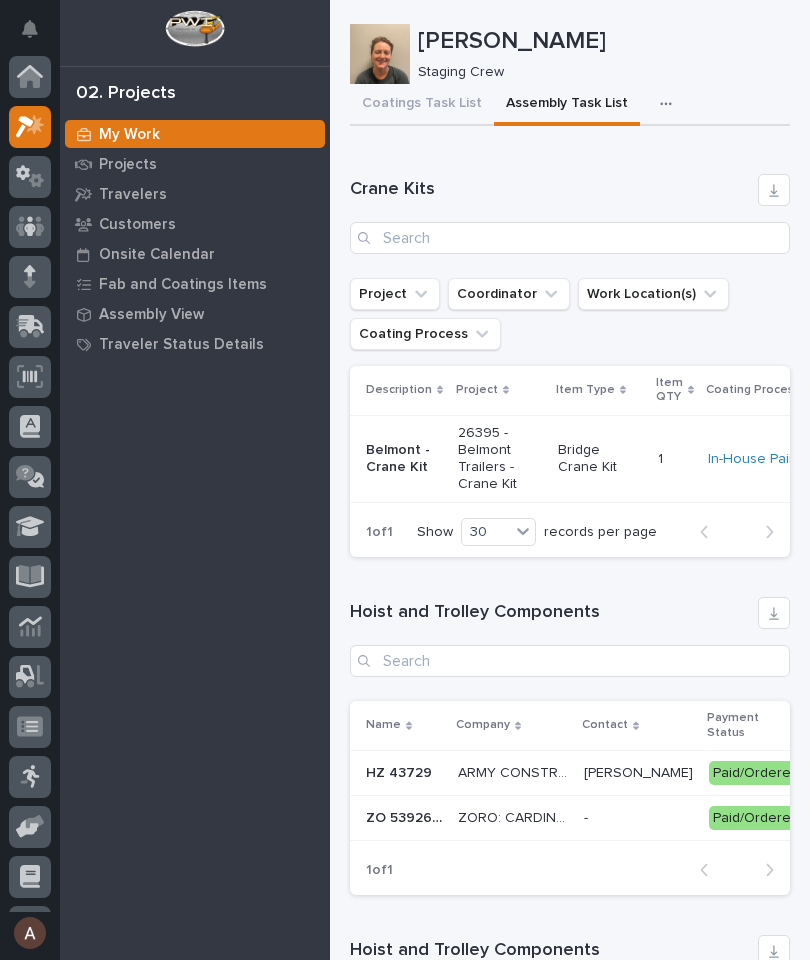 scroll, scrollTop: 54, scrollLeft: 0, axis: vertical 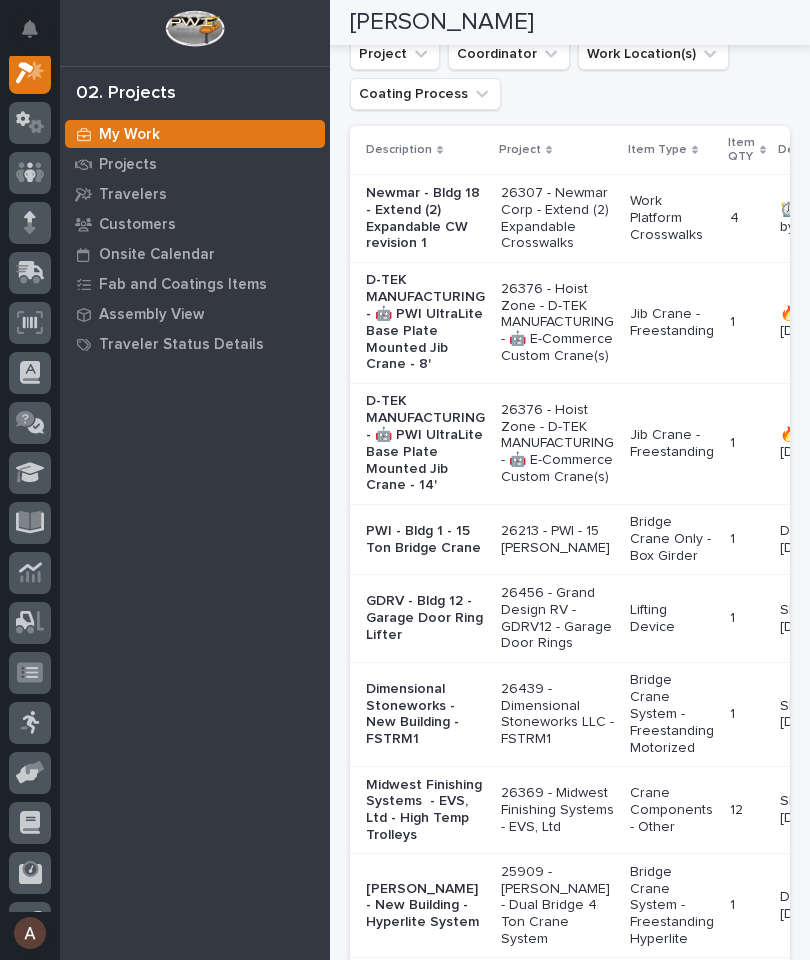 click on "D-TEK MANUFACTURING - 🤖 PWI UltraLite Base Plate Mounted Jib Crane - 14'" at bounding box center [425, 443] 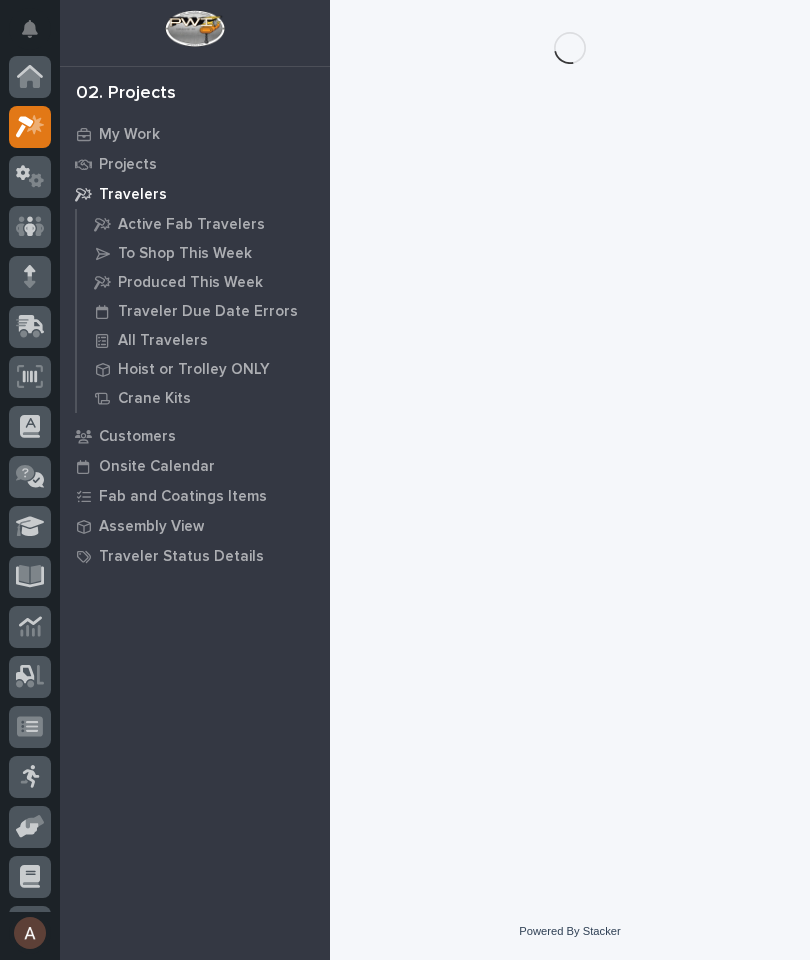 scroll, scrollTop: 0, scrollLeft: 0, axis: both 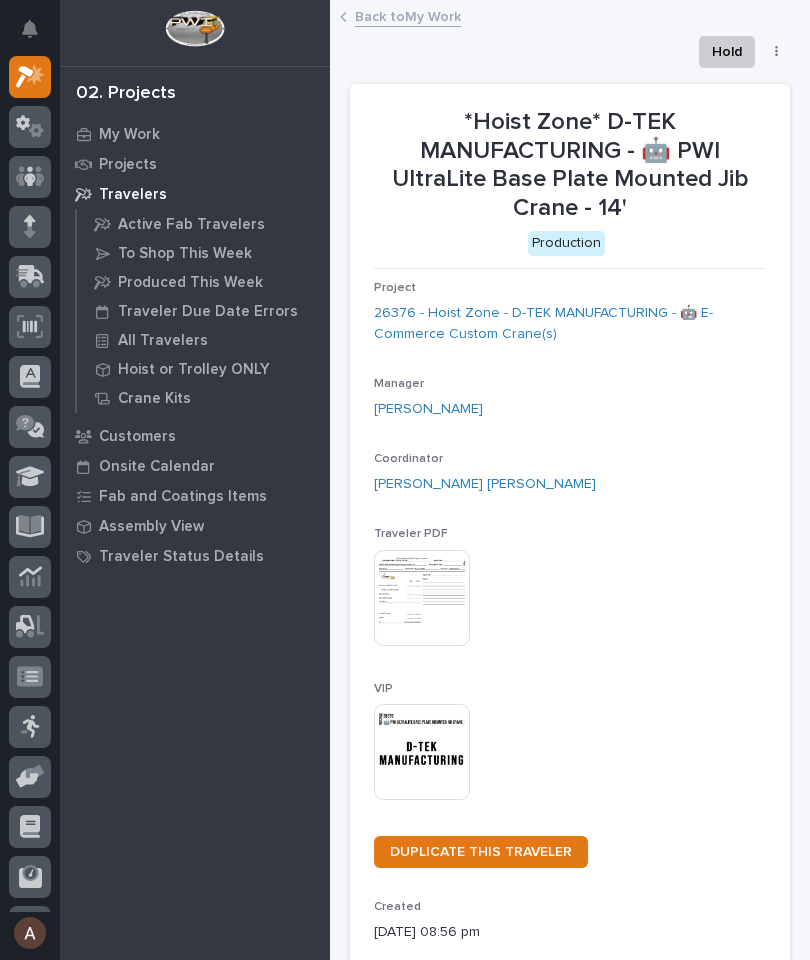 click at bounding box center (422, 752) 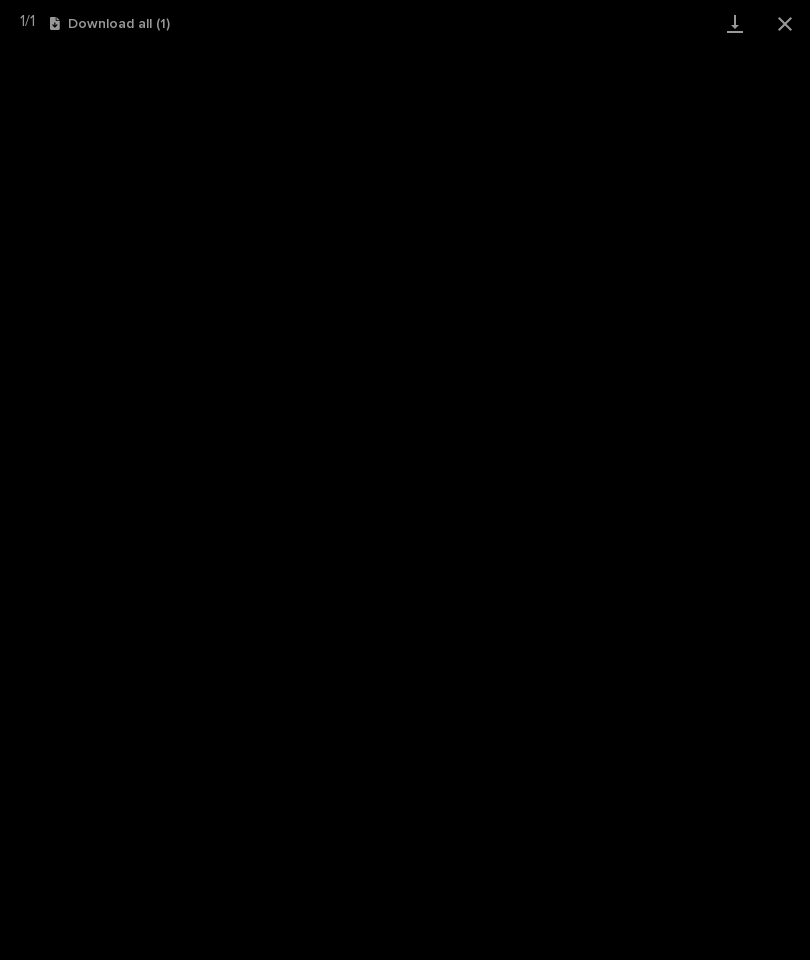 click at bounding box center [735, 23] 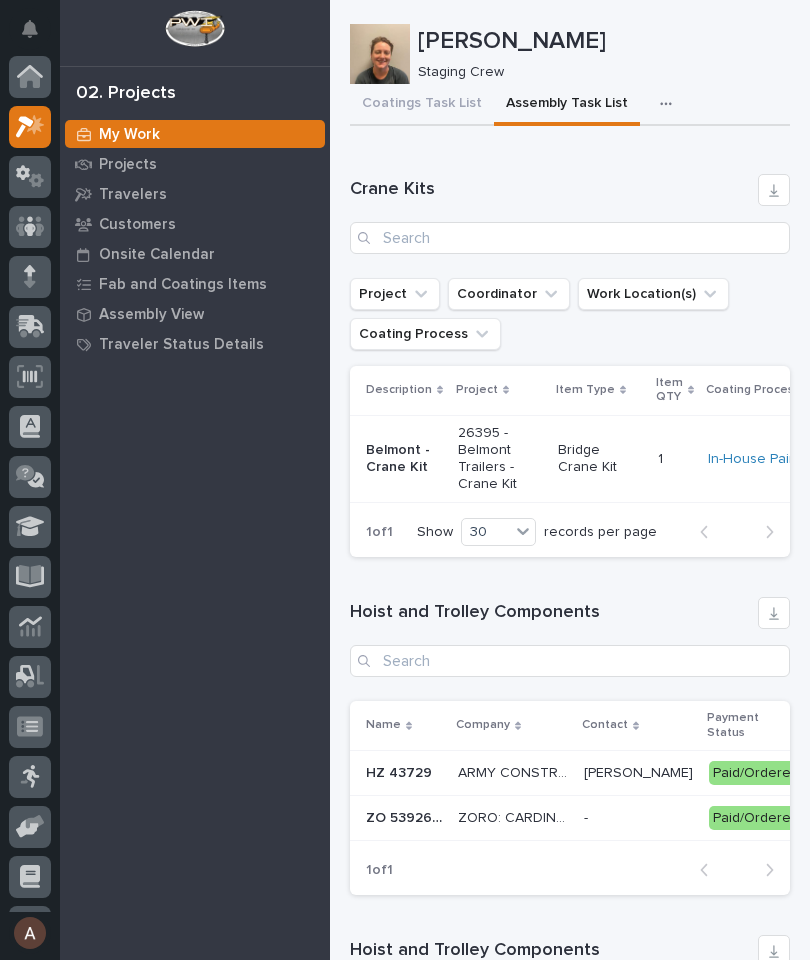 scroll, scrollTop: 54, scrollLeft: 0, axis: vertical 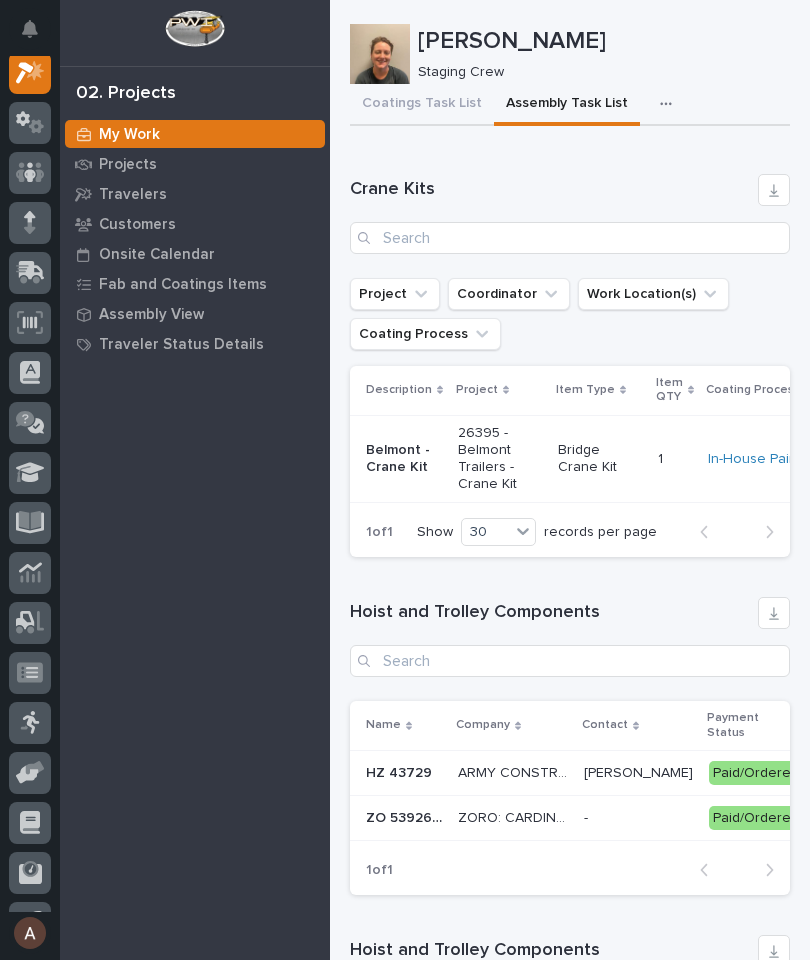 click on "Travelers" at bounding box center [133, 195] 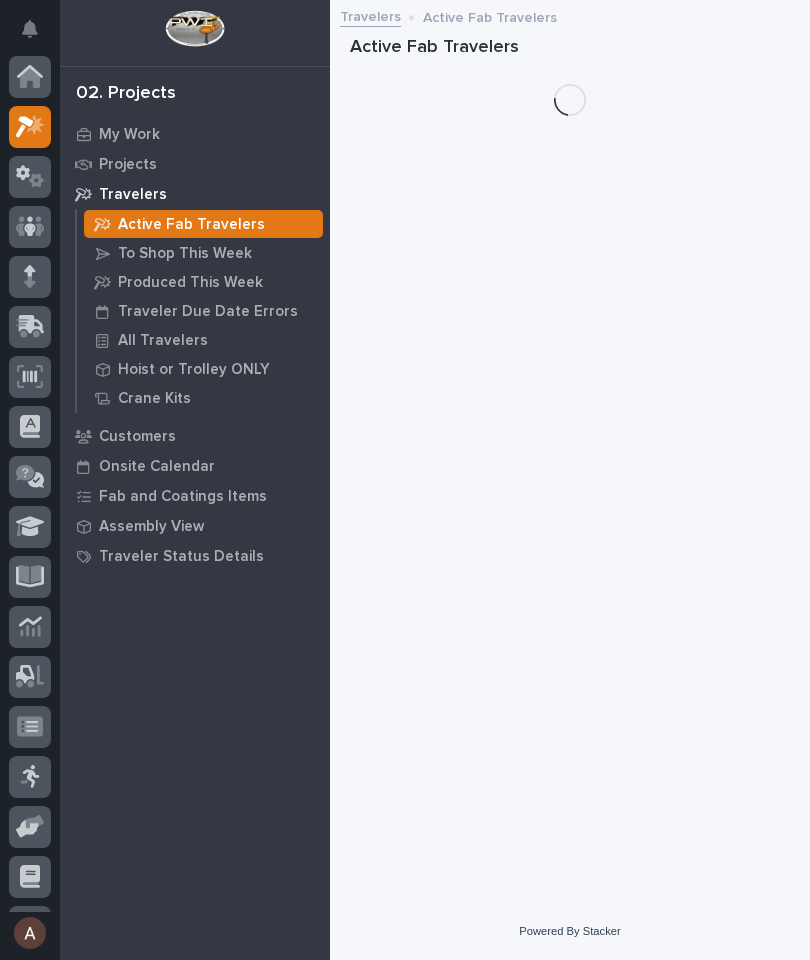 scroll, scrollTop: 50, scrollLeft: 0, axis: vertical 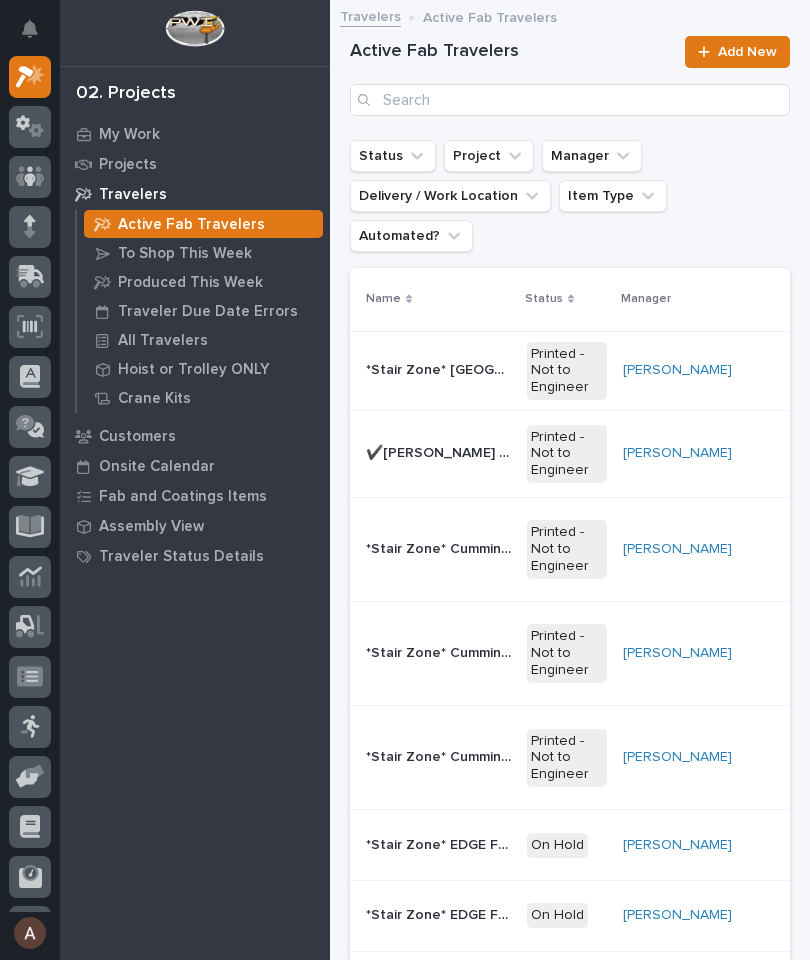 click on "All Travelers" at bounding box center [163, 341] 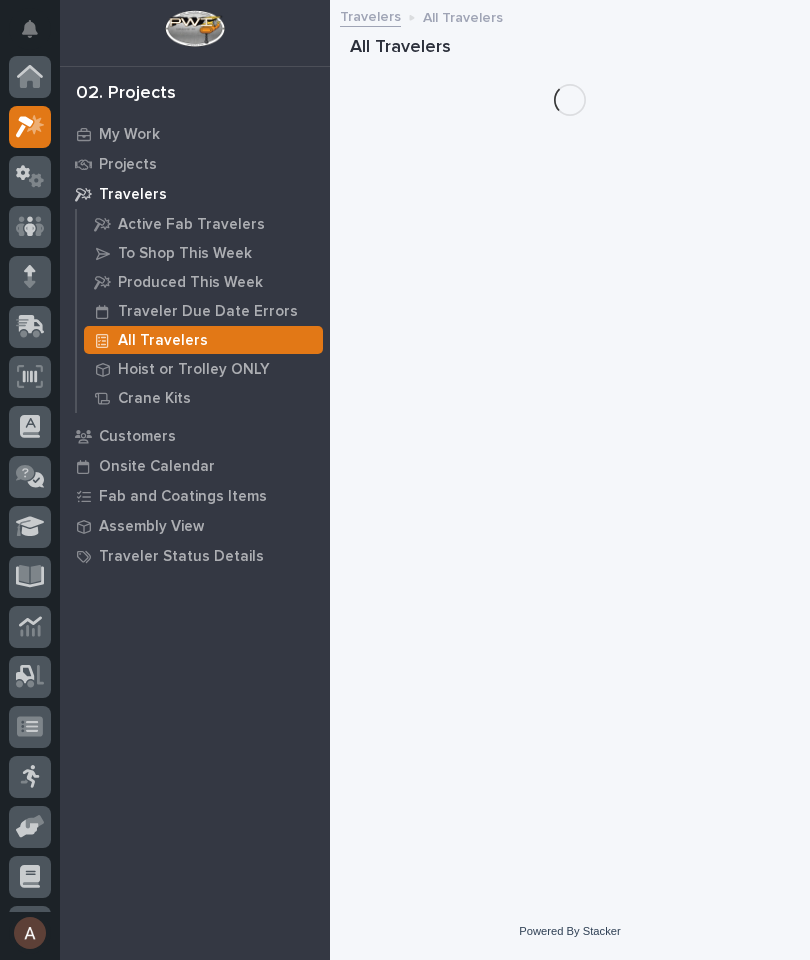 scroll, scrollTop: 50, scrollLeft: 0, axis: vertical 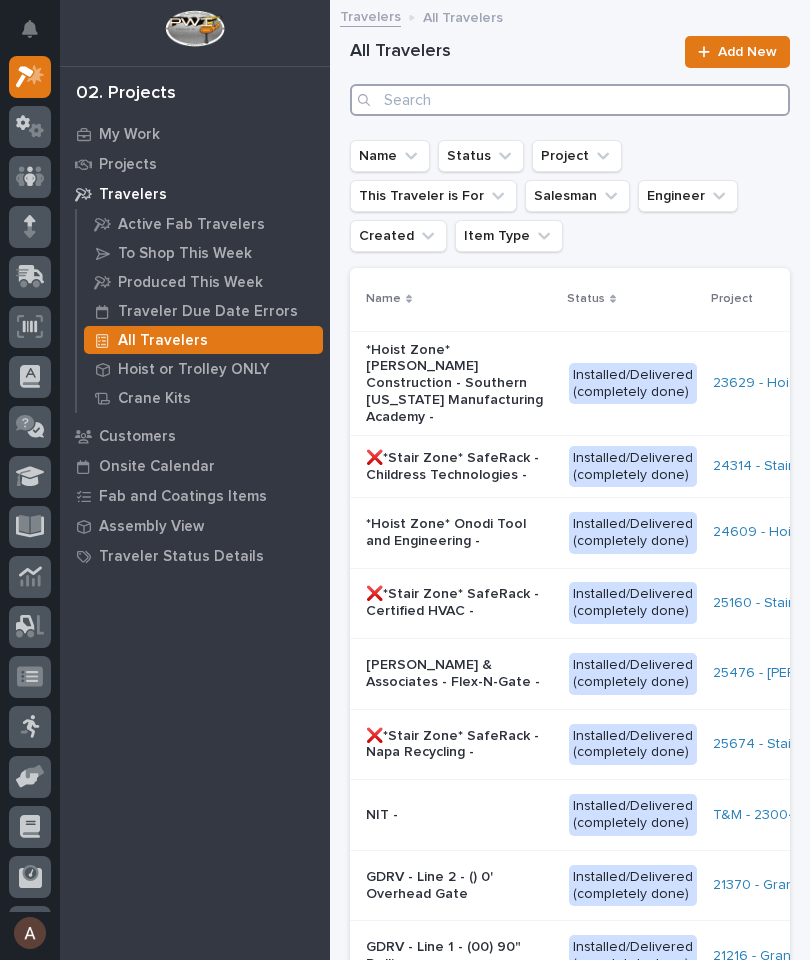 click at bounding box center (570, 100) 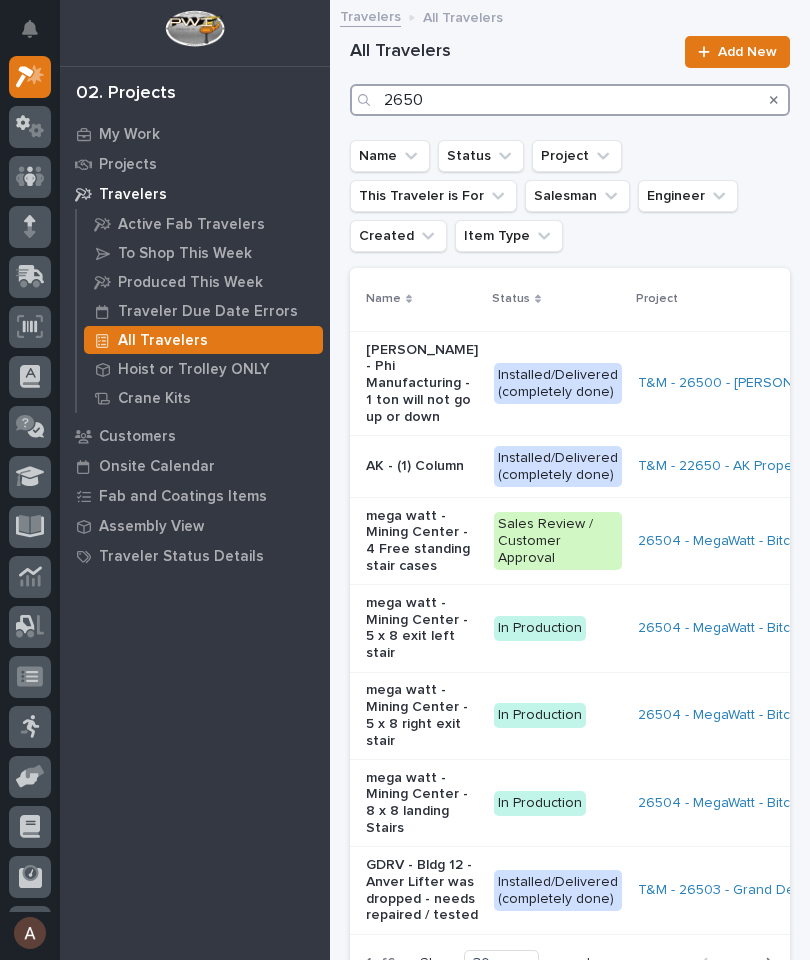 type on "26504" 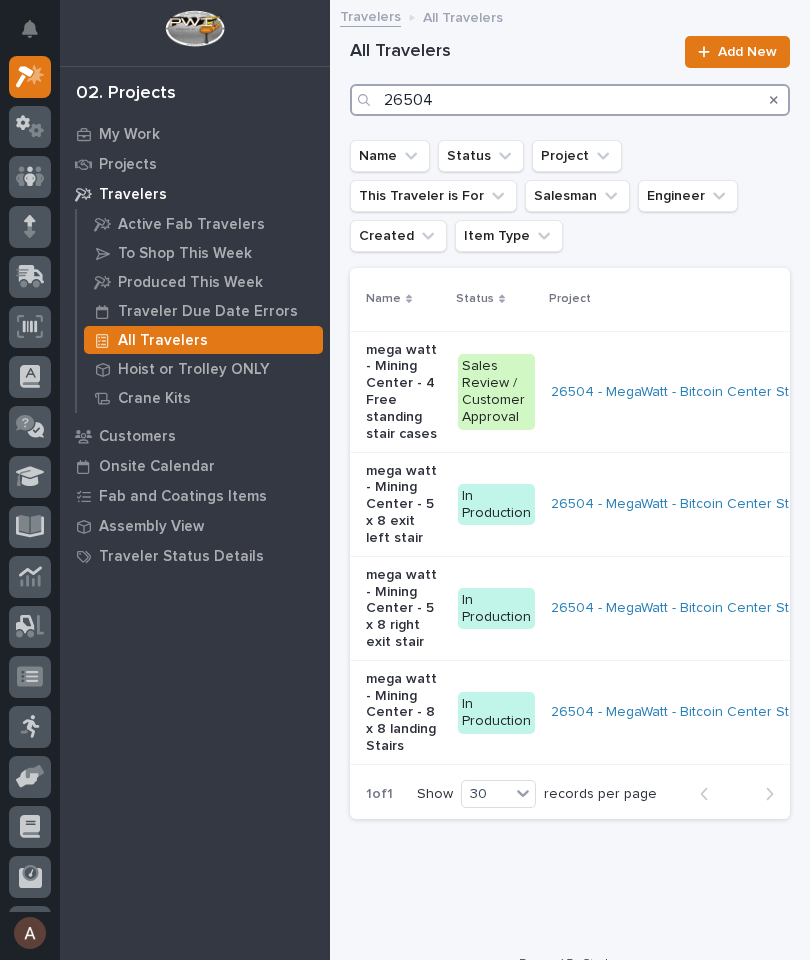 scroll, scrollTop: 0, scrollLeft: 0, axis: both 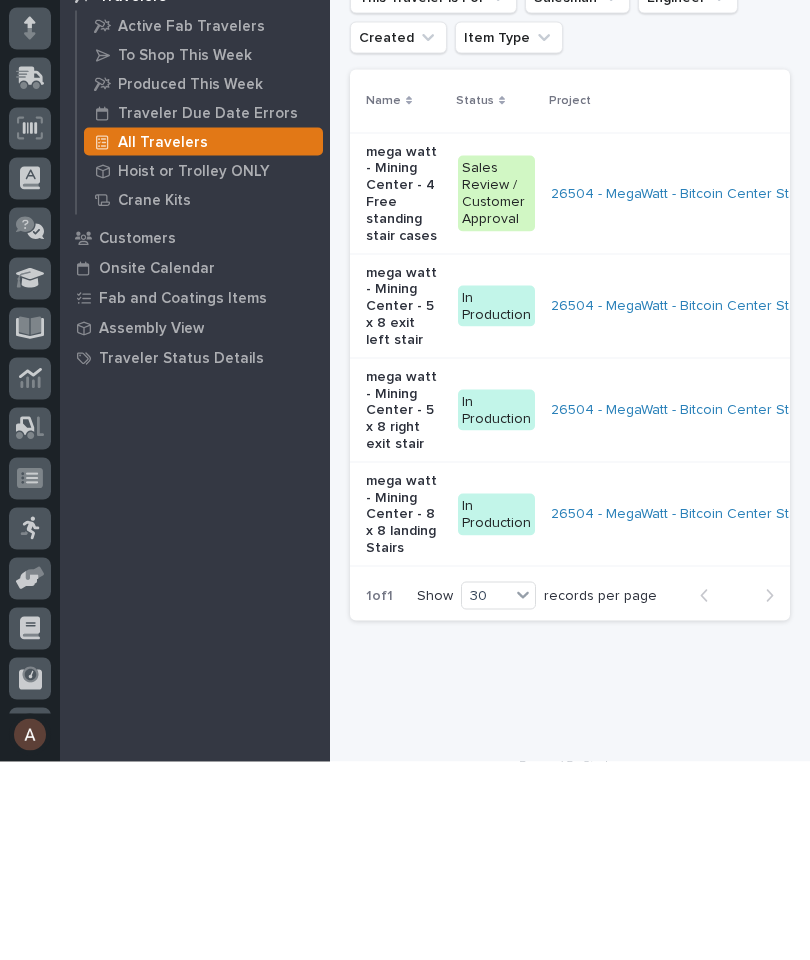 click on "mega watt - Mining Center - 8 x 8 landing Stairs" at bounding box center [404, 713] 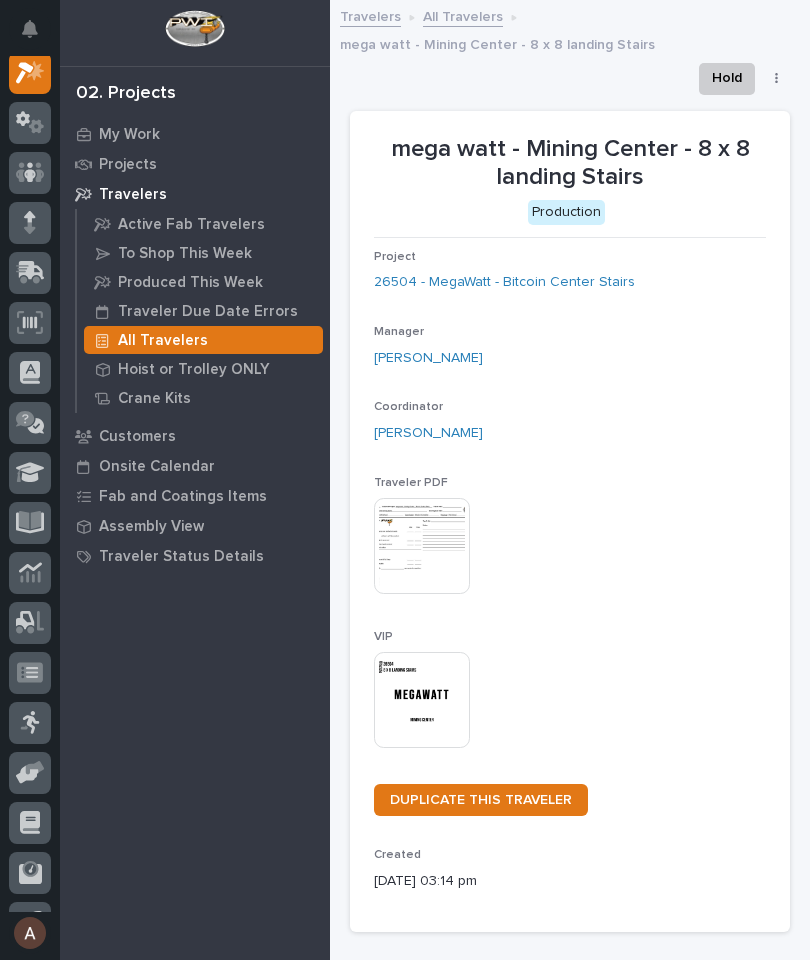 scroll, scrollTop: 50, scrollLeft: 0, axis: vertical 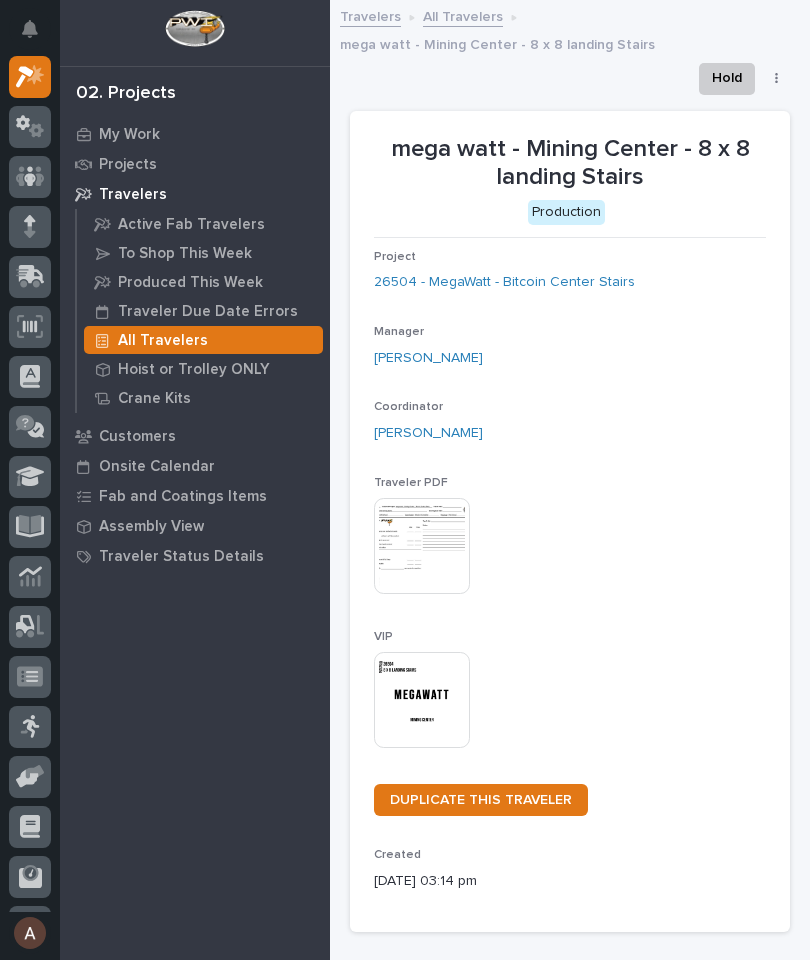 click at bounding box center (422, 700) 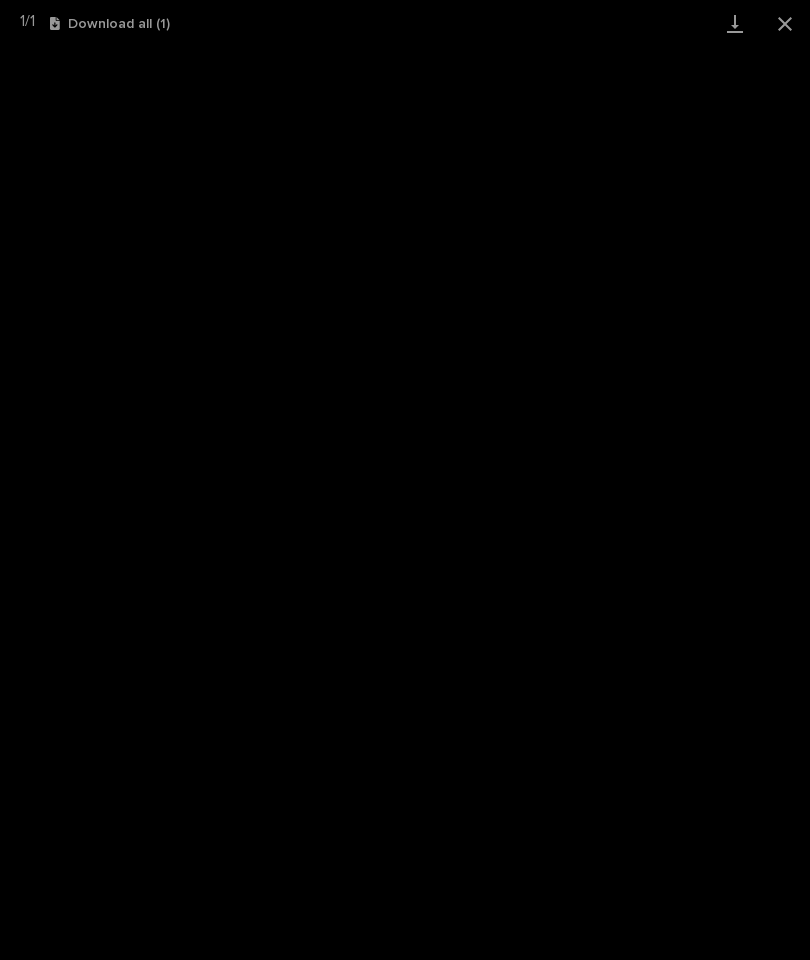click at bounding box center [735, 23] 